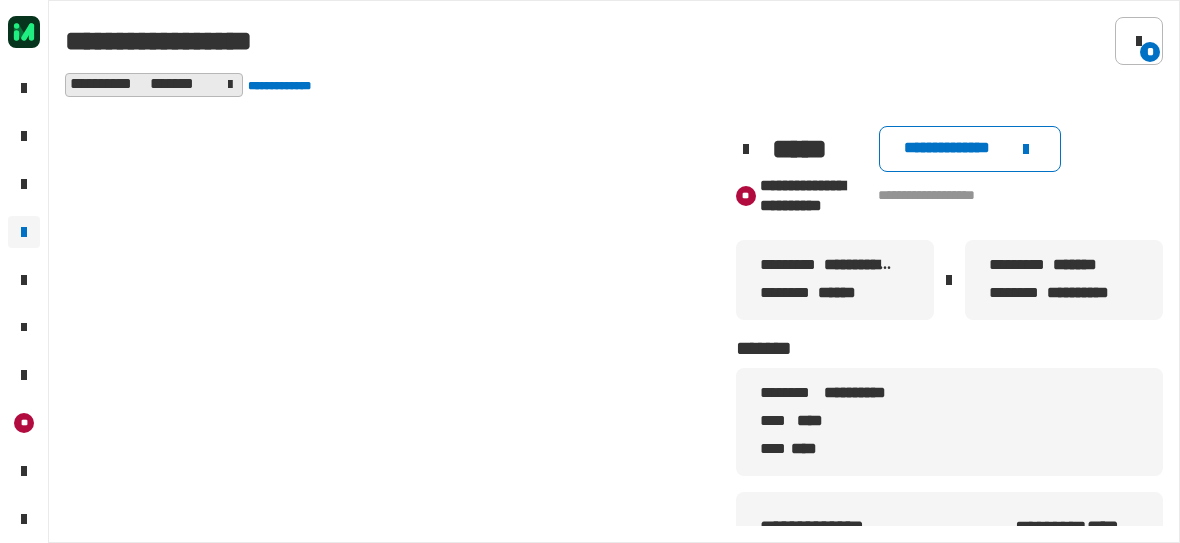 scroll, scrollTop: 0, scrollLeft: 0, axis: both 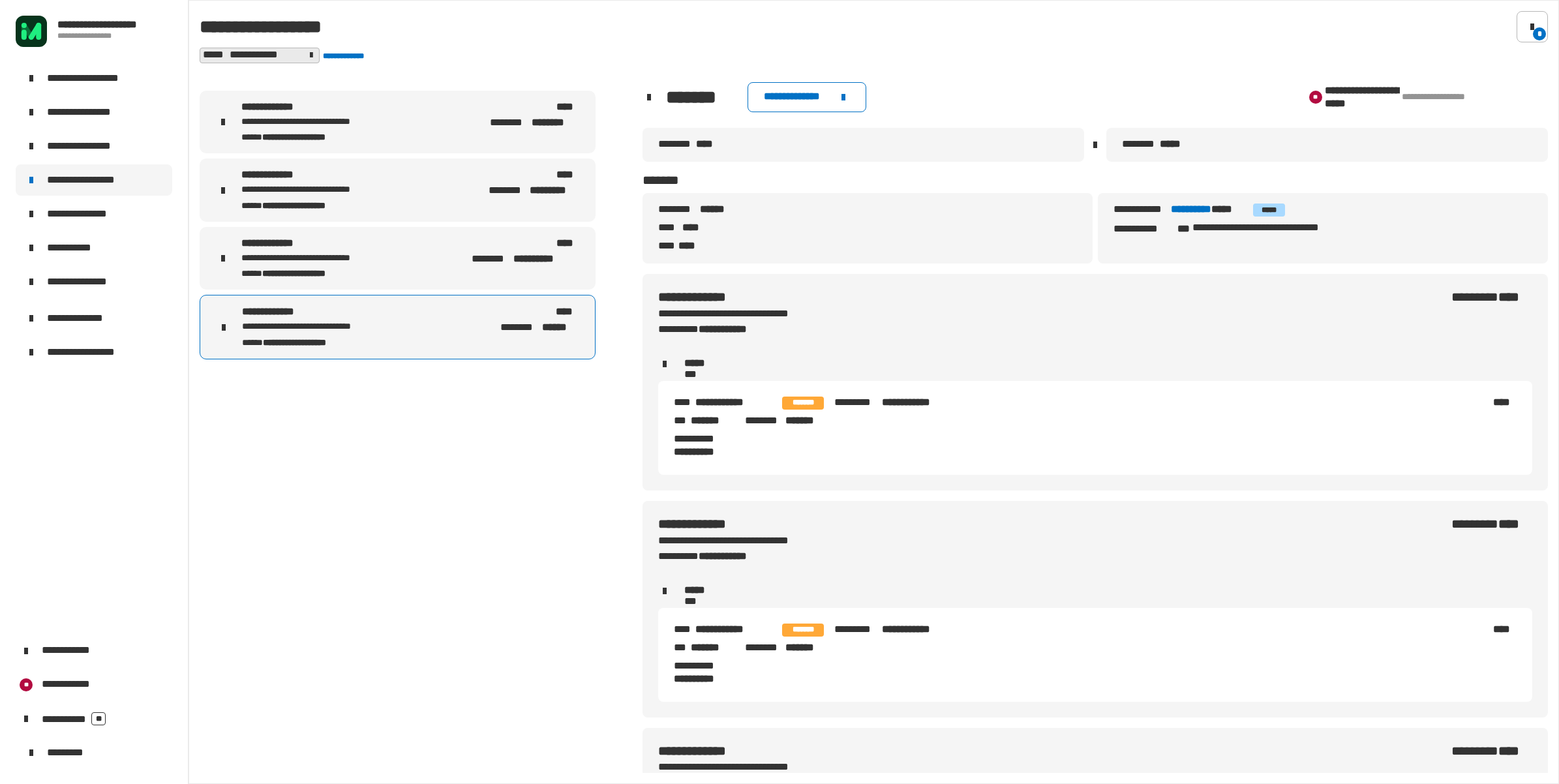 click on "**********" 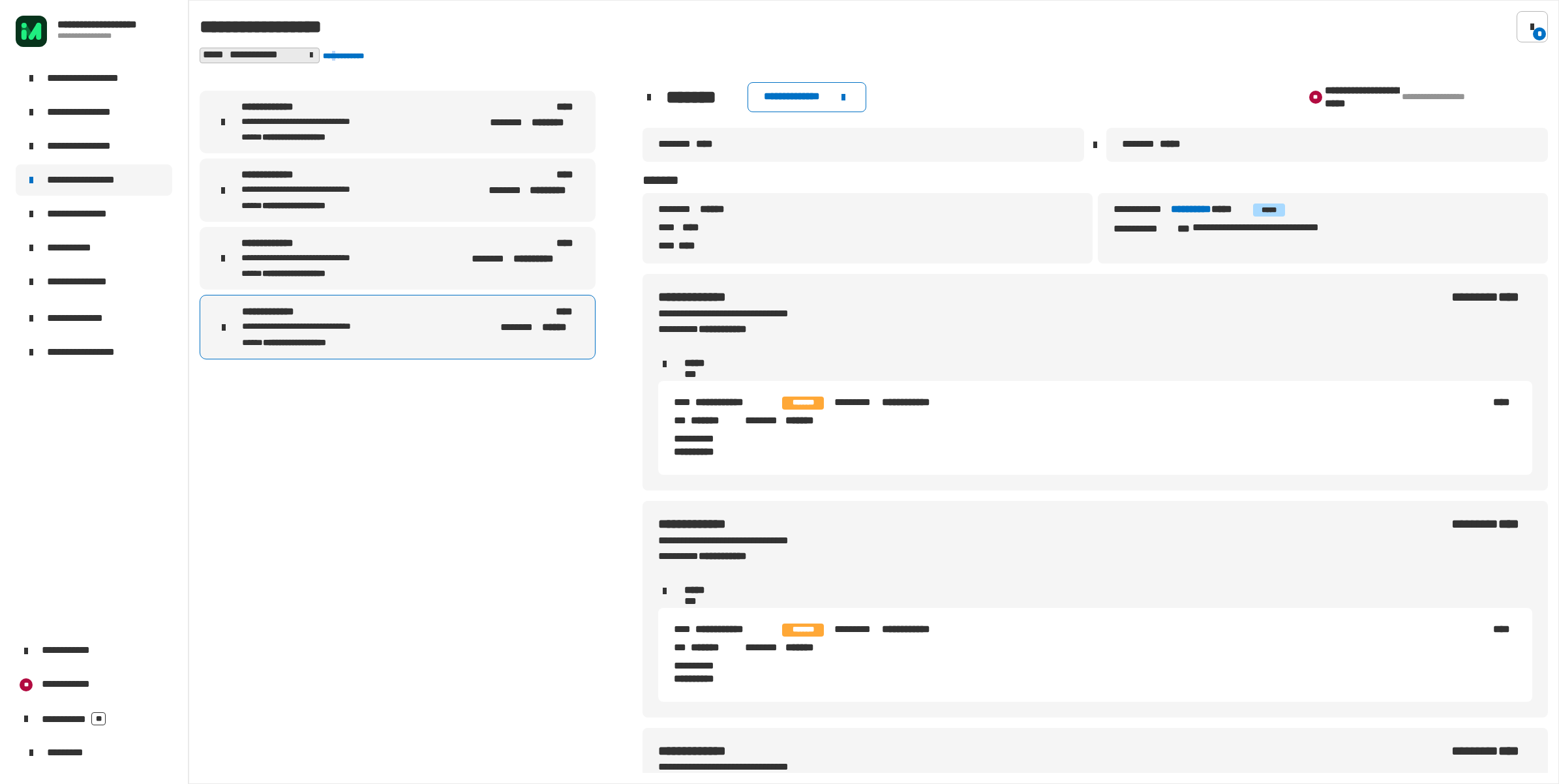 click on "**********" 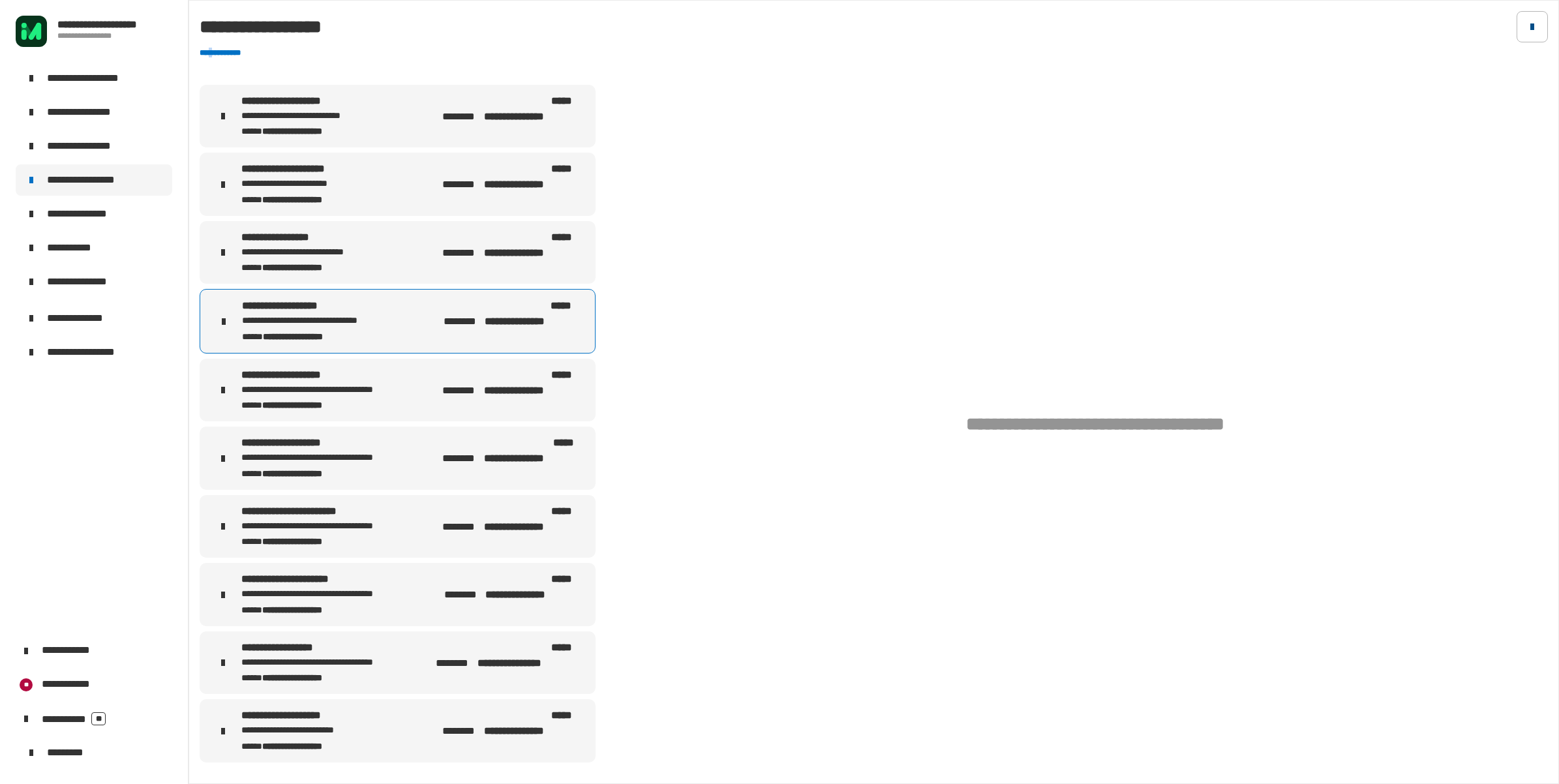click 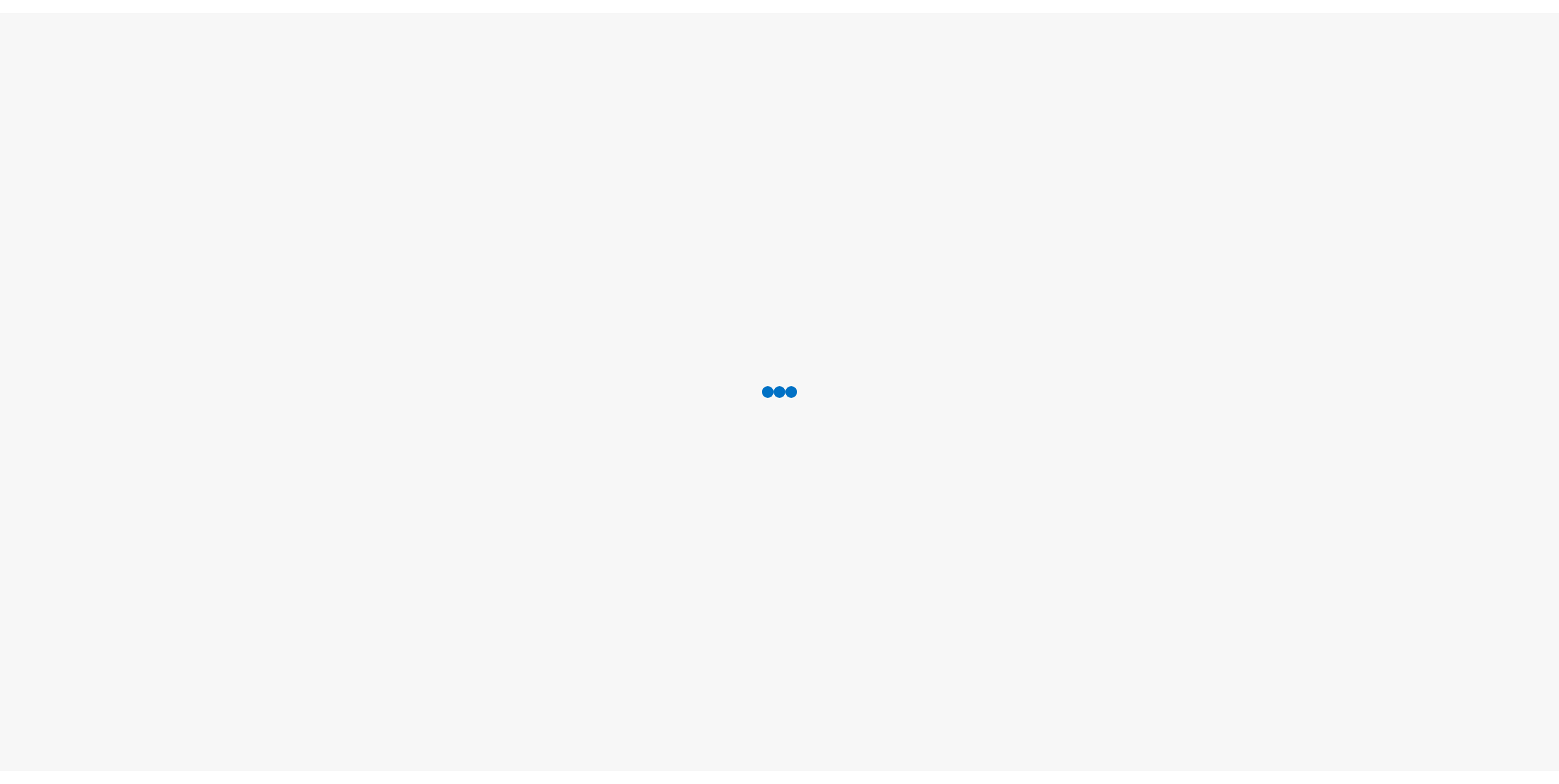 scroll, scrollTop: 0, scrollLeft: 0, axis: both 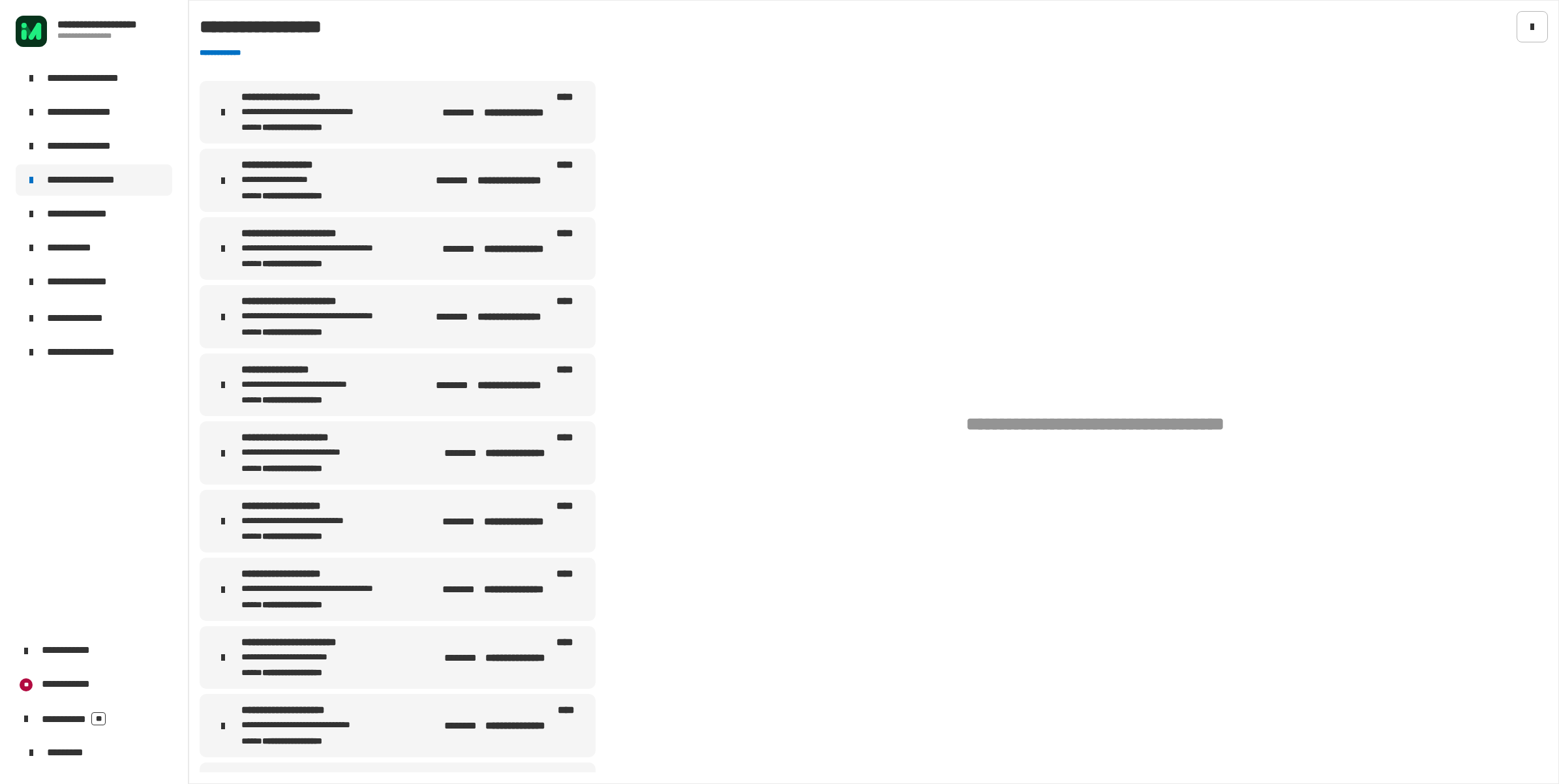 click on "**********" 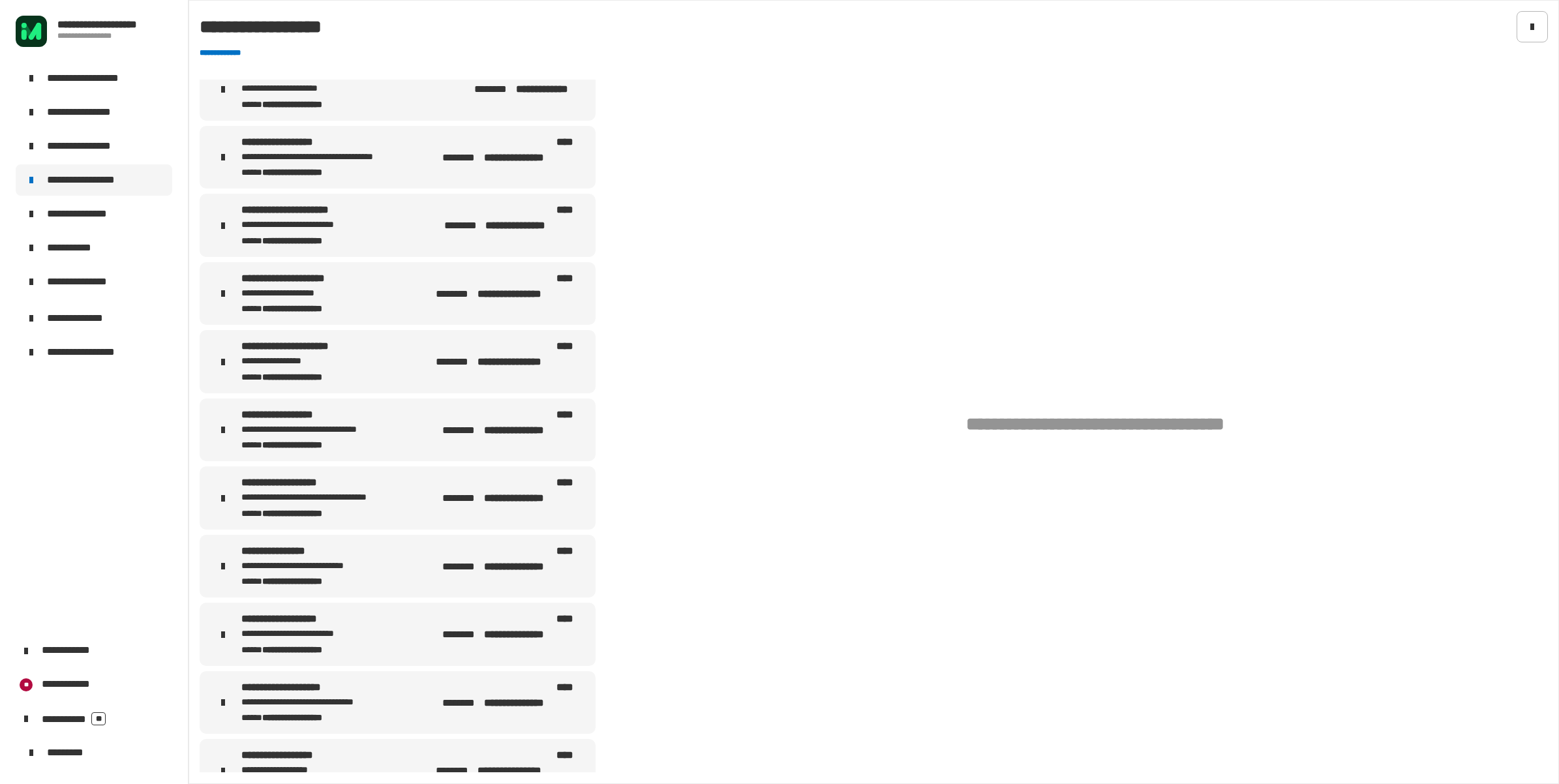 scroll, scrollTop: 0, scrollLeft: 0, axis: both 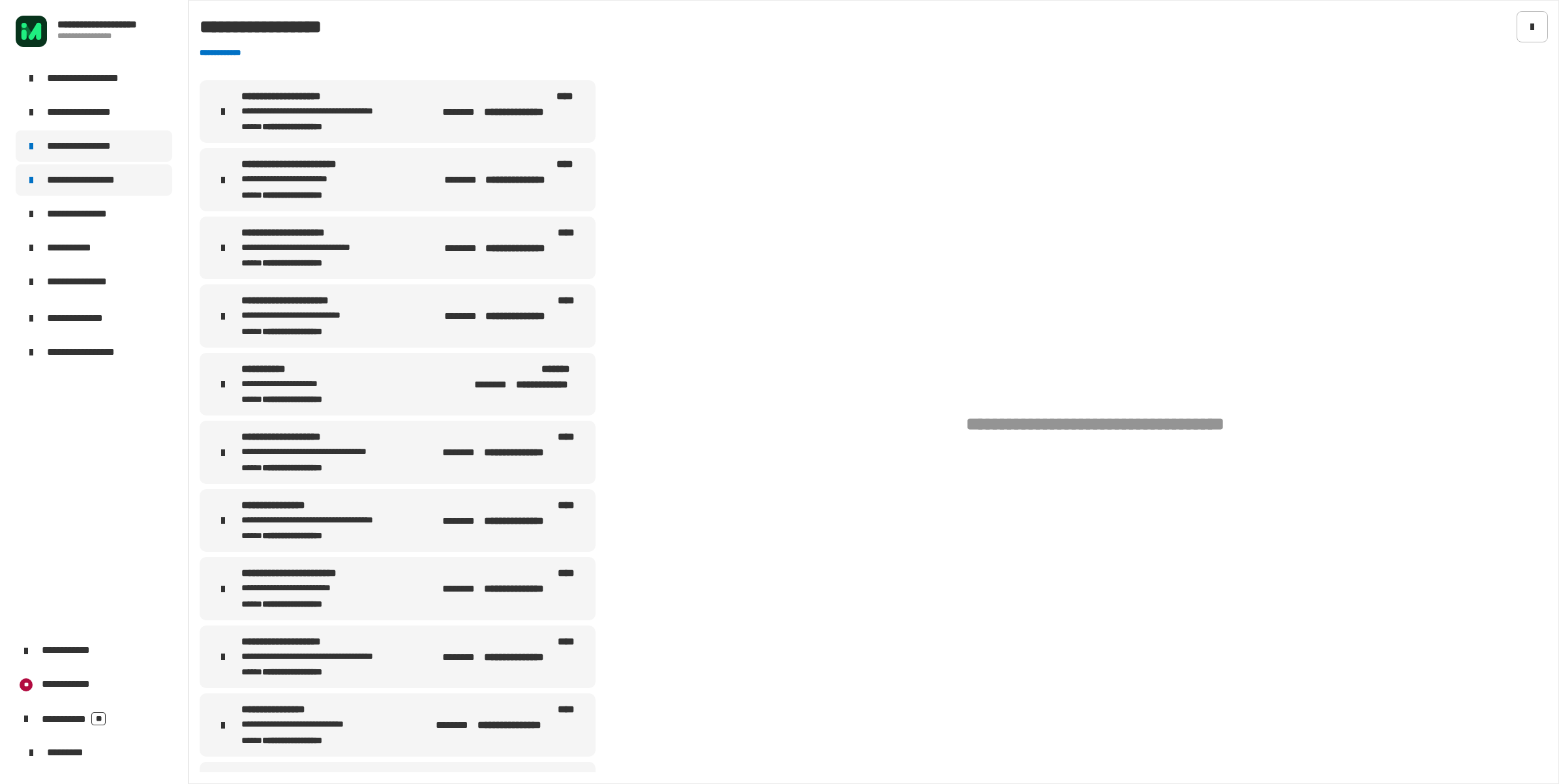 click on "**********" 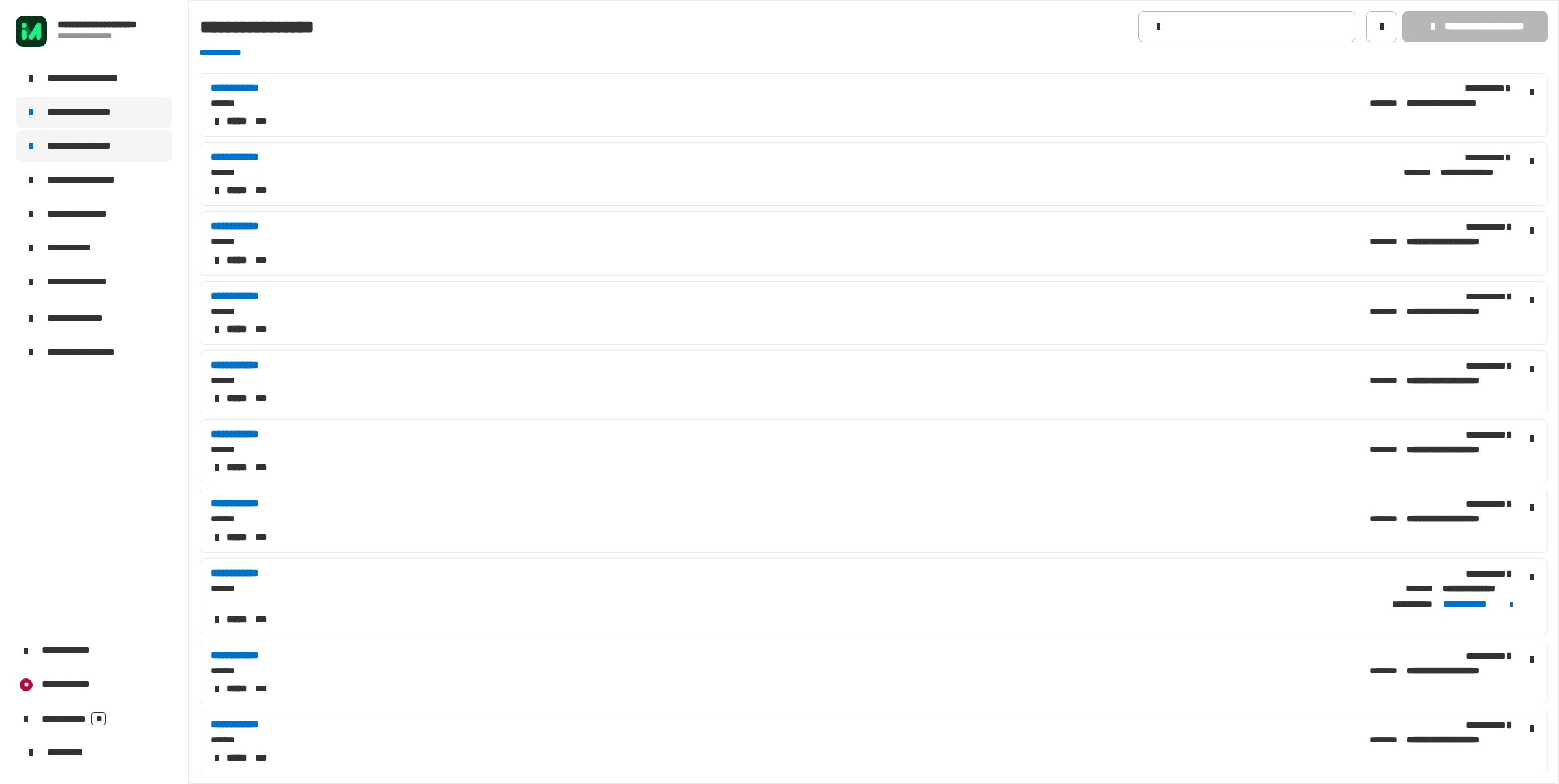 click on "**********" 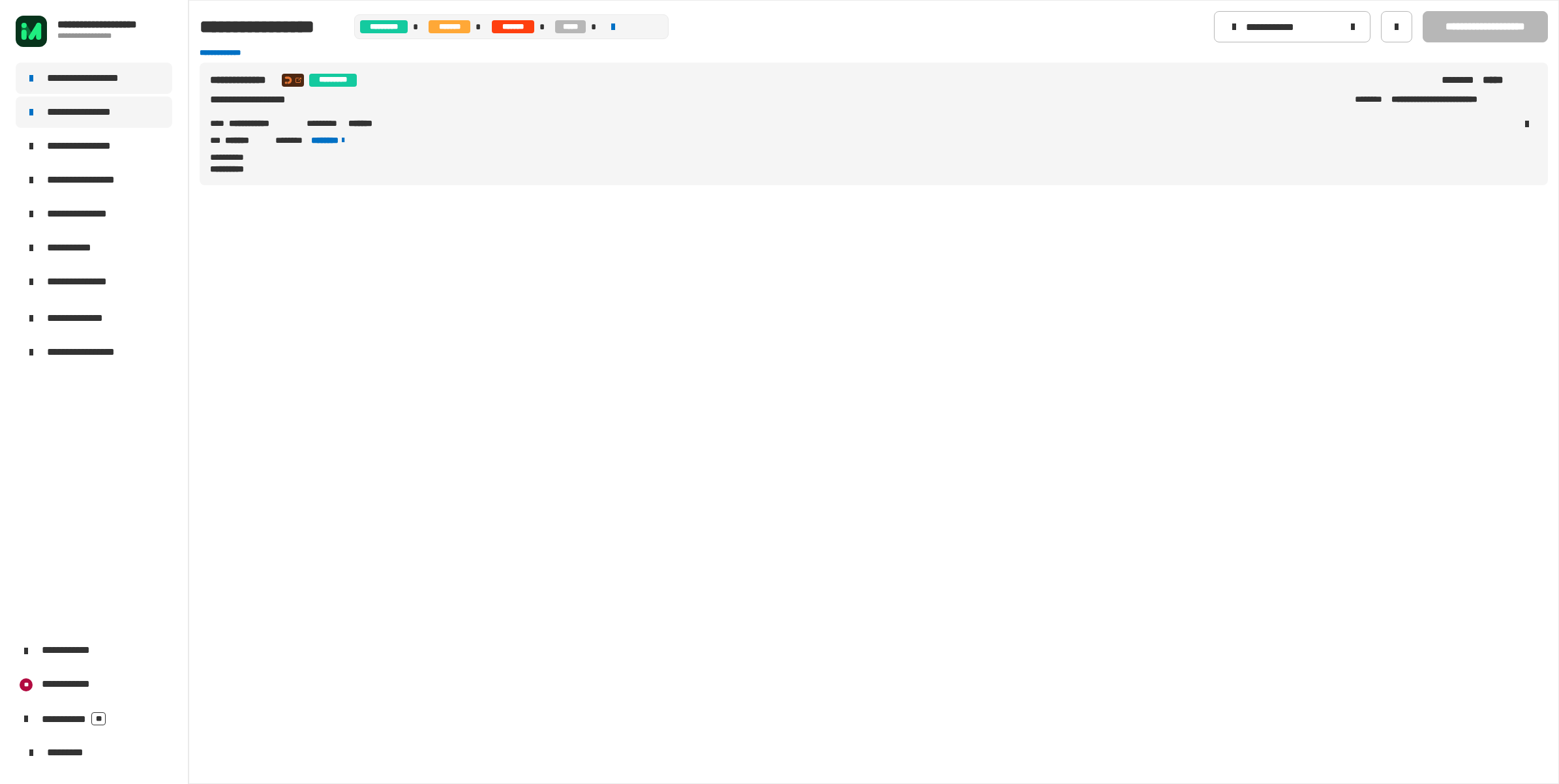 click on "**********" 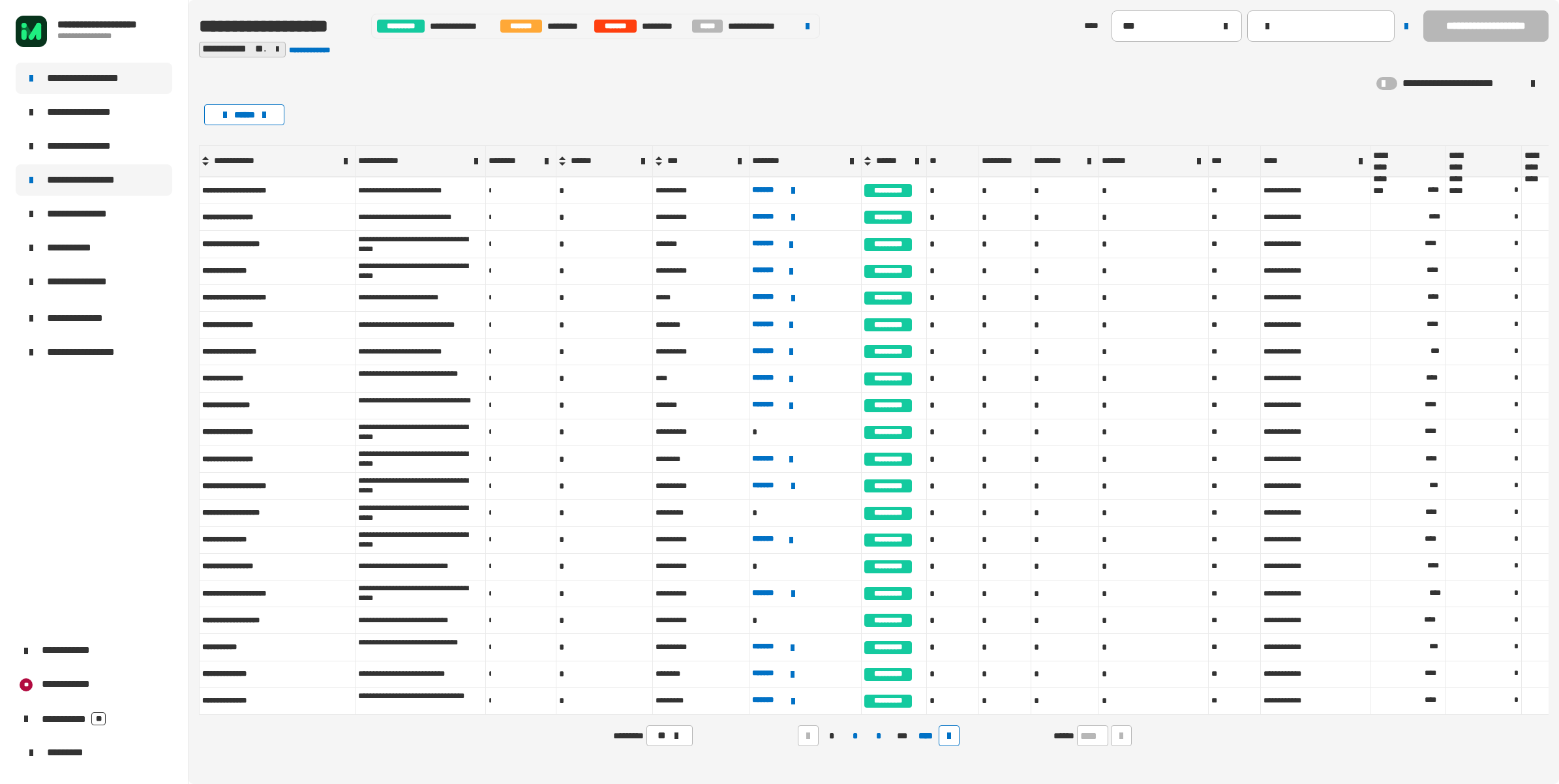 click on "**********" 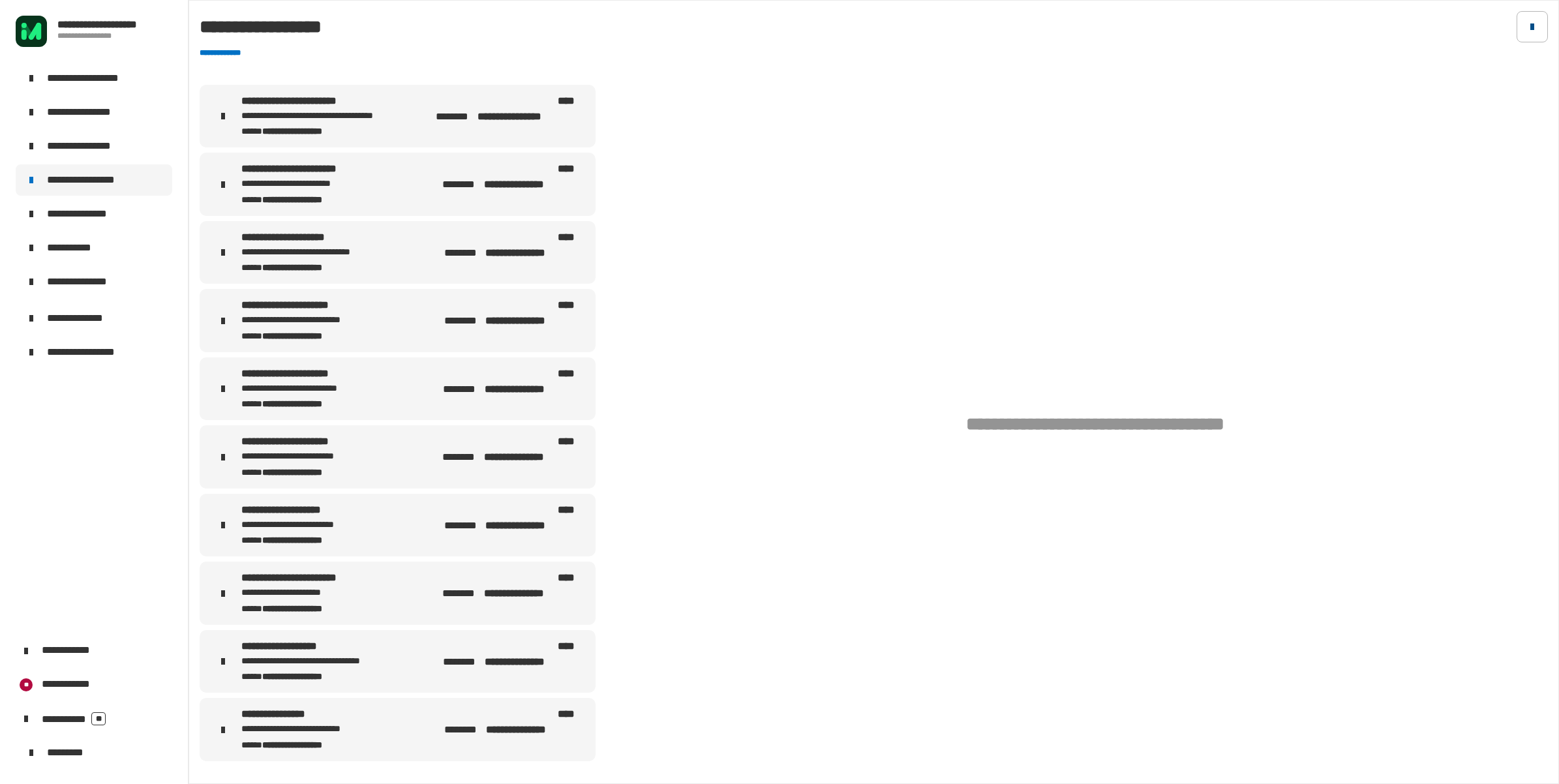 click 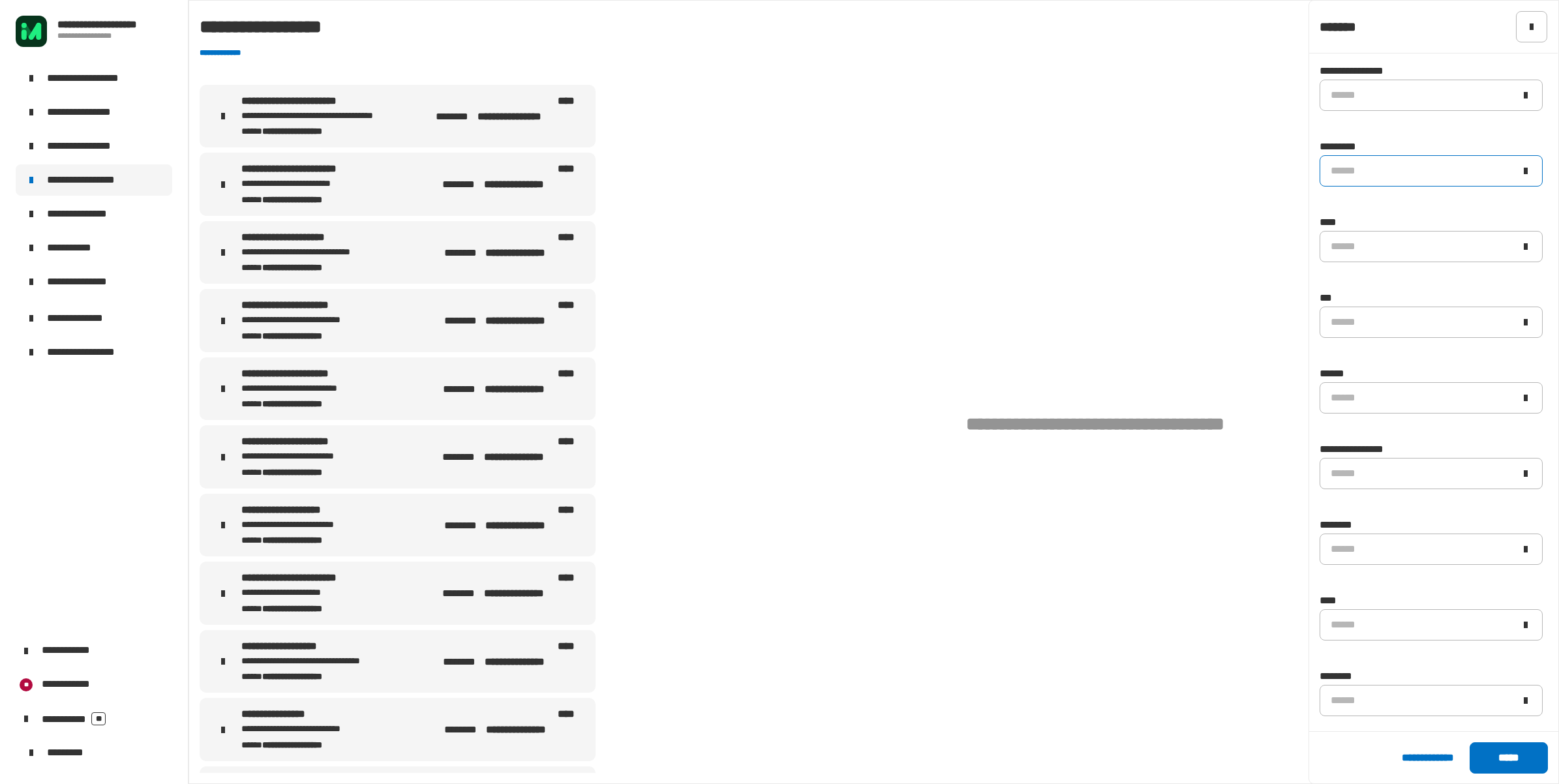 click on "******" 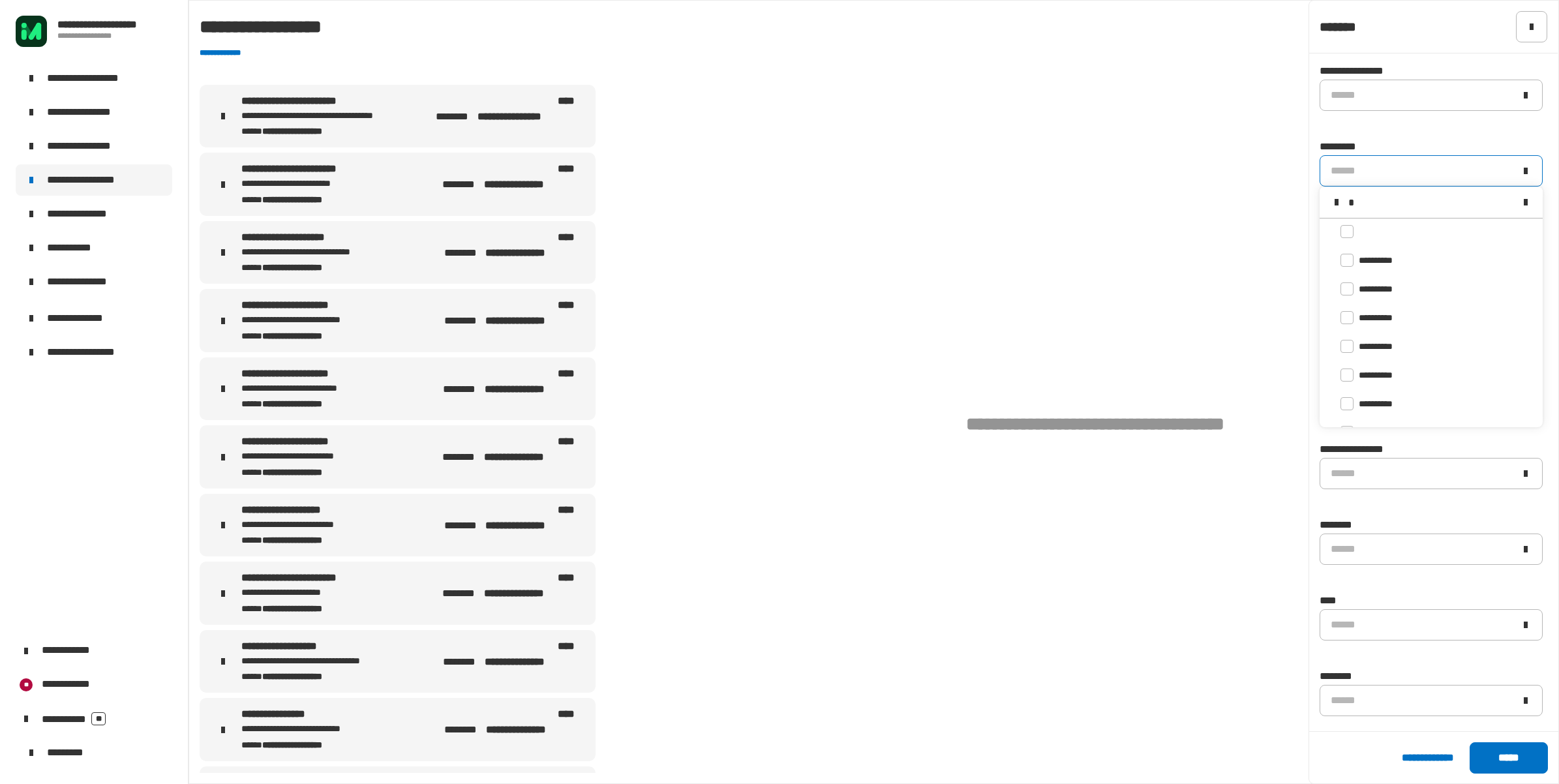 scroll, scrollTop: 0, scrollLeft: 0, axis: both 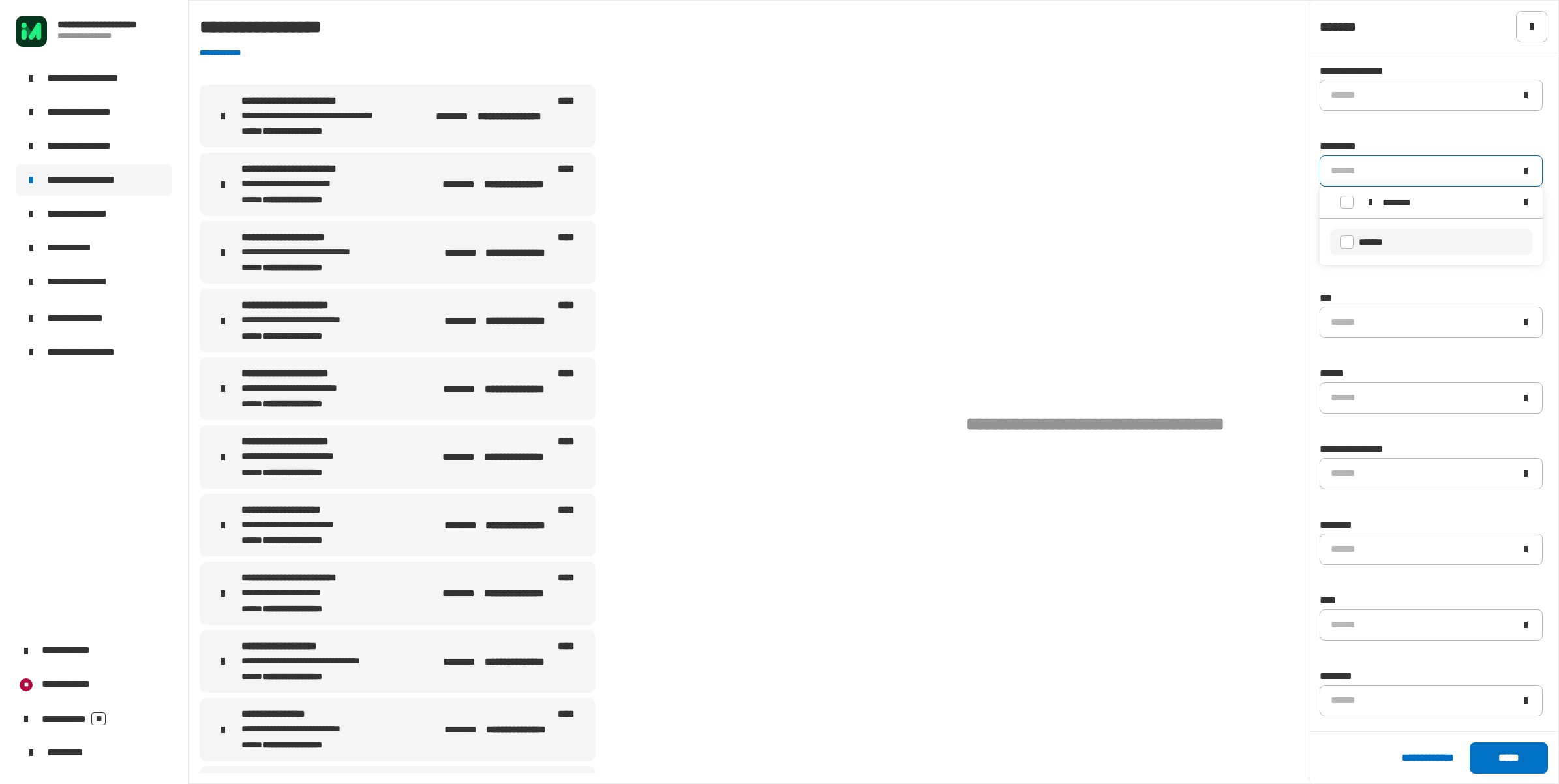 type on "*******" 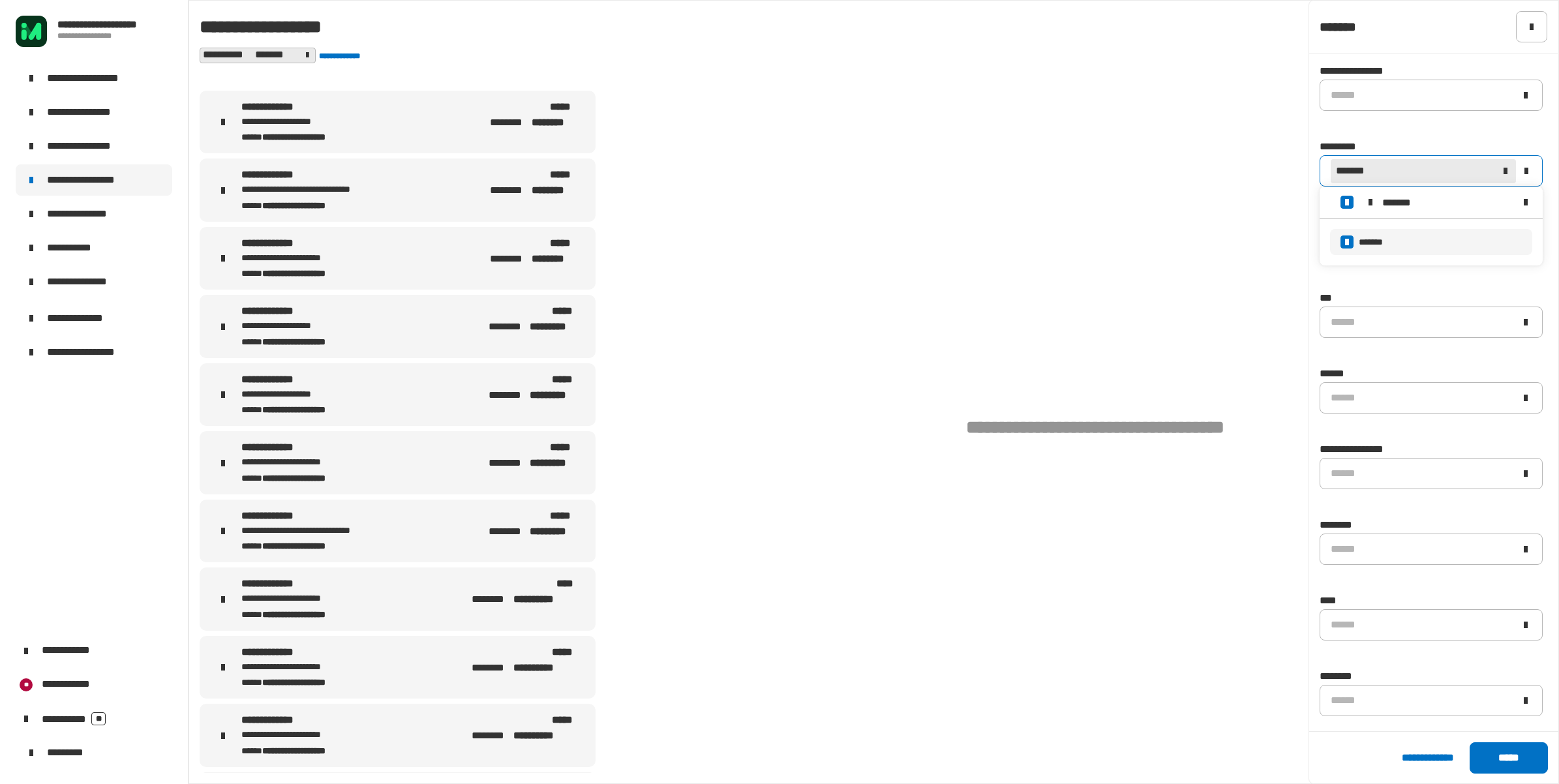 click on "**********" at bounding box center [306, 258] 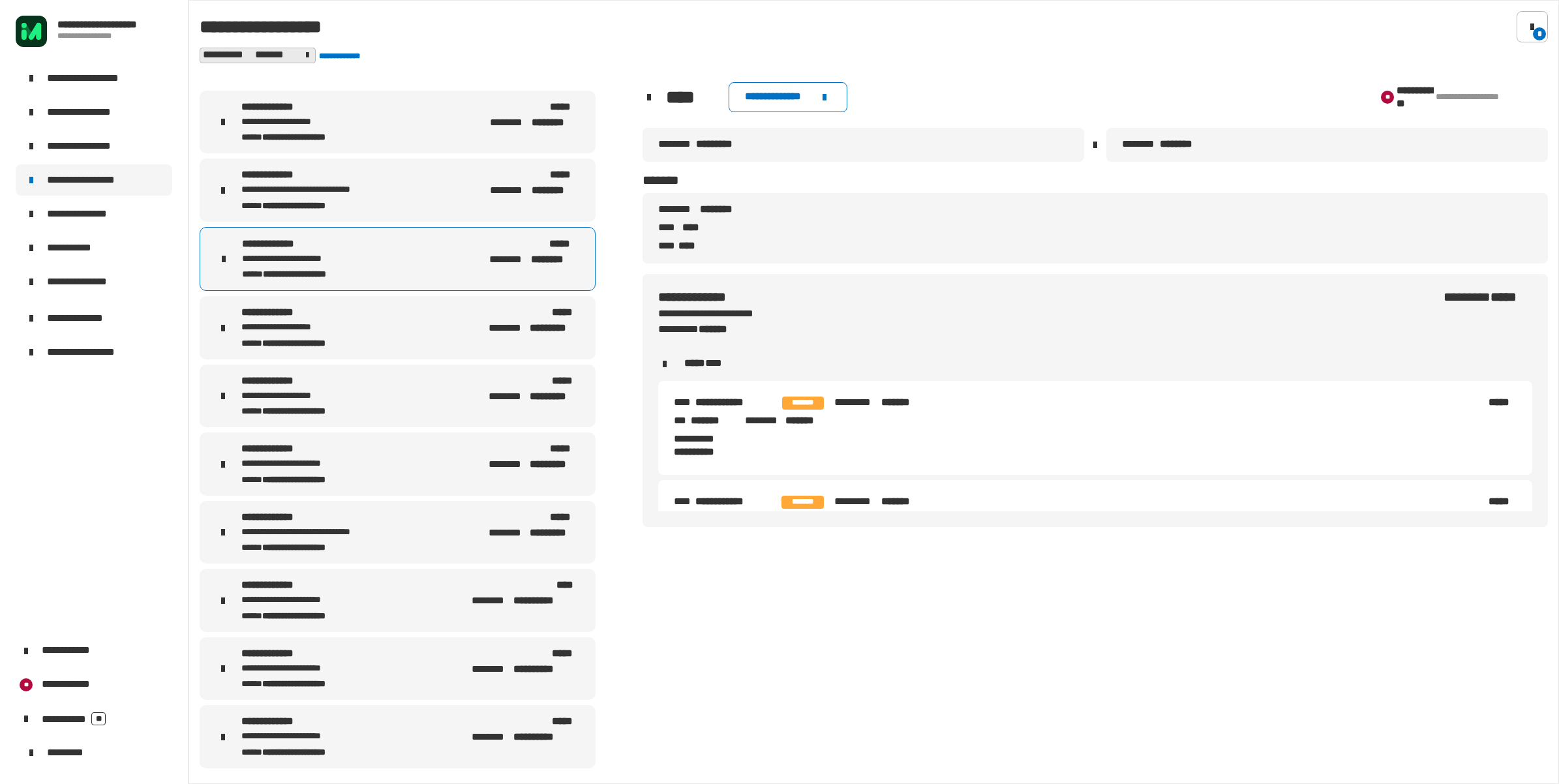 click on "**********" at bounding box center [307, 259] 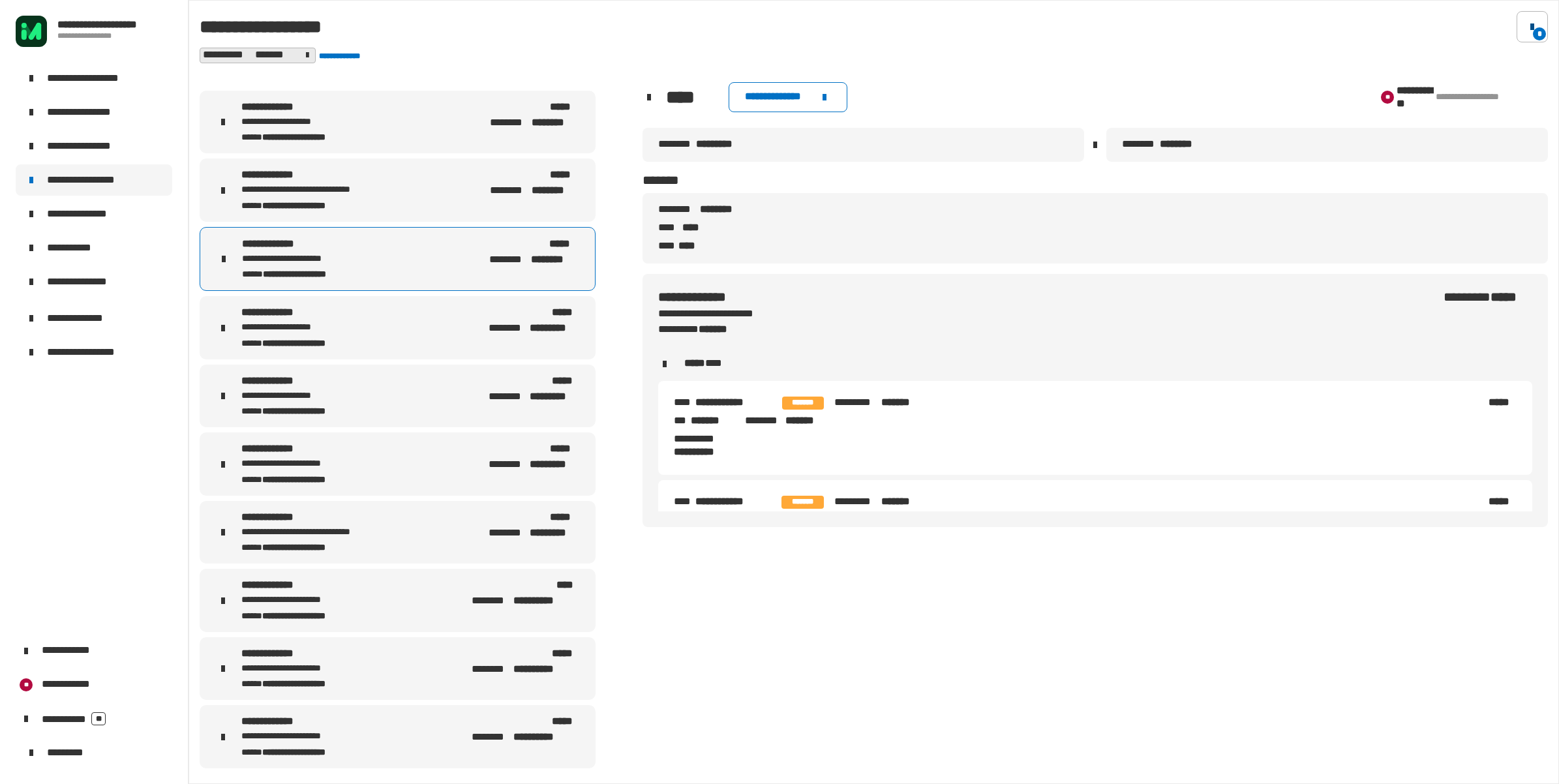 click on "*" 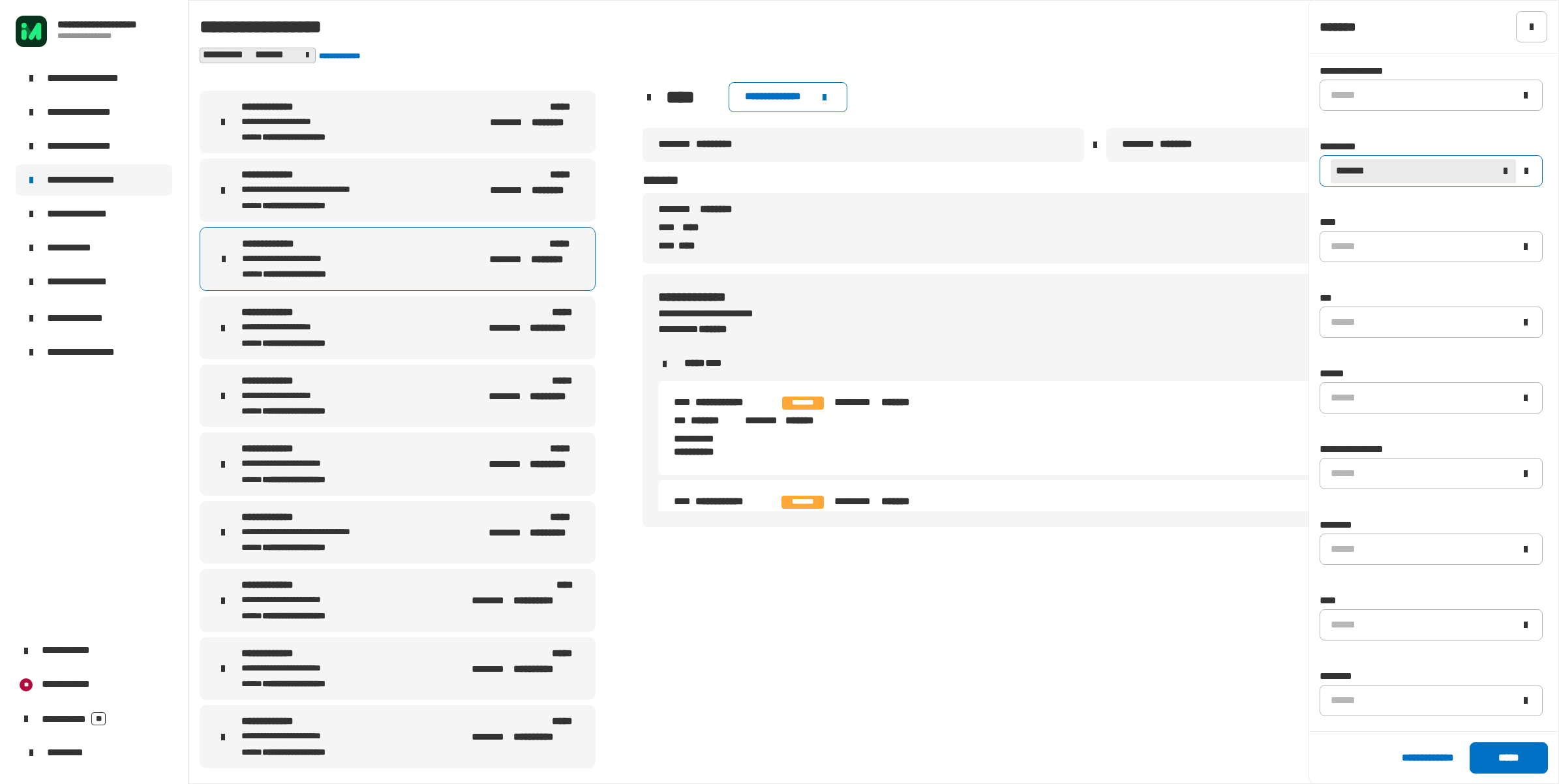 click 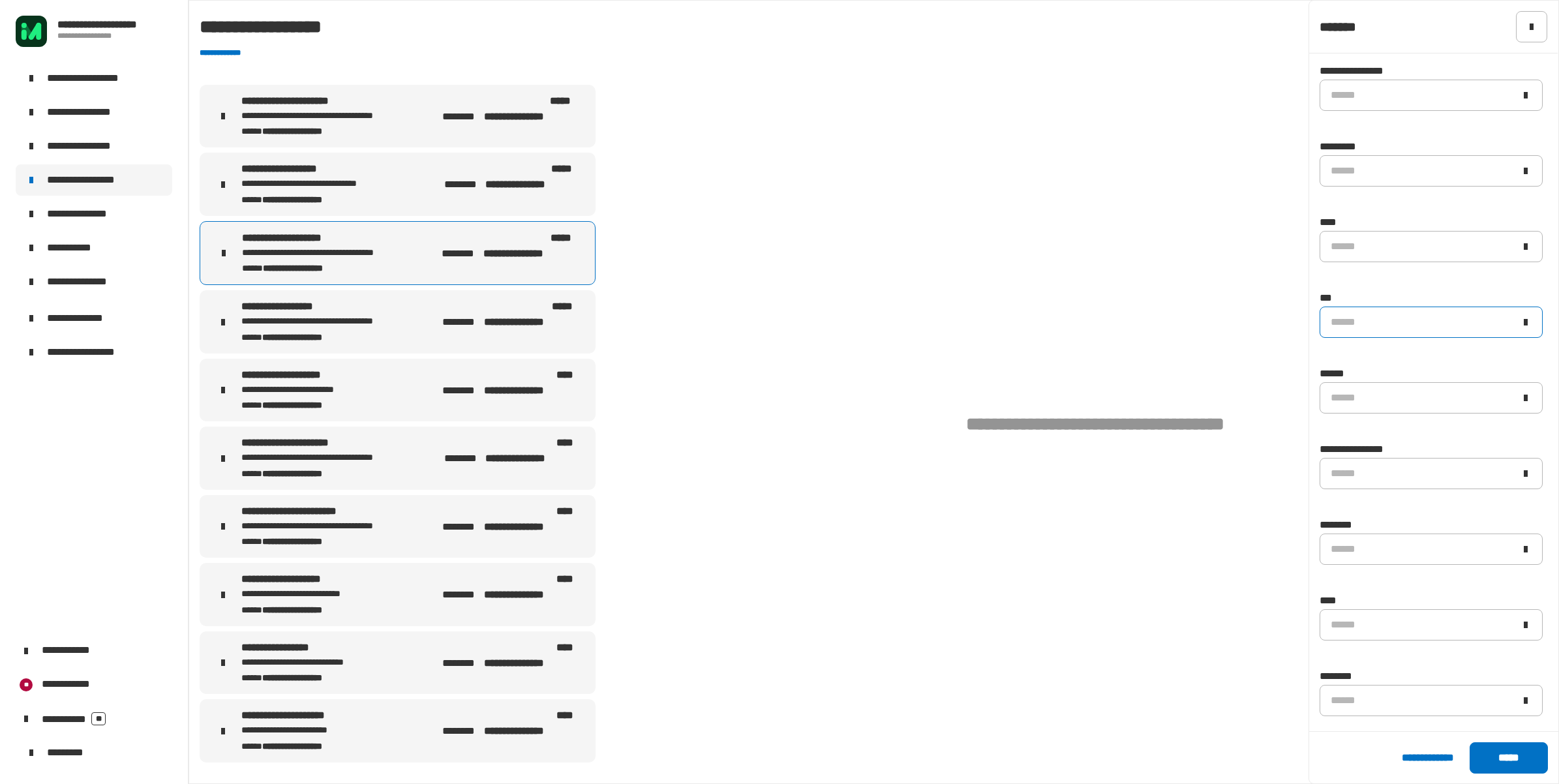 click on "******" 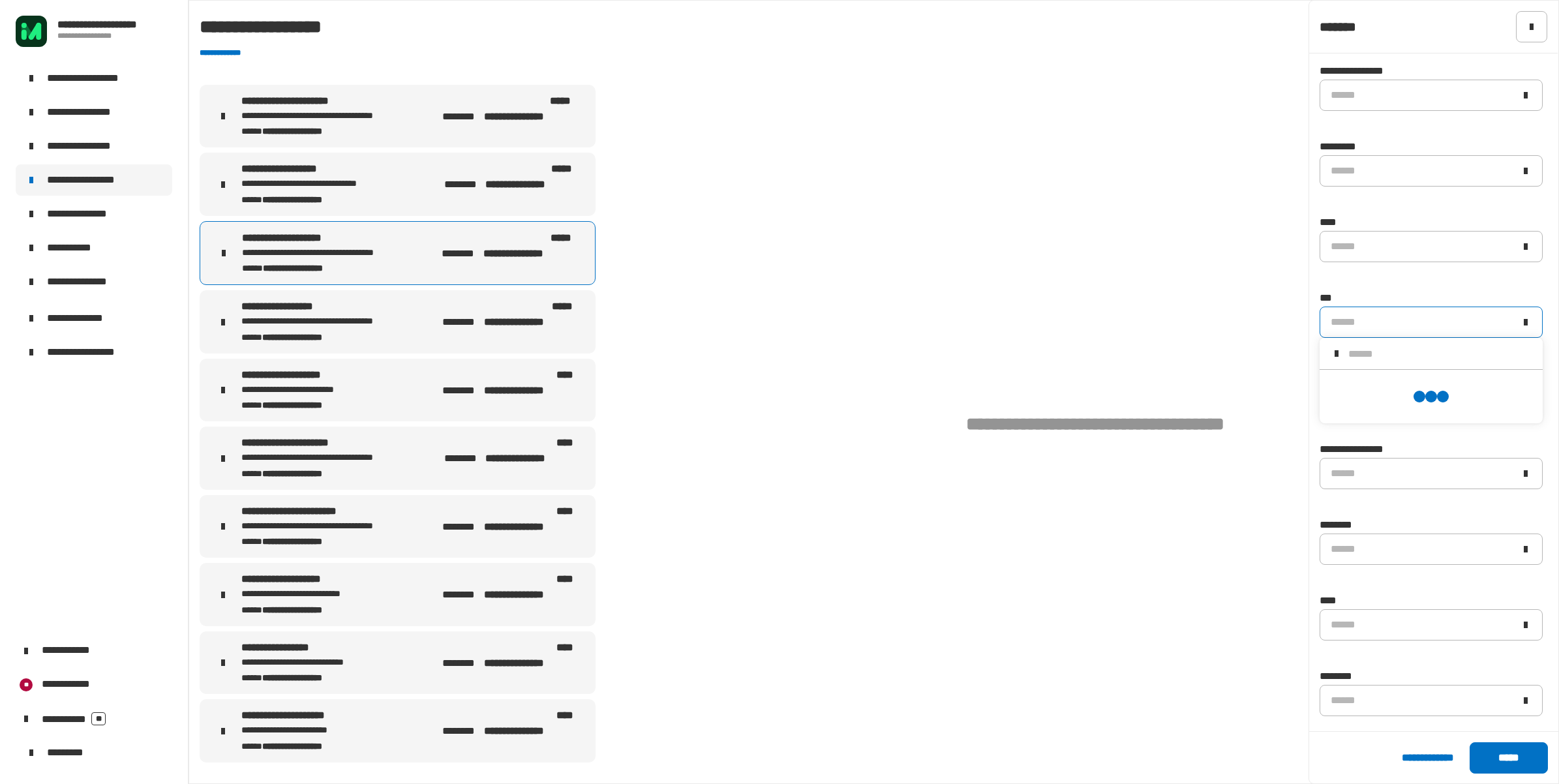 type on "**********" 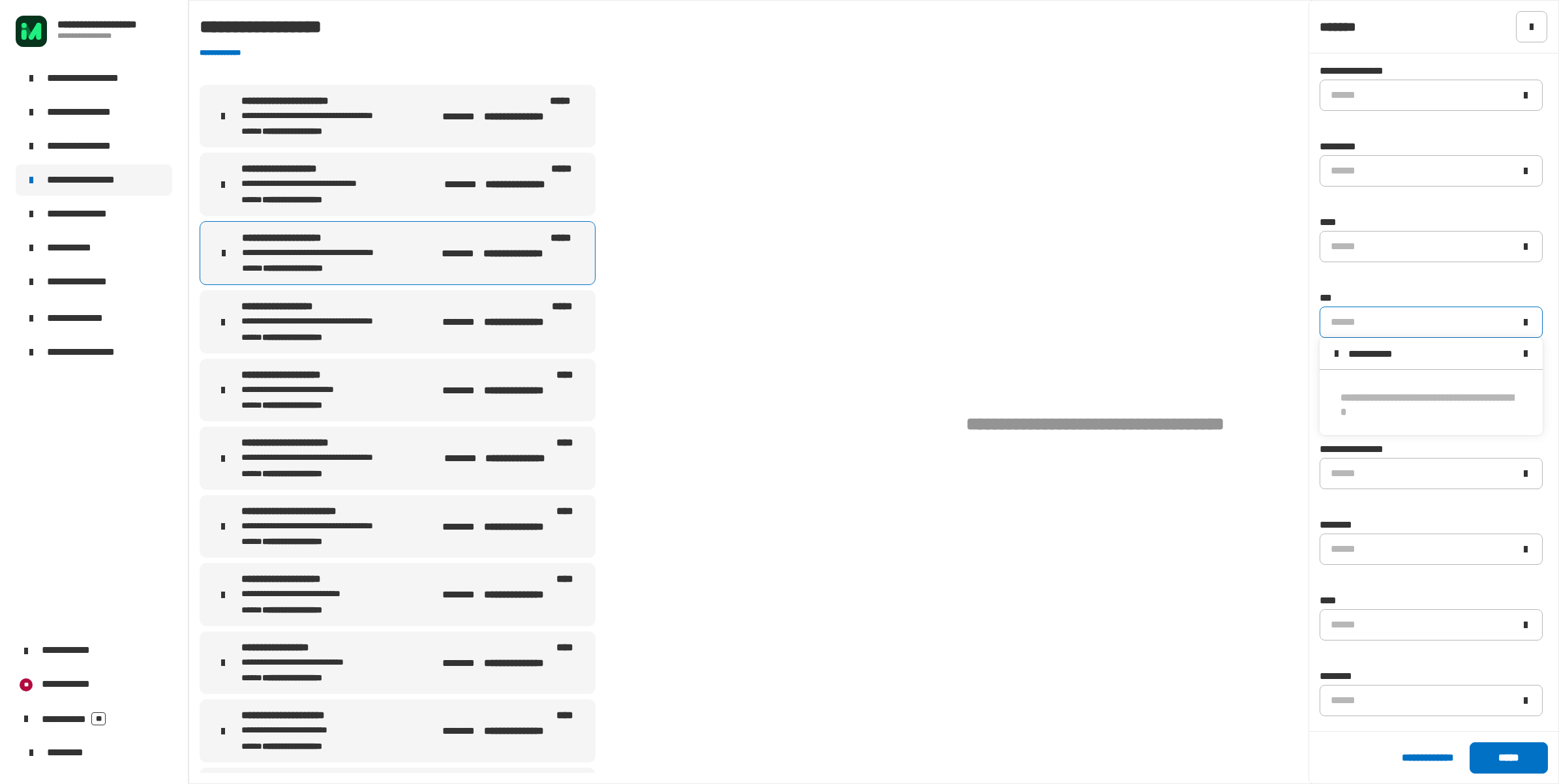 type on "*********" 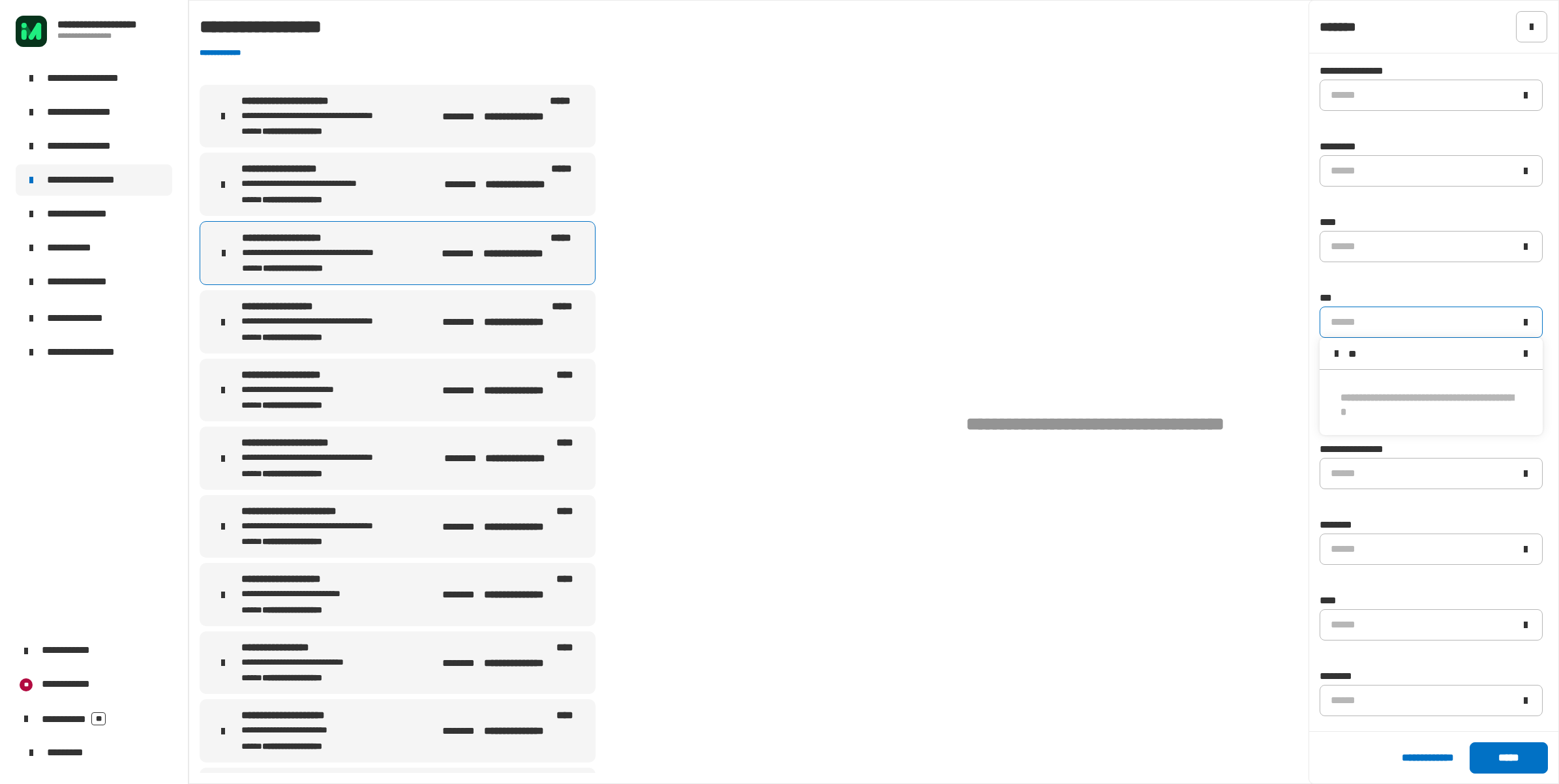 type on "*" 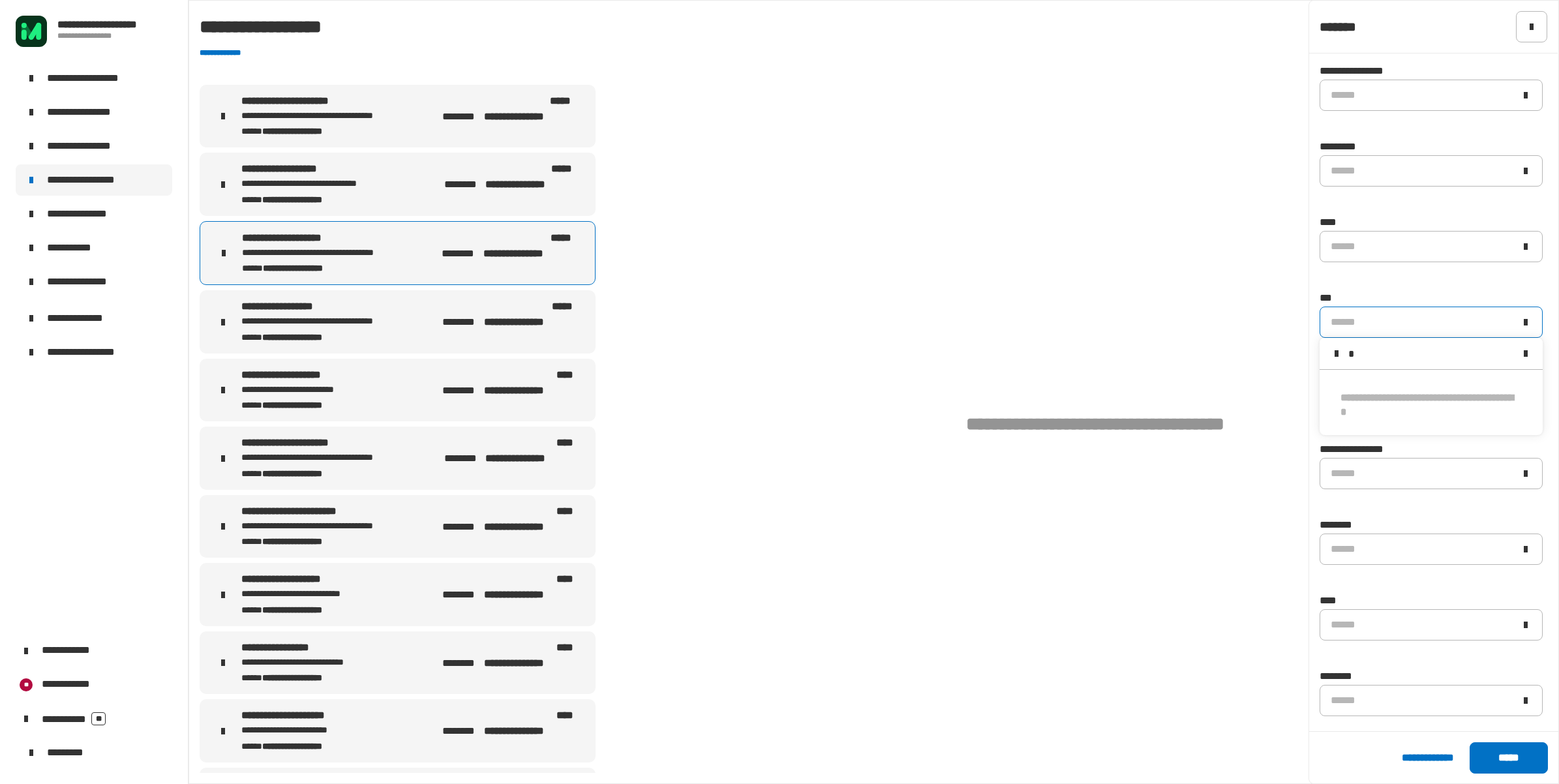 type 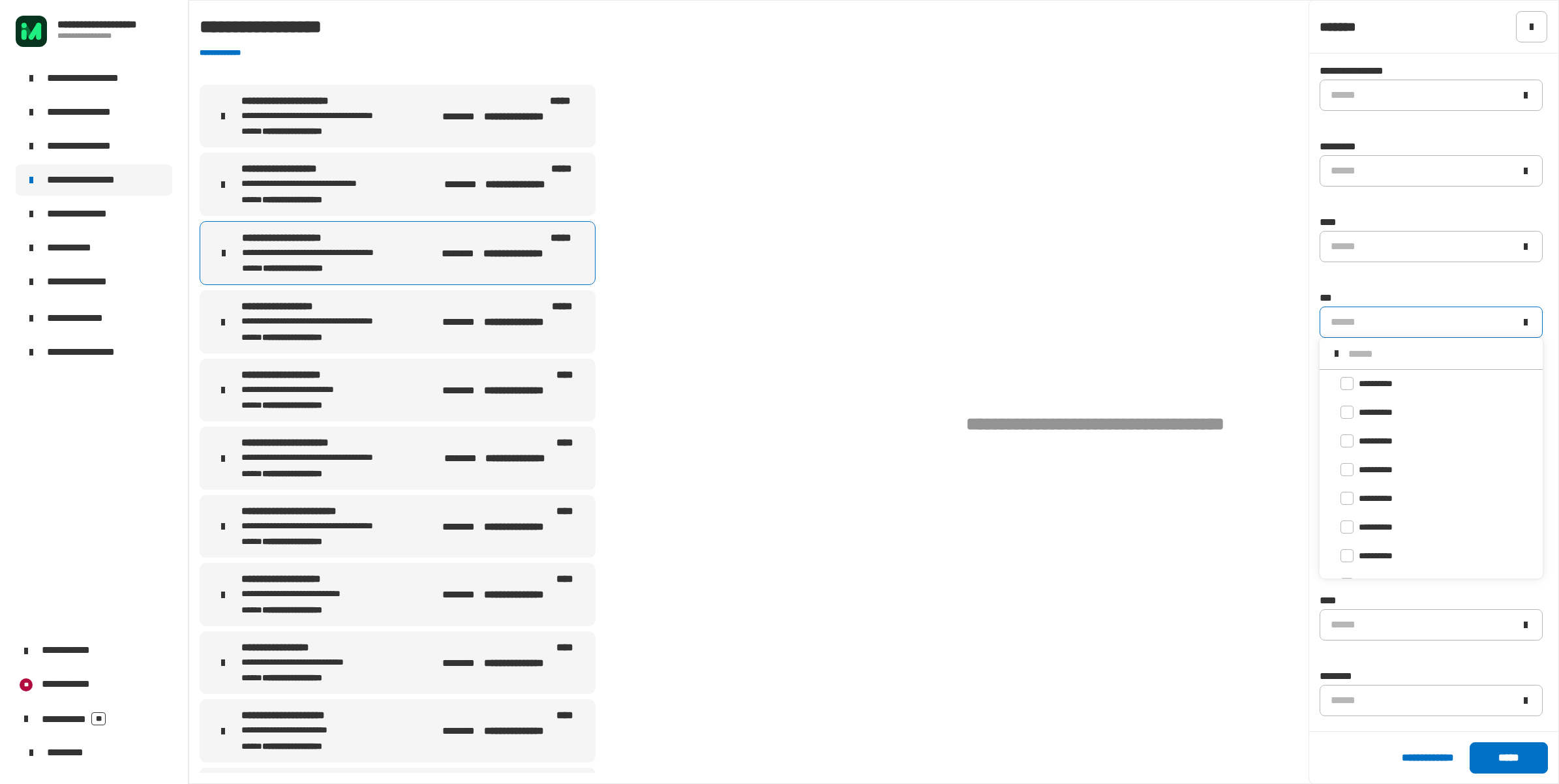 scroll, scrollTop: 10, scrollLeft: 0, axis: vertical 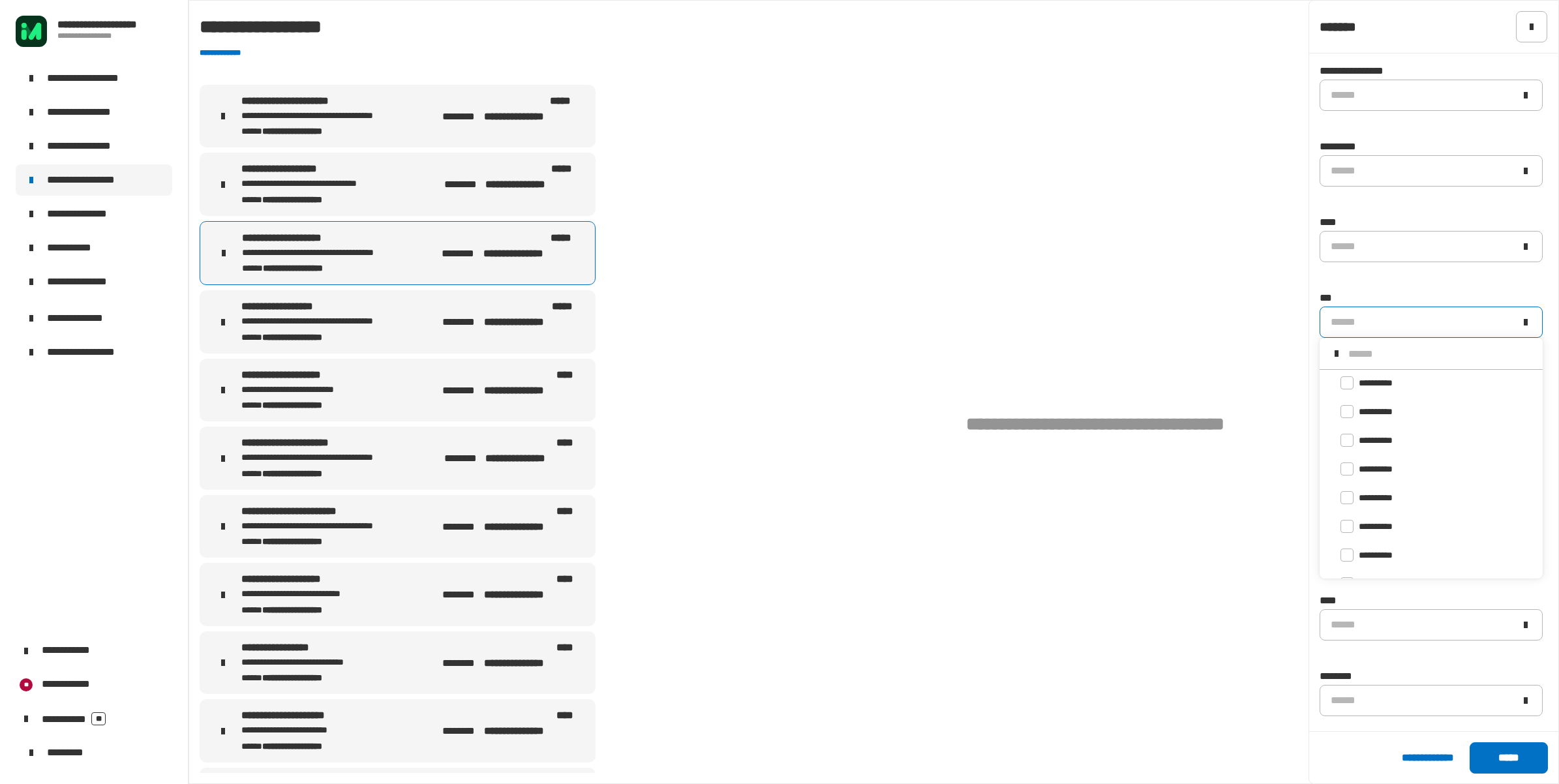 click on "**********" 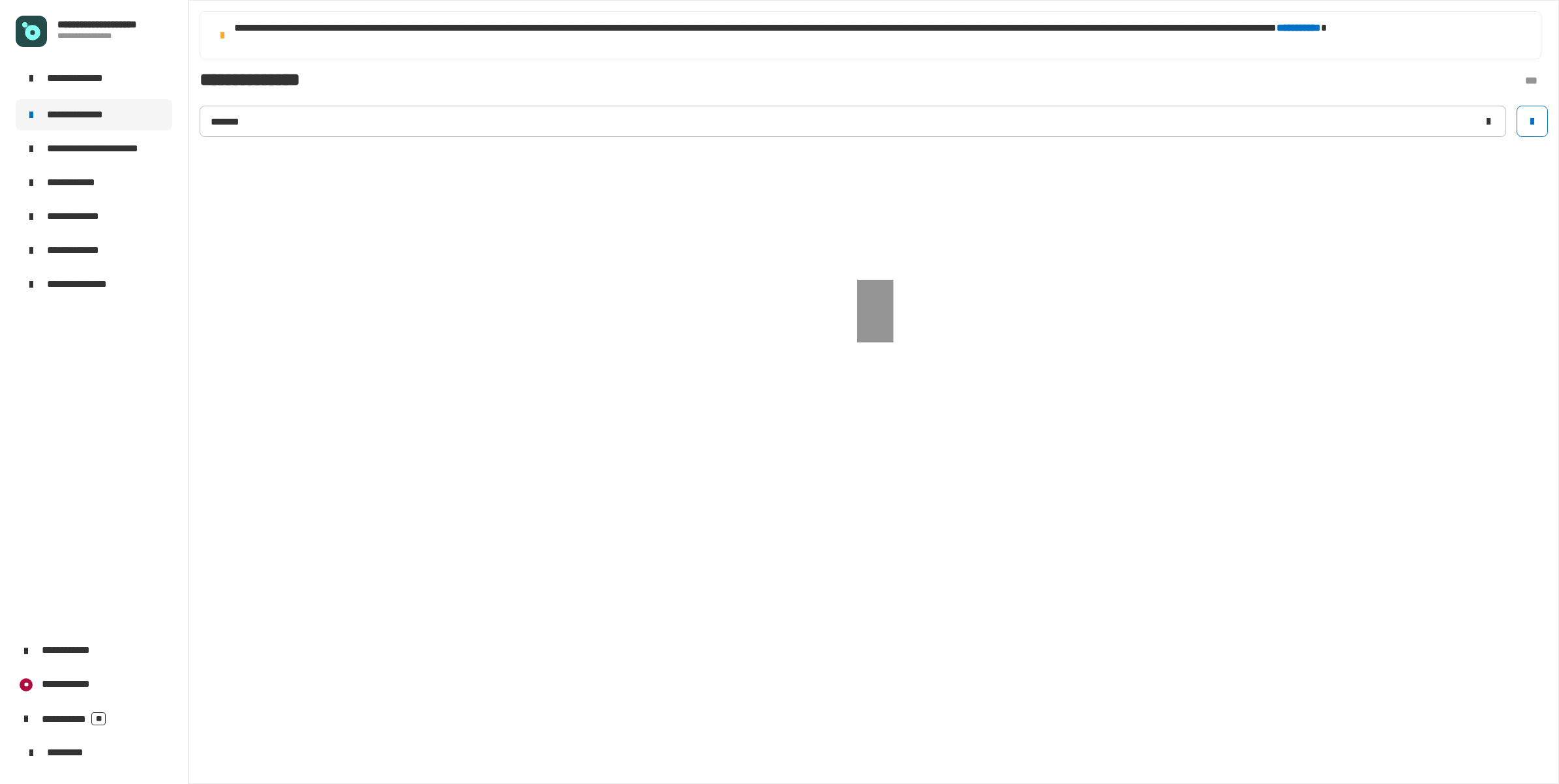 scroll, scrollTop: 0, scrollLeft: 0, axis: both 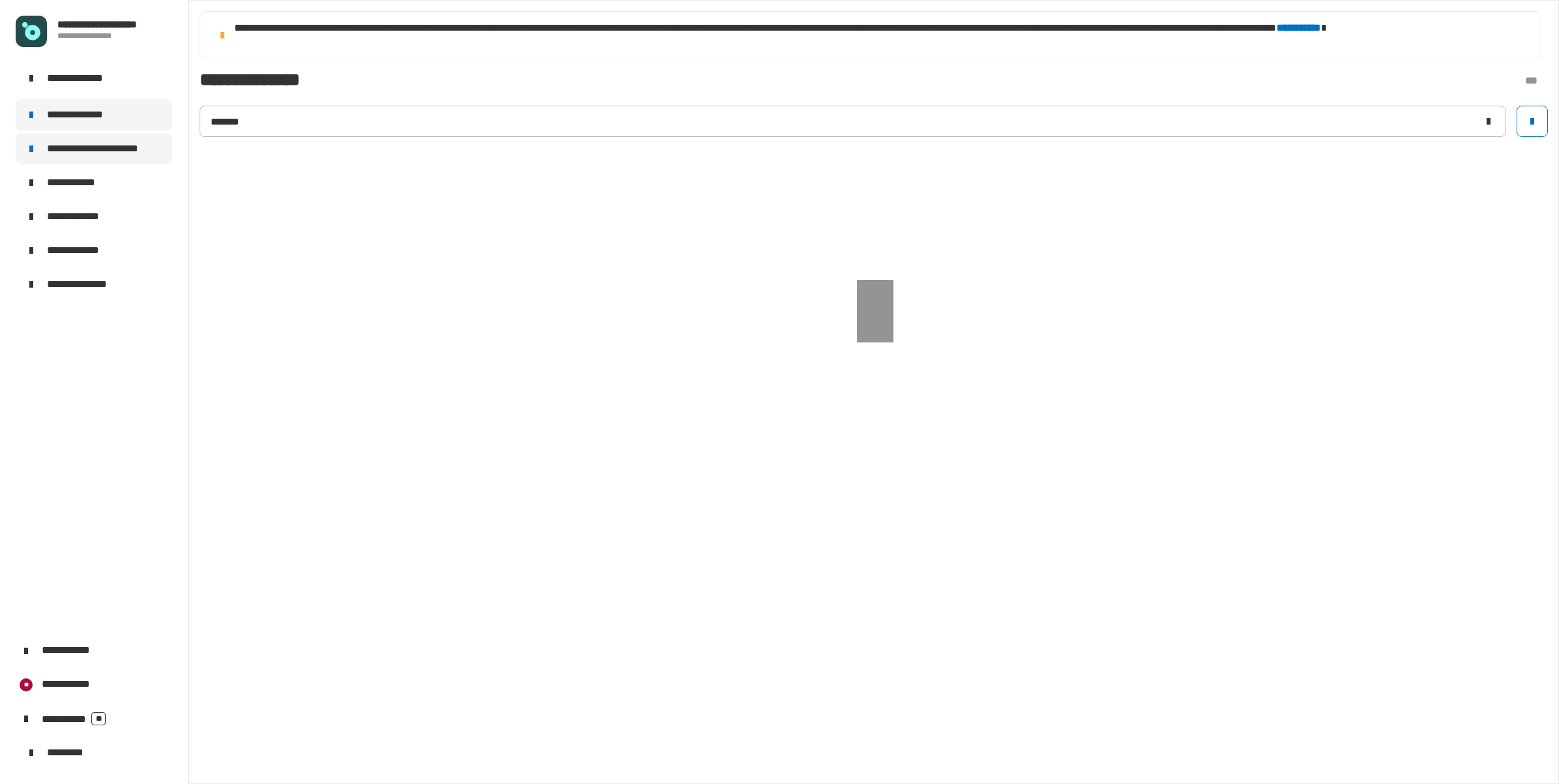 click on "**********" 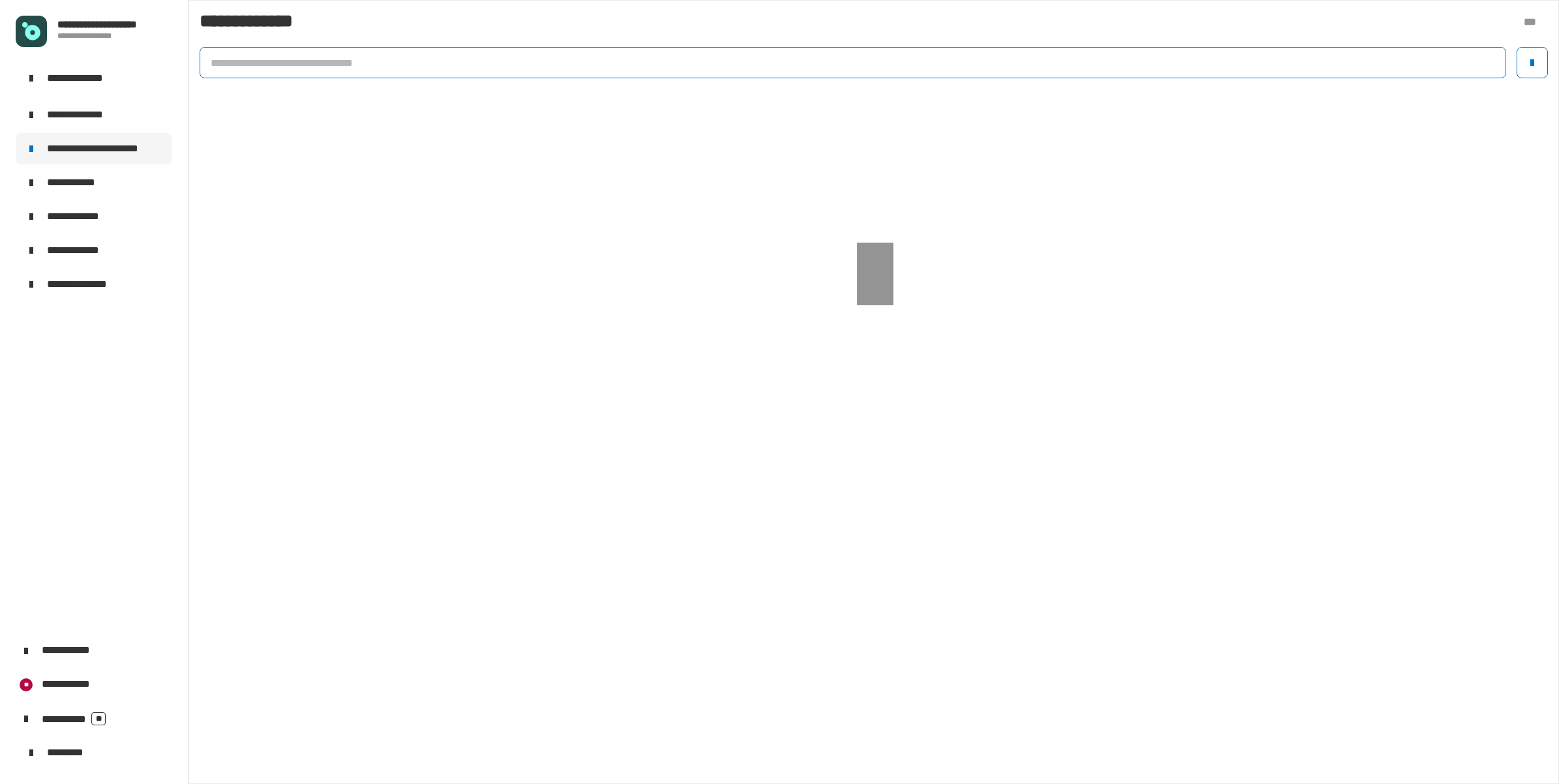 click 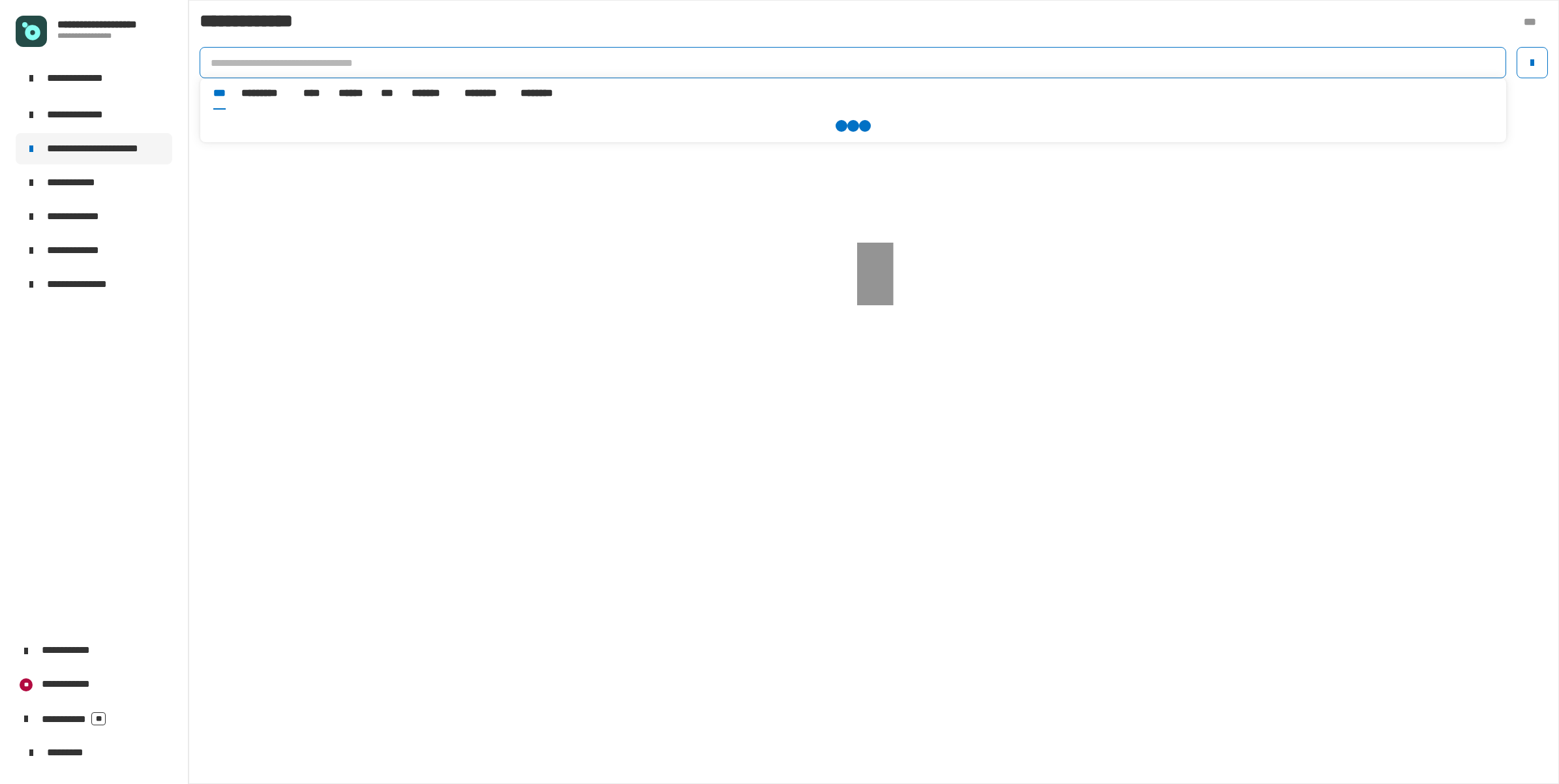 click 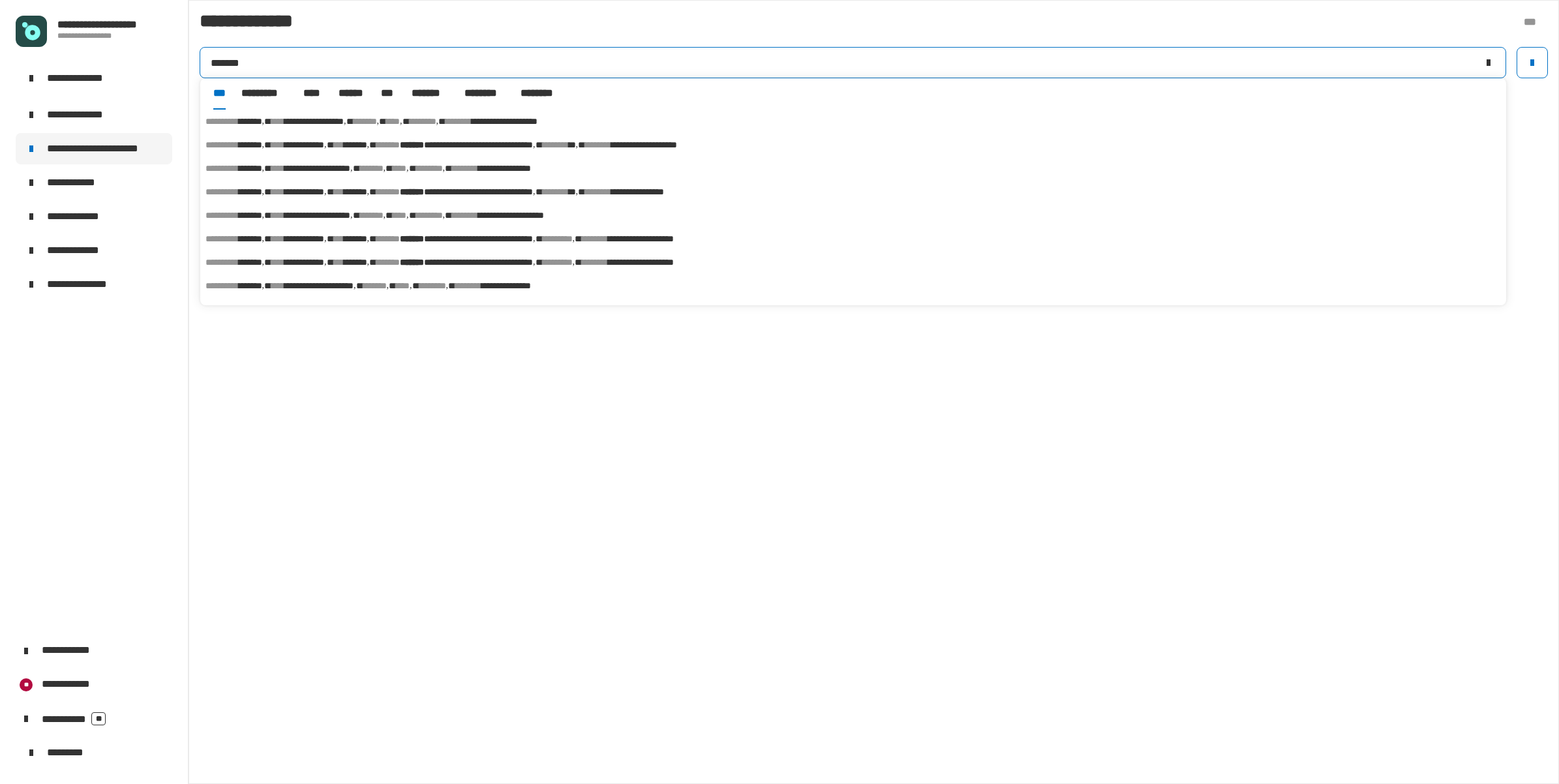 click on "*******" 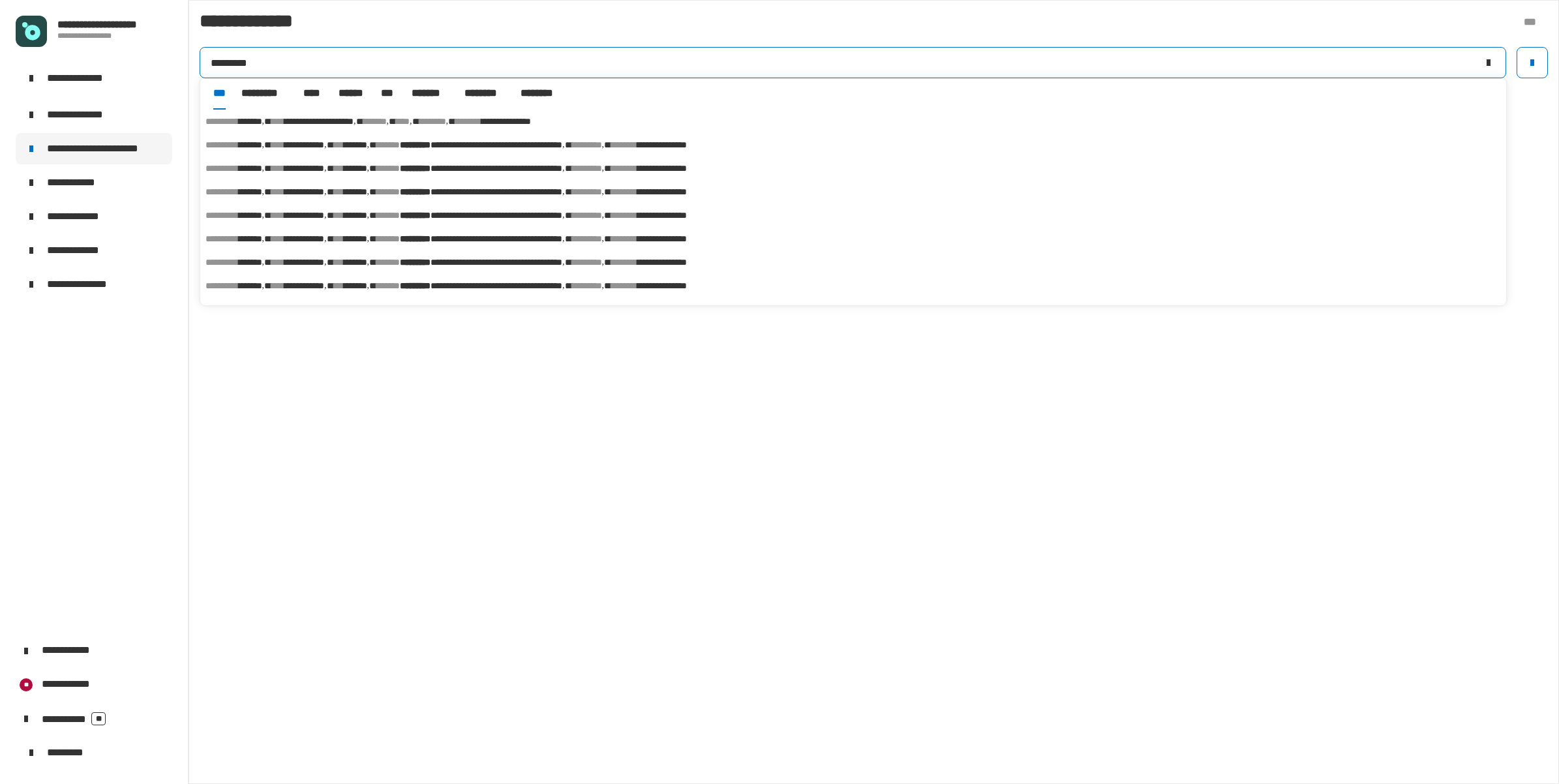 type on "*********" 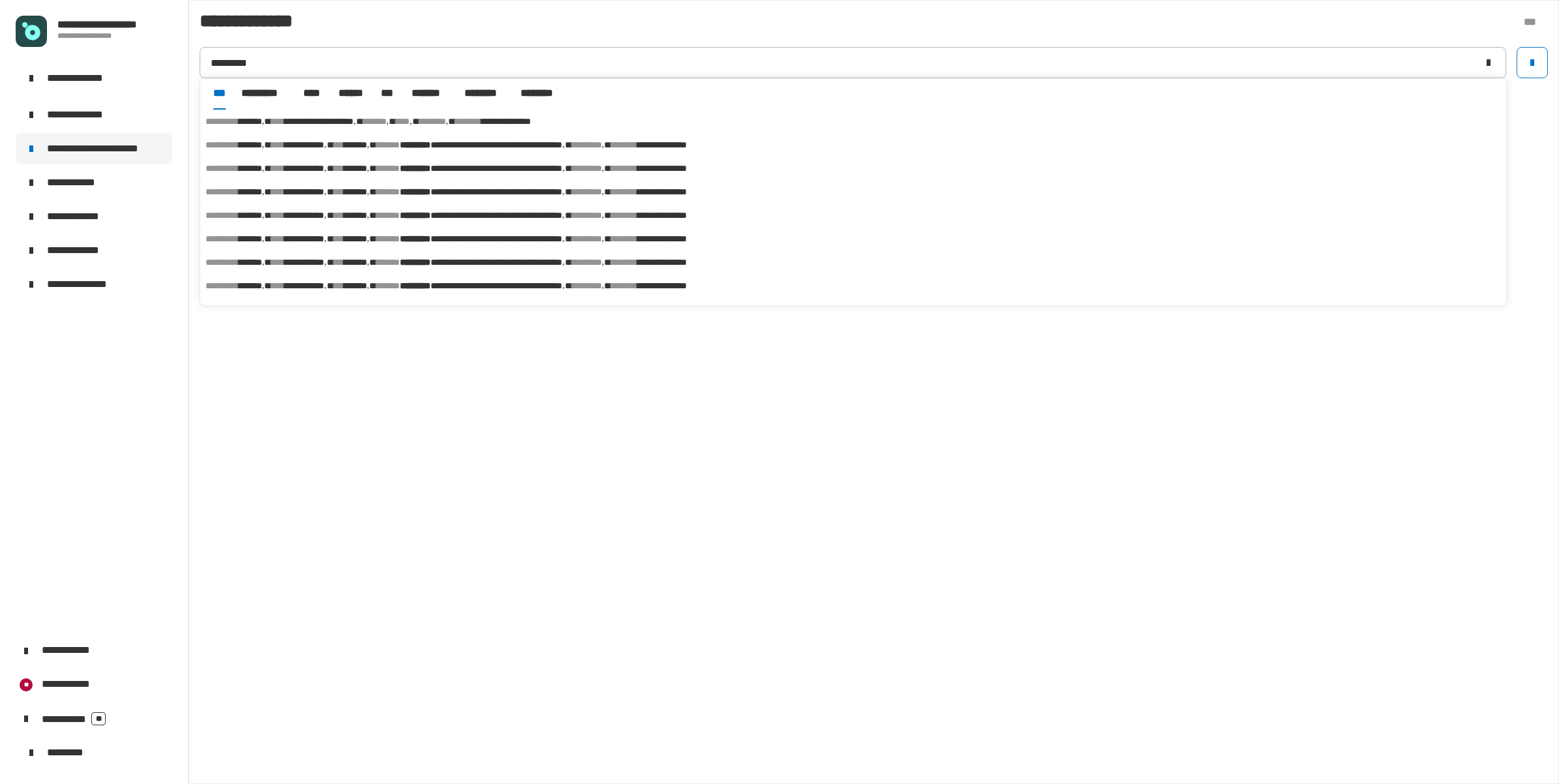 click on "**********" at bounding box center (319, 121) 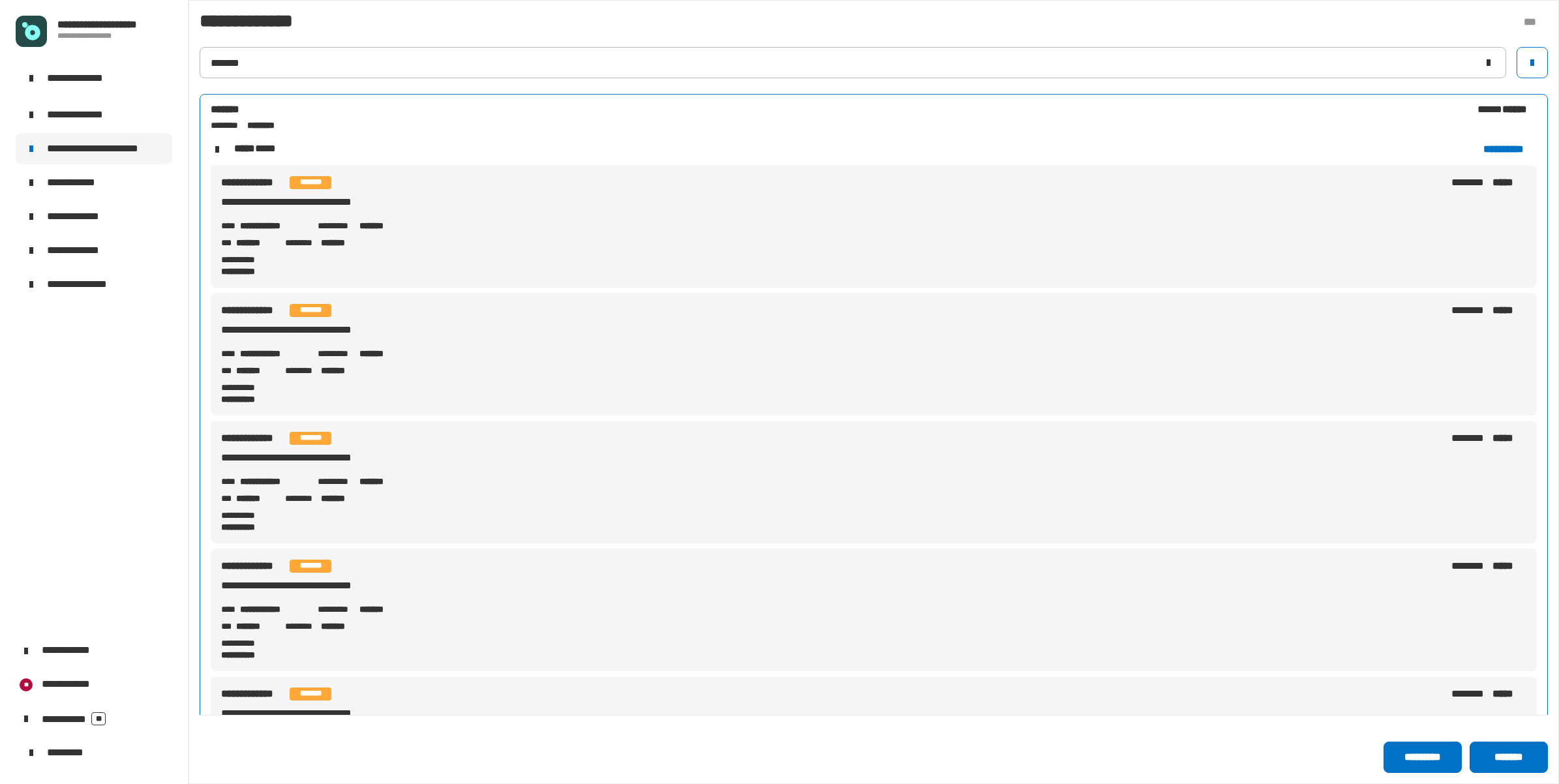 click on "**********" 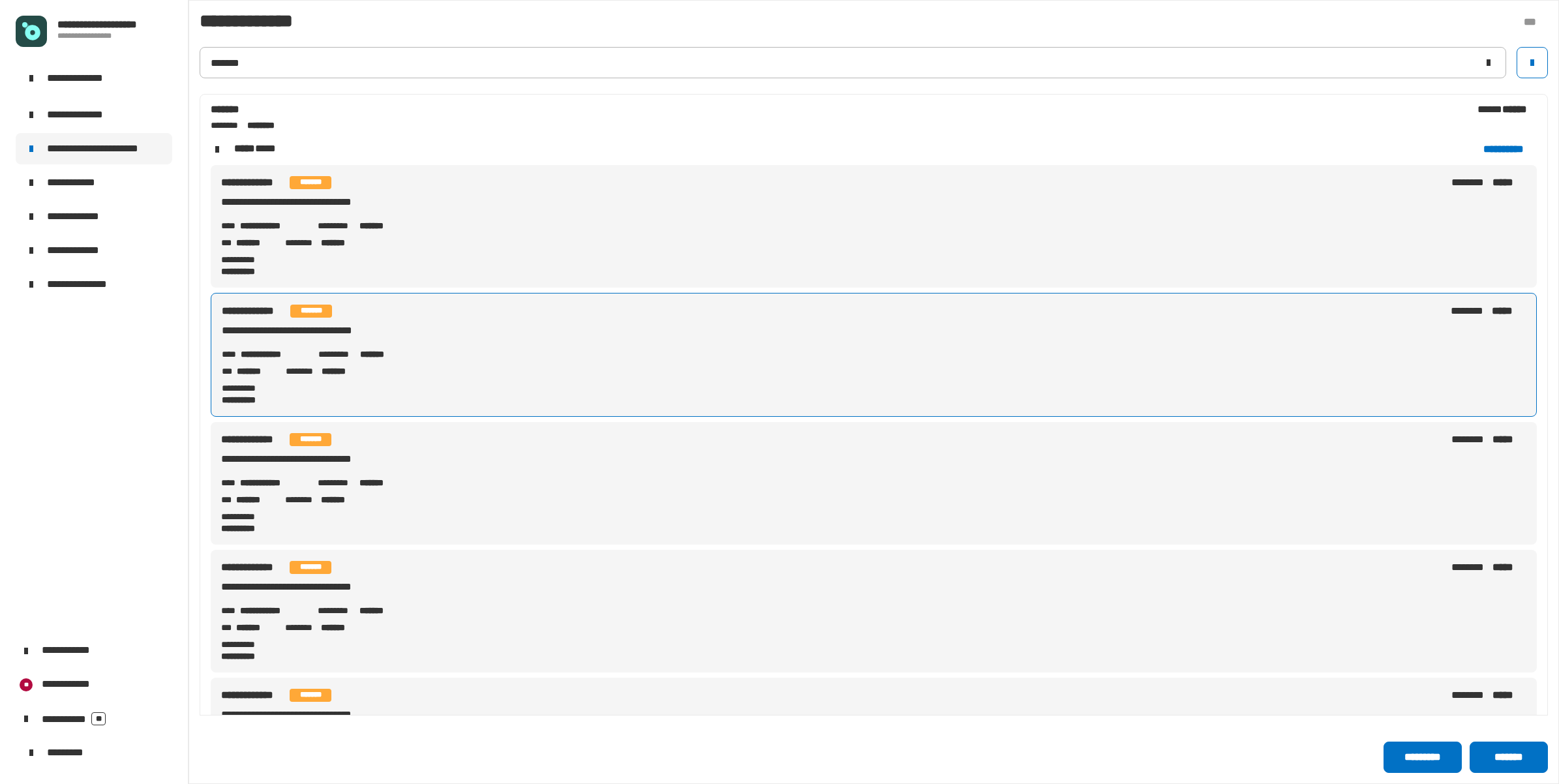 click on "*** ******* ******** *******" 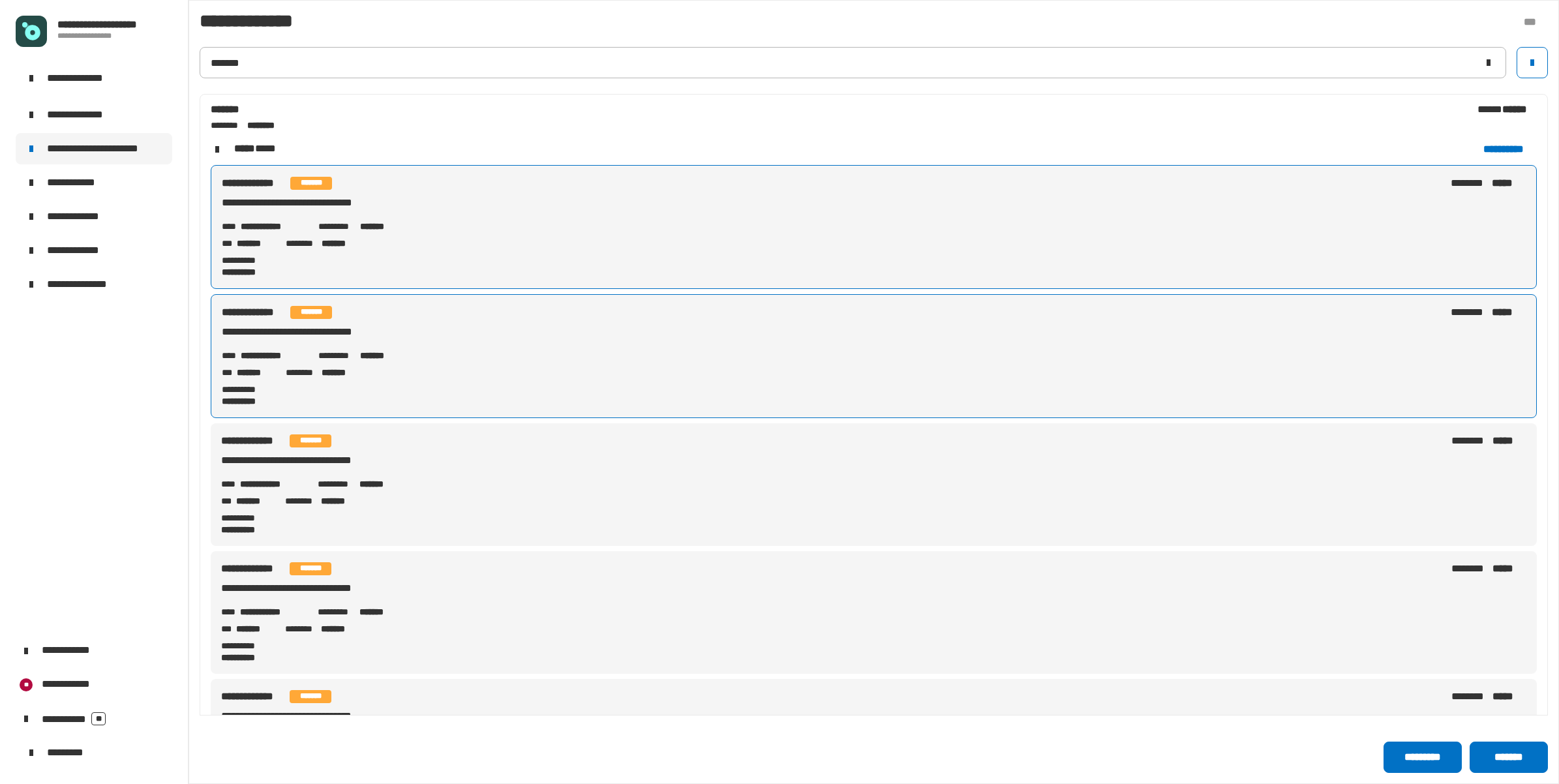 click on "**********" 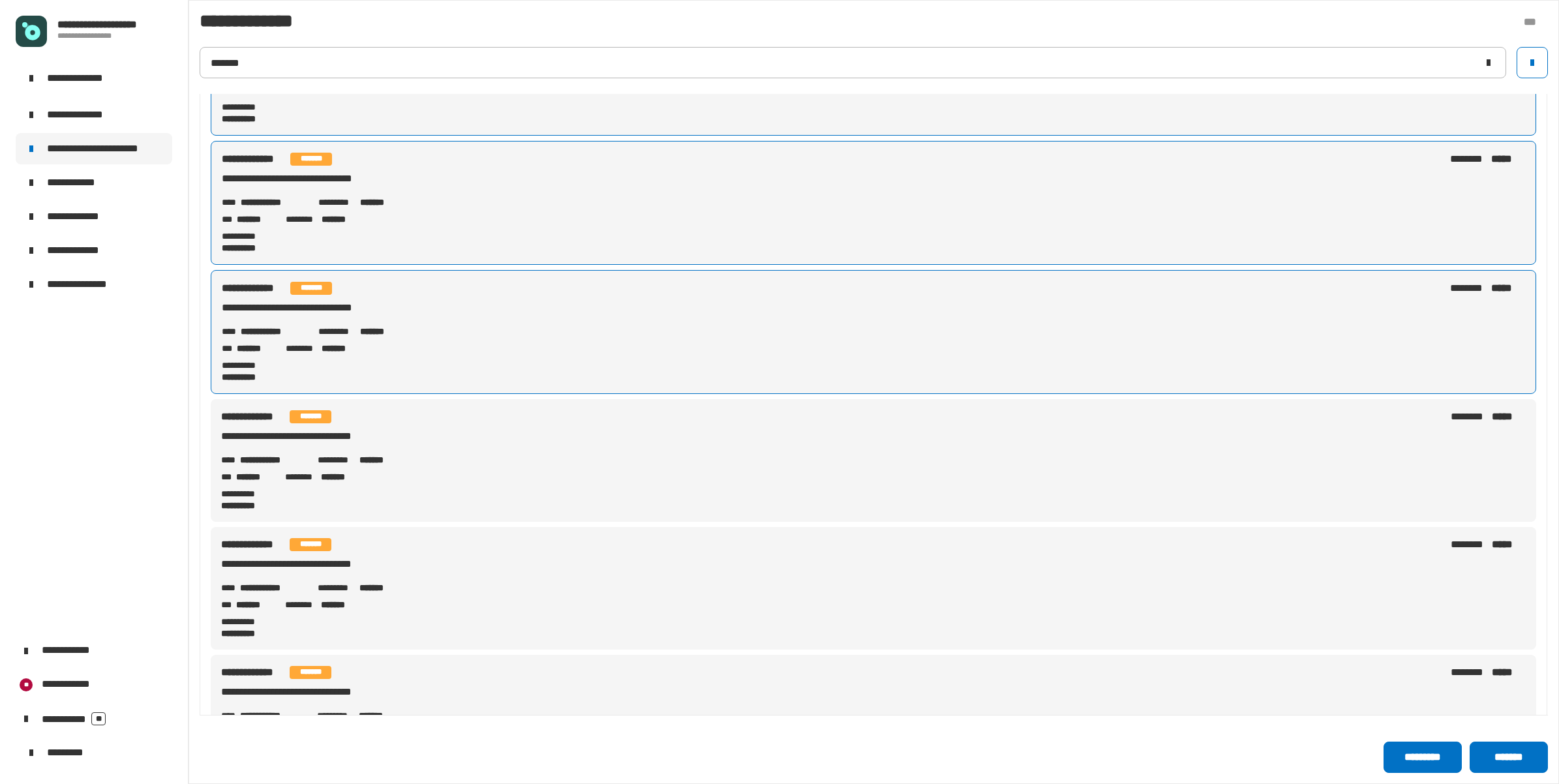 scroll, scrollTop: 163, scrollLeft: 0, axis: vertical 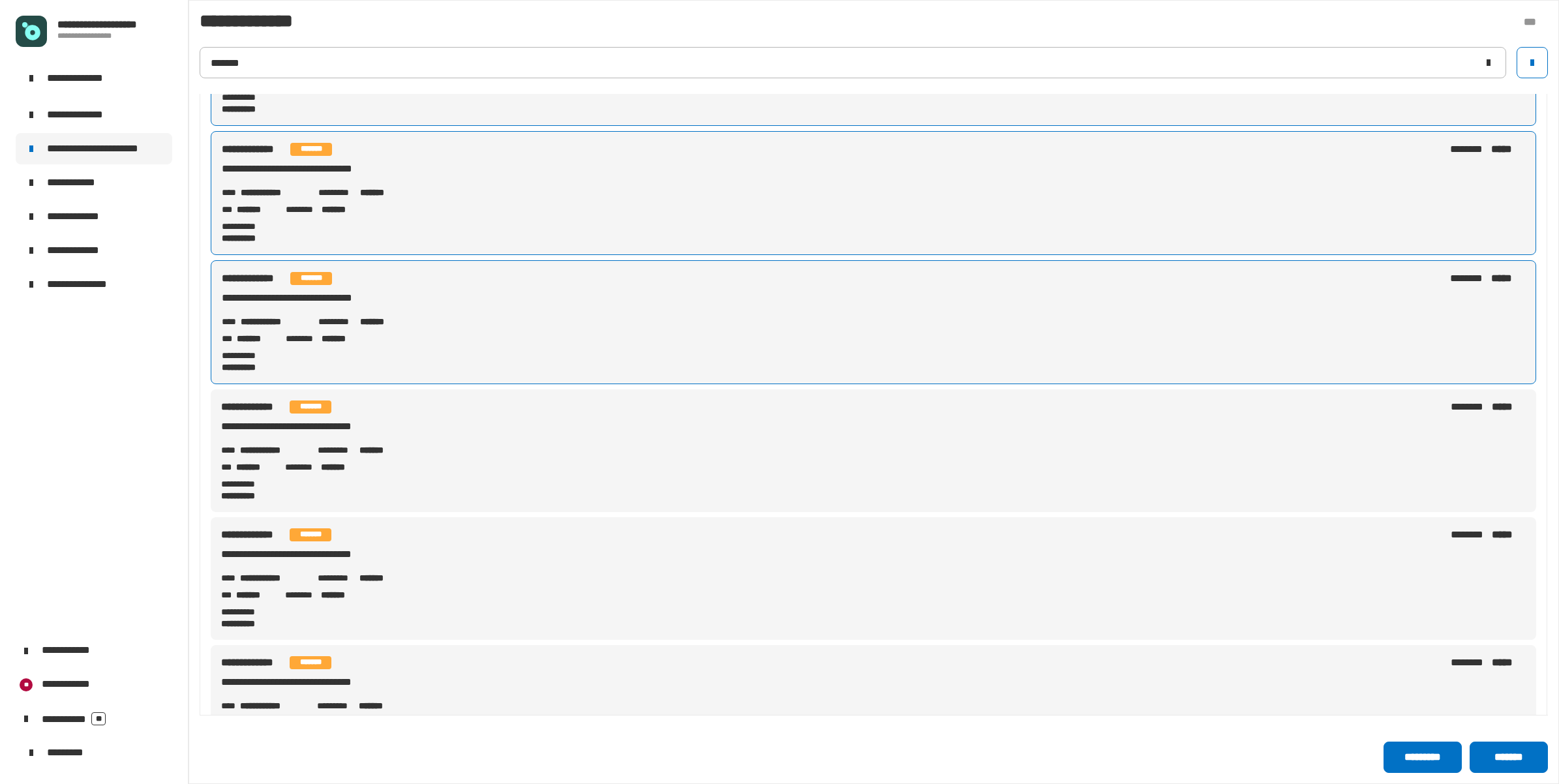 click on "**********" 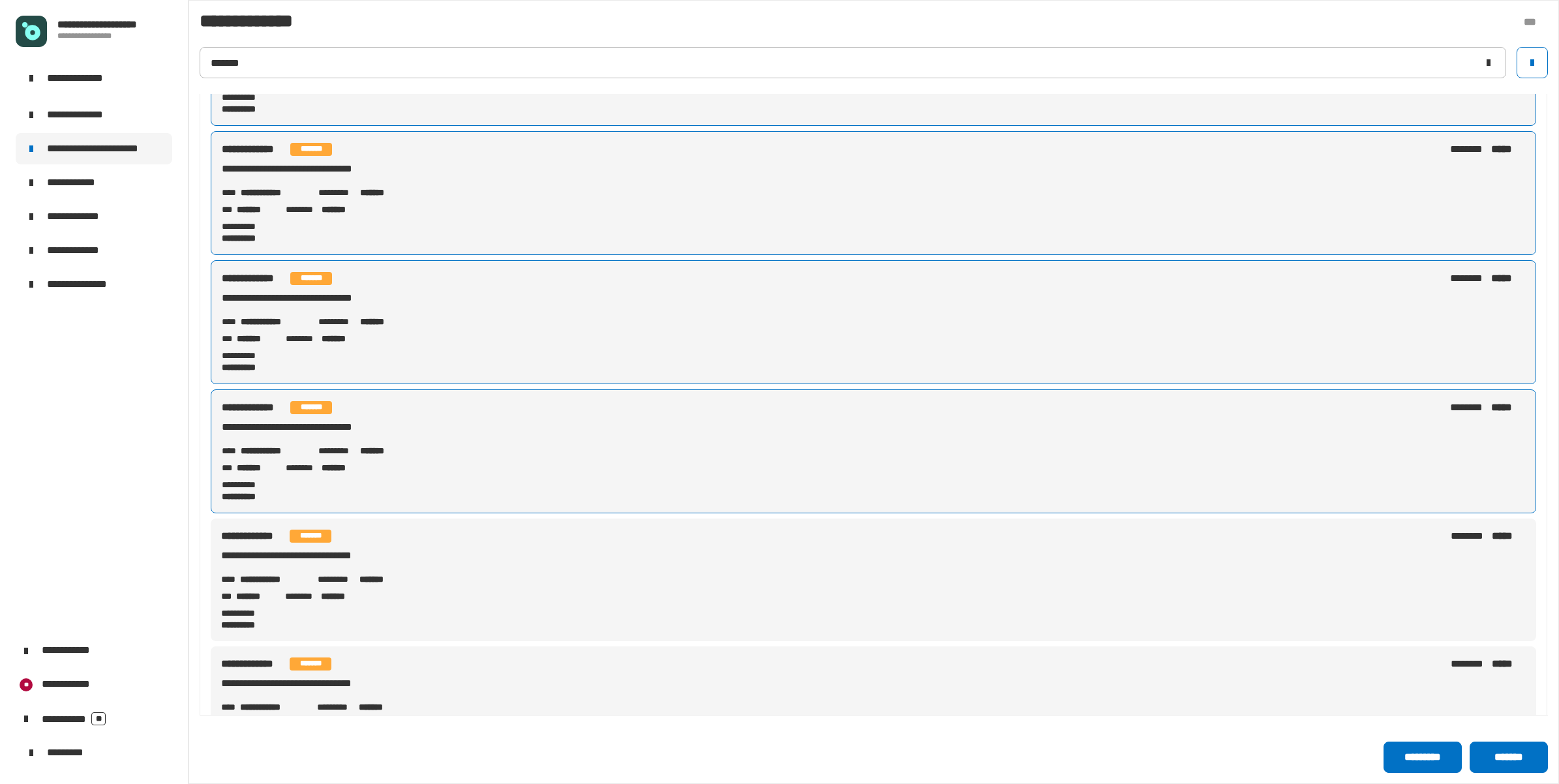 scroll, scrollTop: 245, scrollLeft: 0, axis: vertical 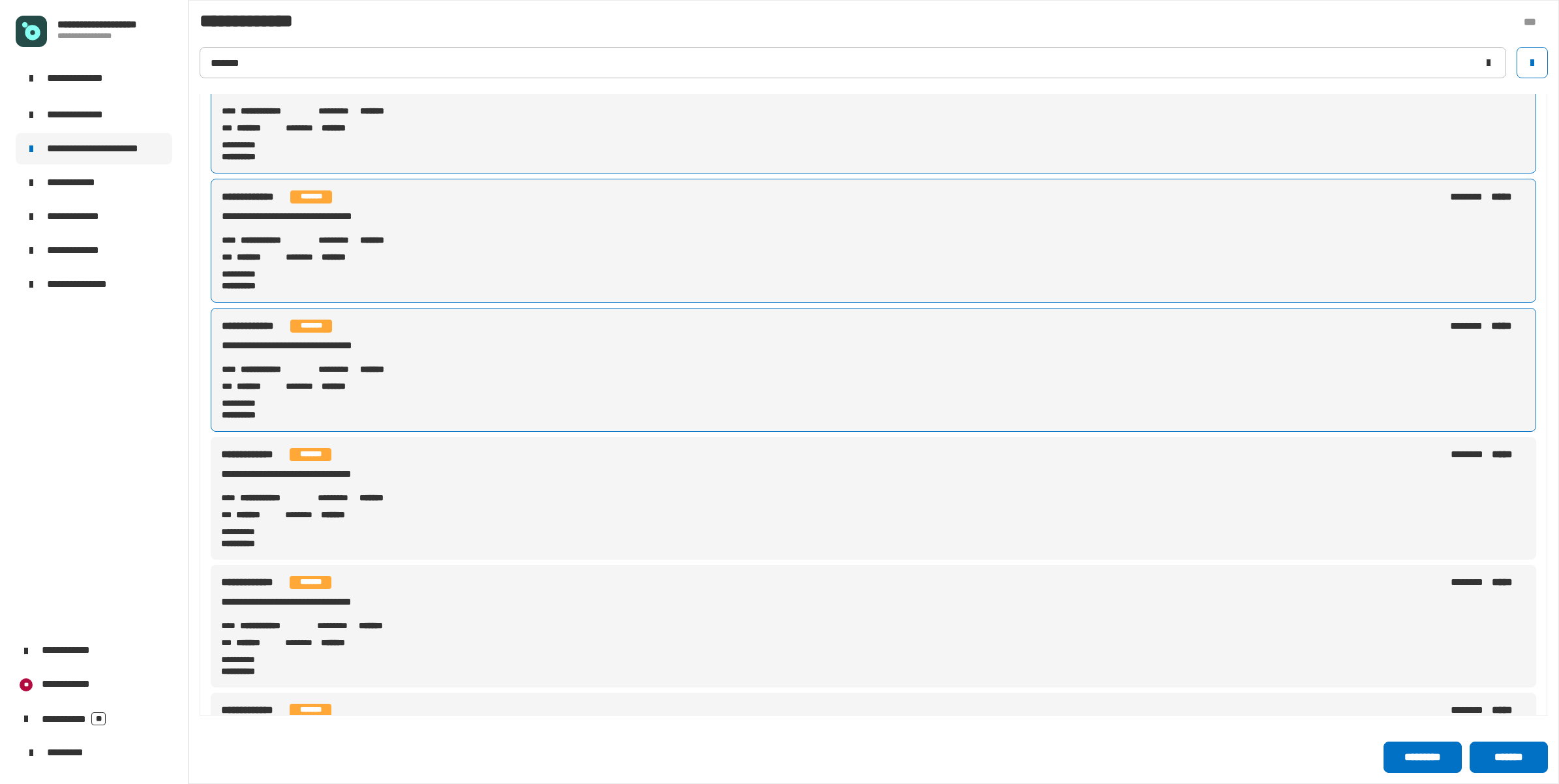 click on "**********" 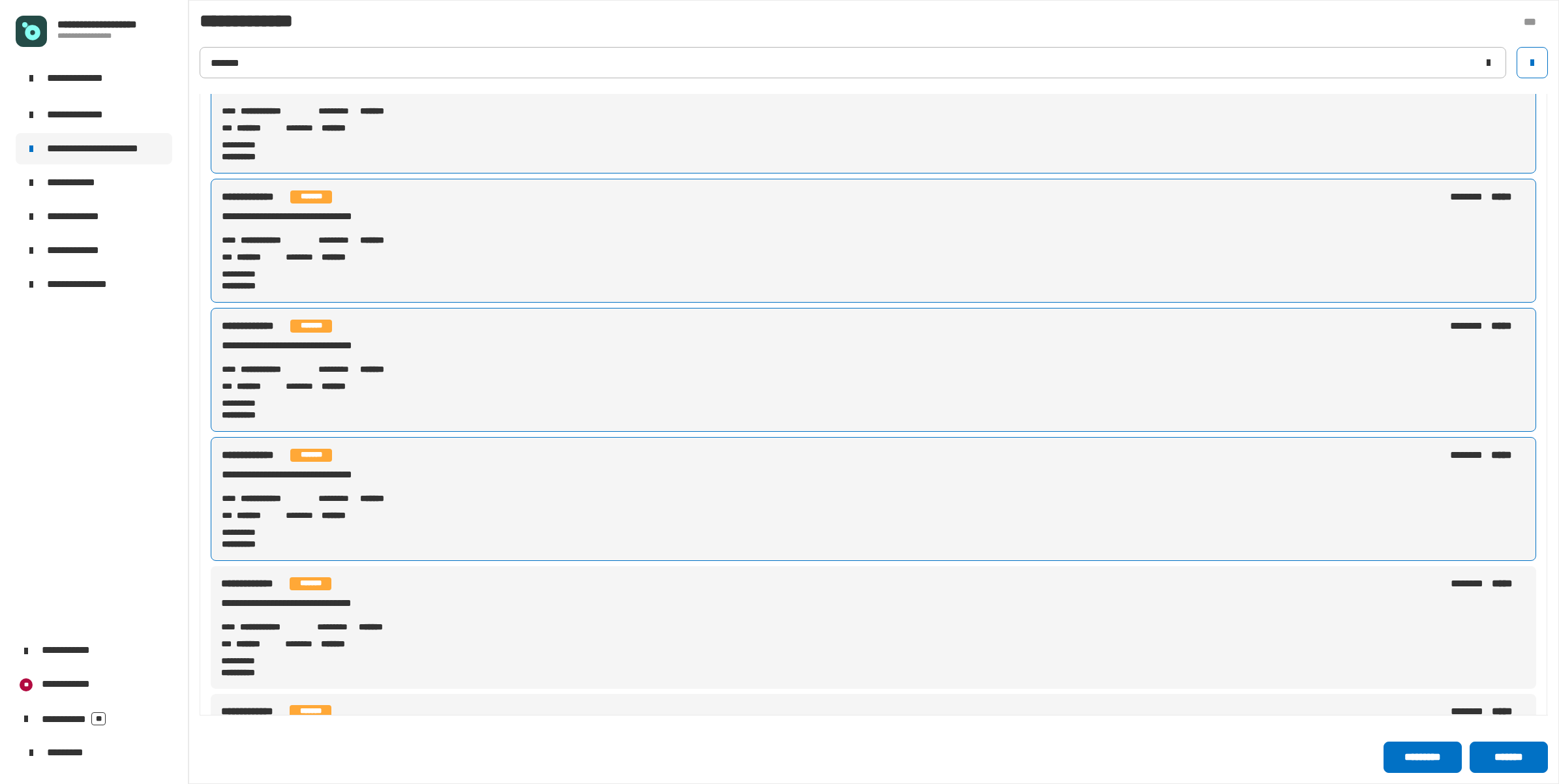 click on "*** ******* ******** *******" 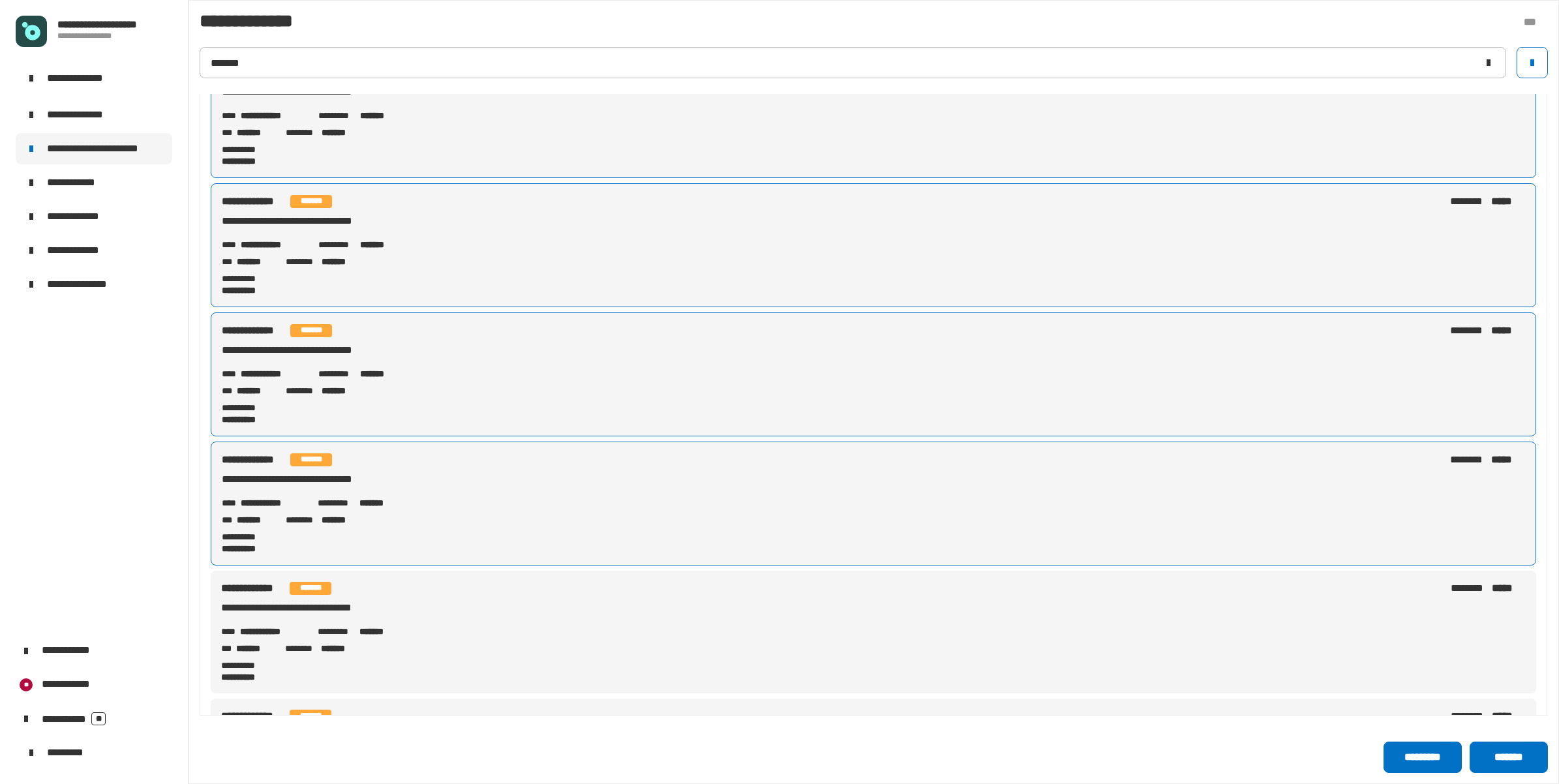 scroll, scrollTop: 408, scrollLeft: 0, axis: vertical 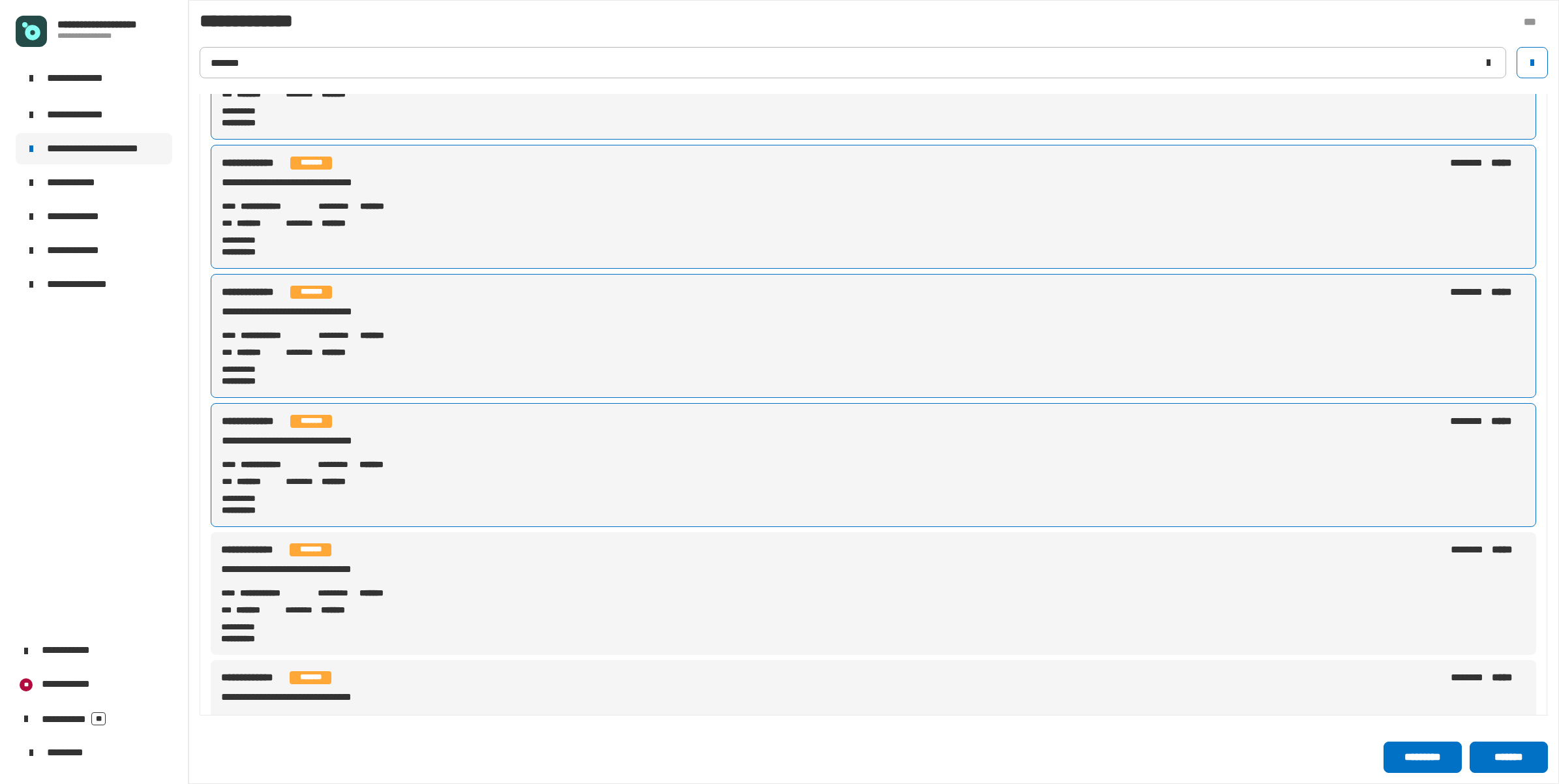 click on "**********" 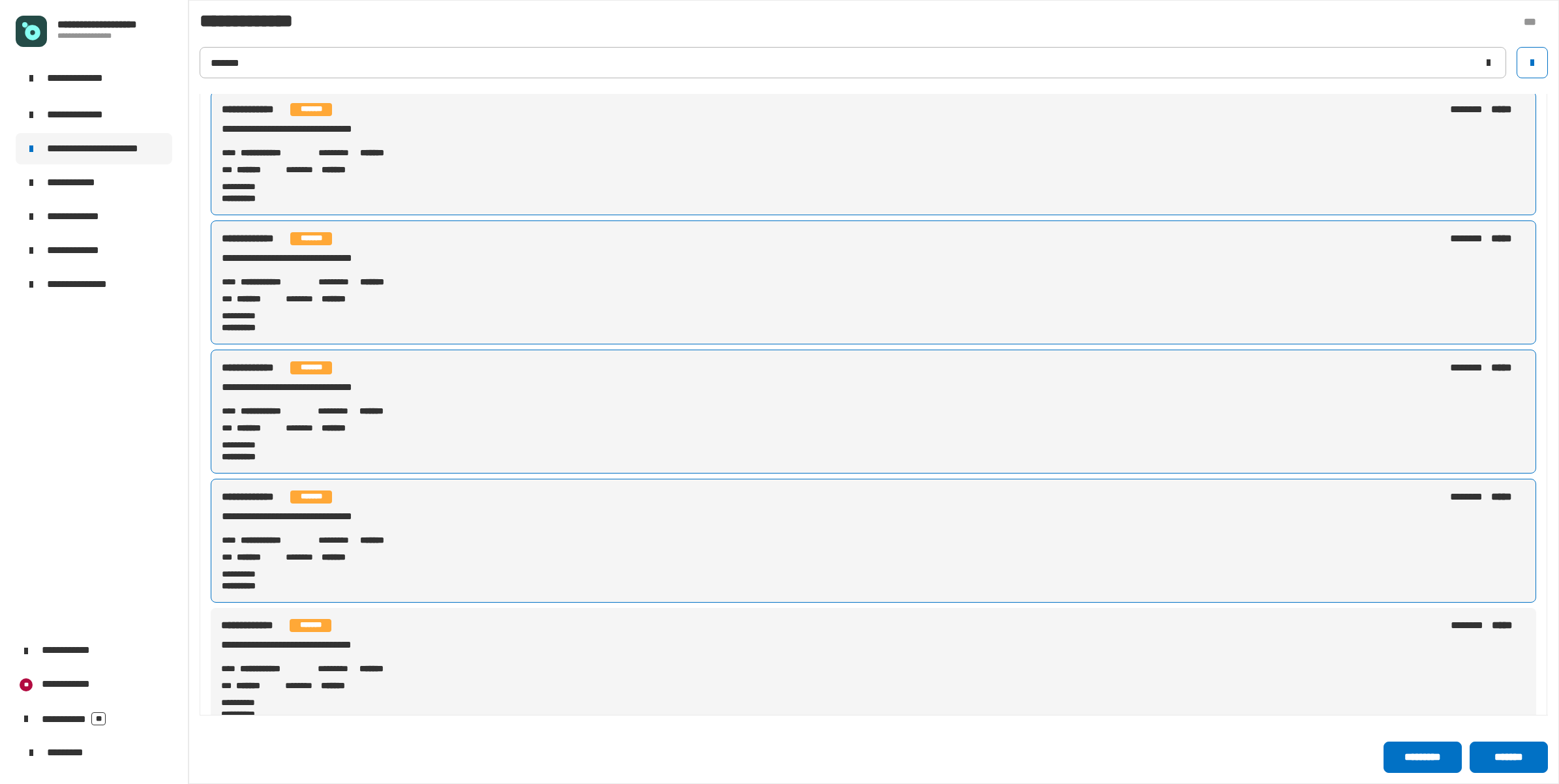 scroll, scrollTop: 489, scrollLeft: 0, axis: vertical 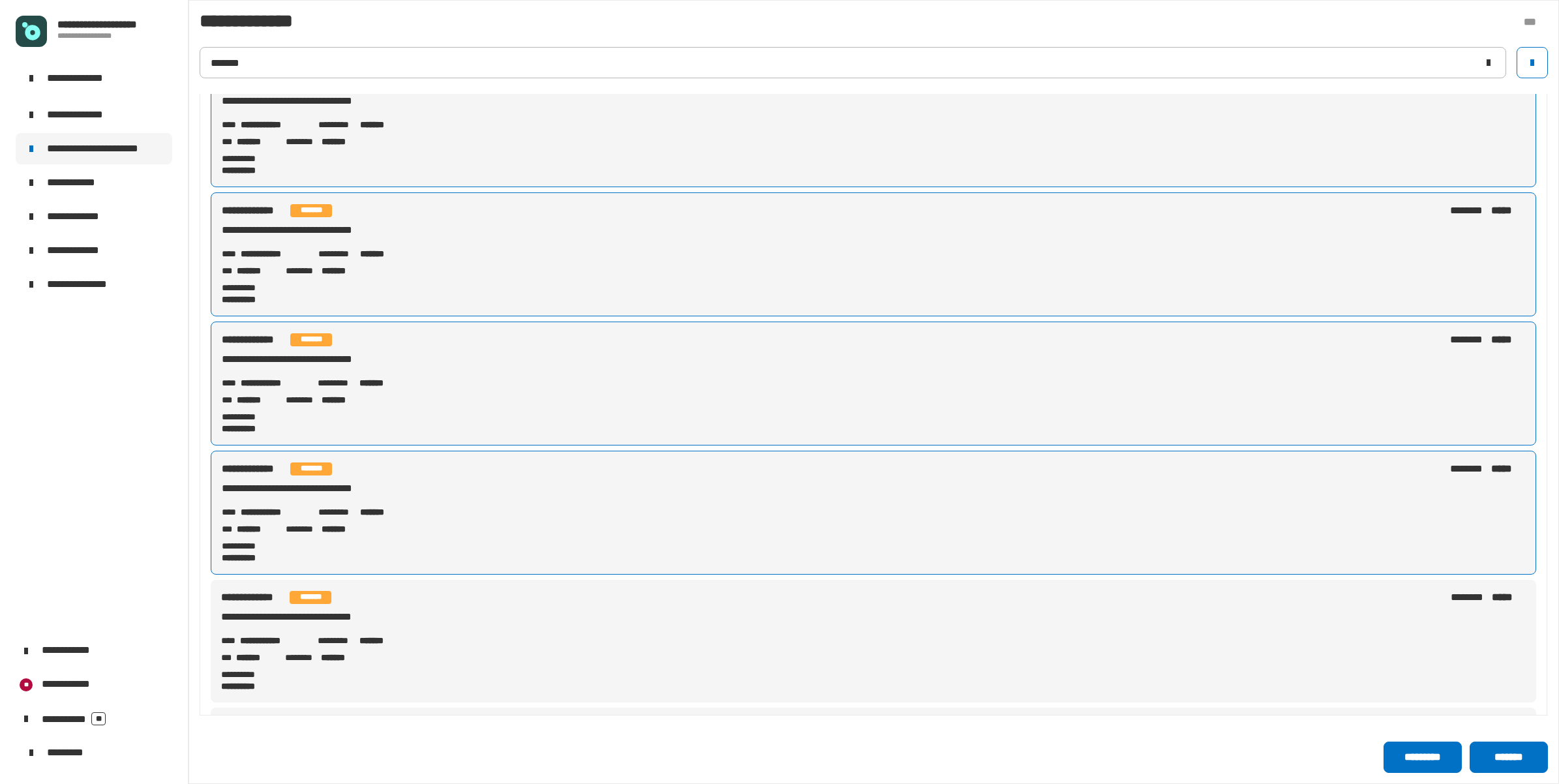 click on "**********" 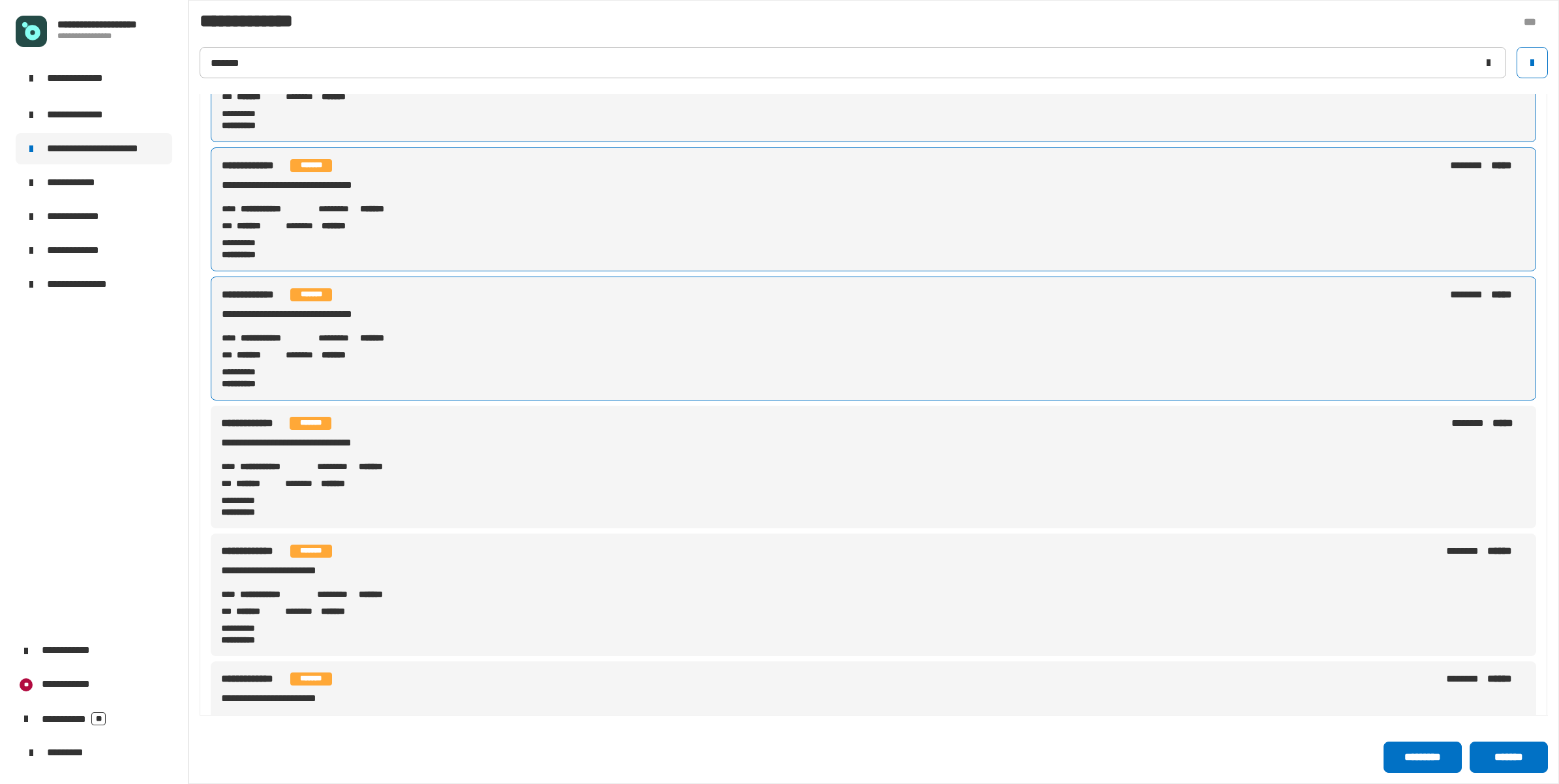 scroll, scrollTop: 815, scrollLeft: 0, axis: vertical 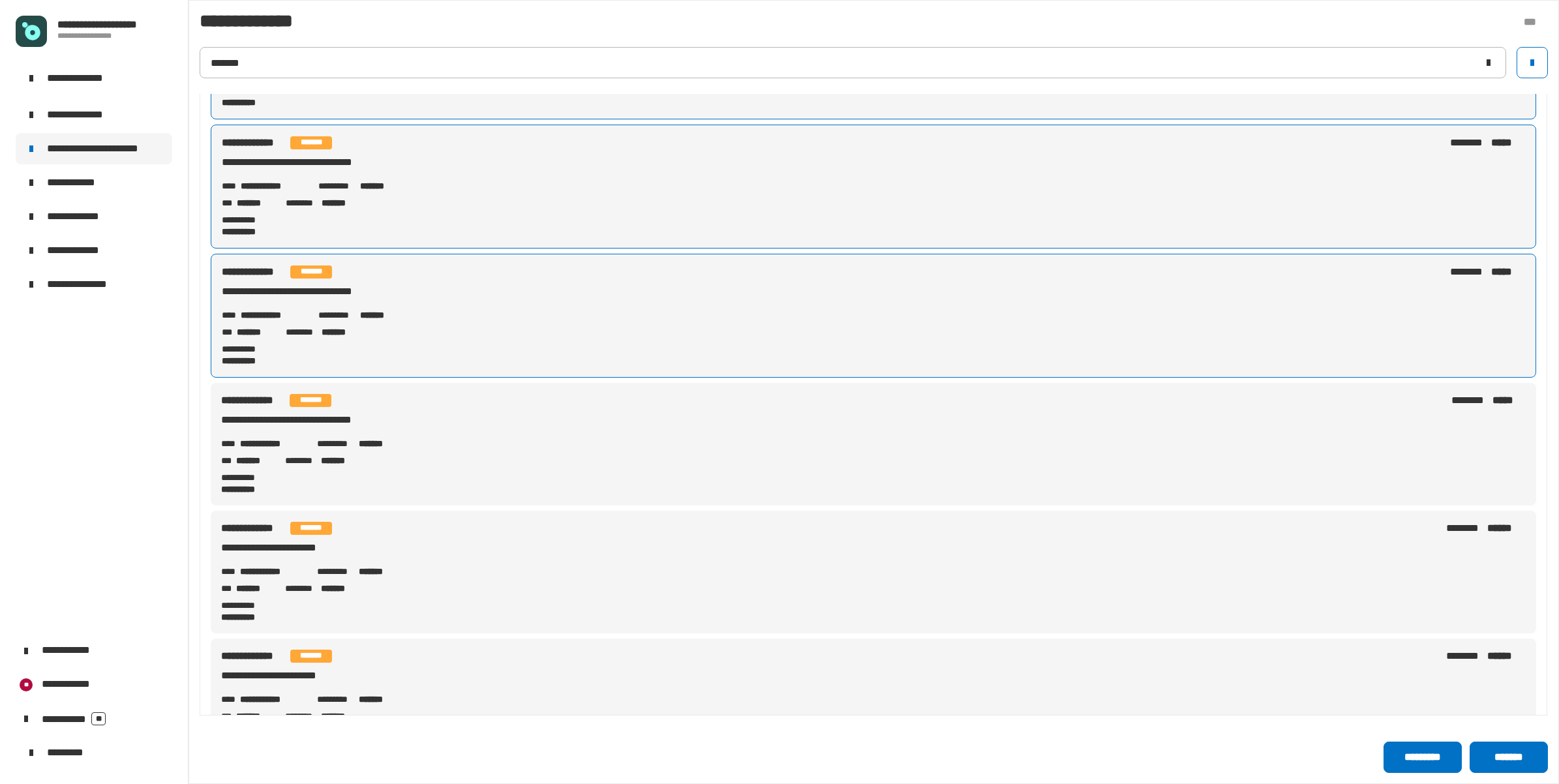 click on "*******" 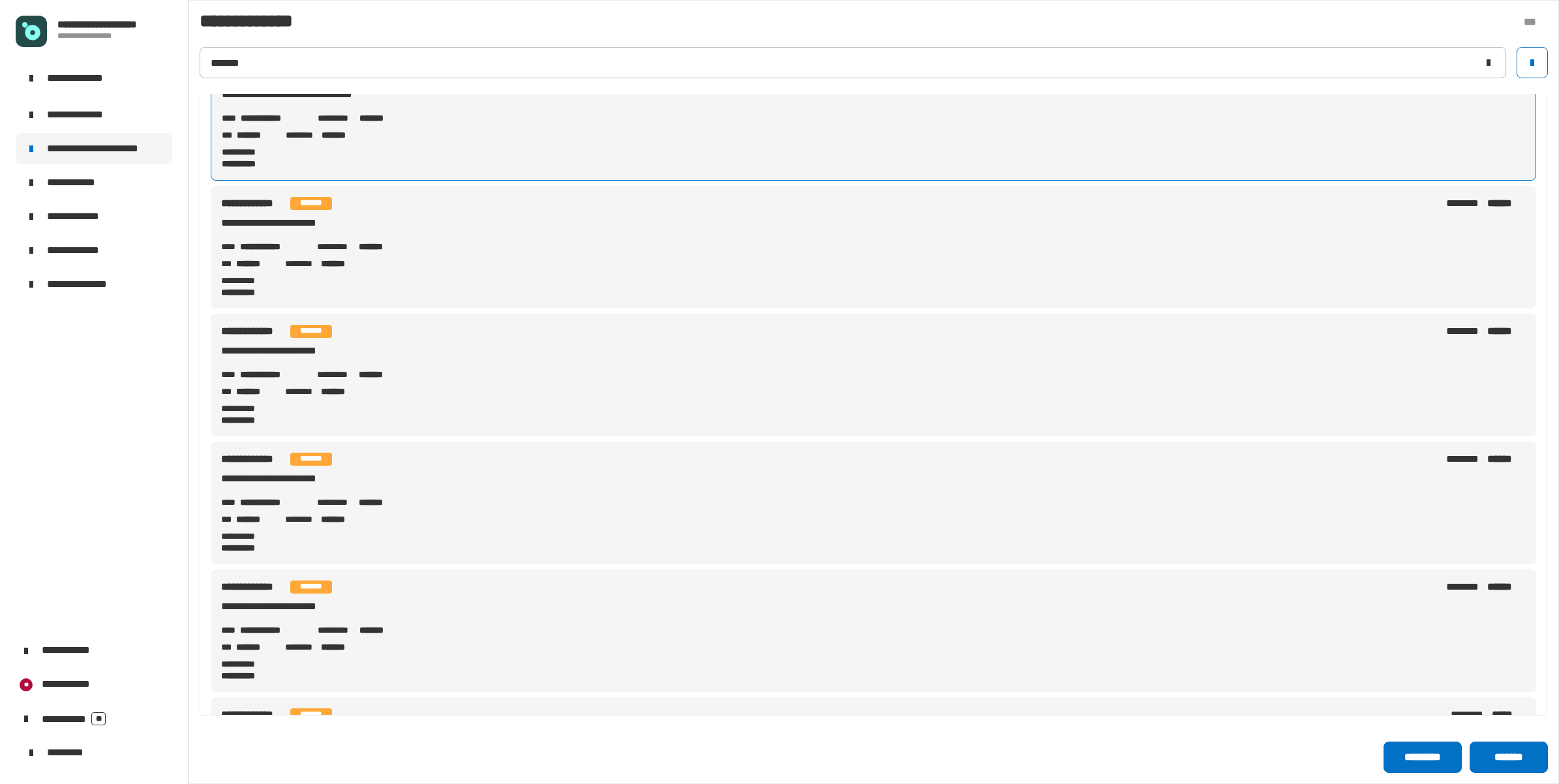 scroll, scrollTop: 1223, scrollLeft: 0, axis: vertical 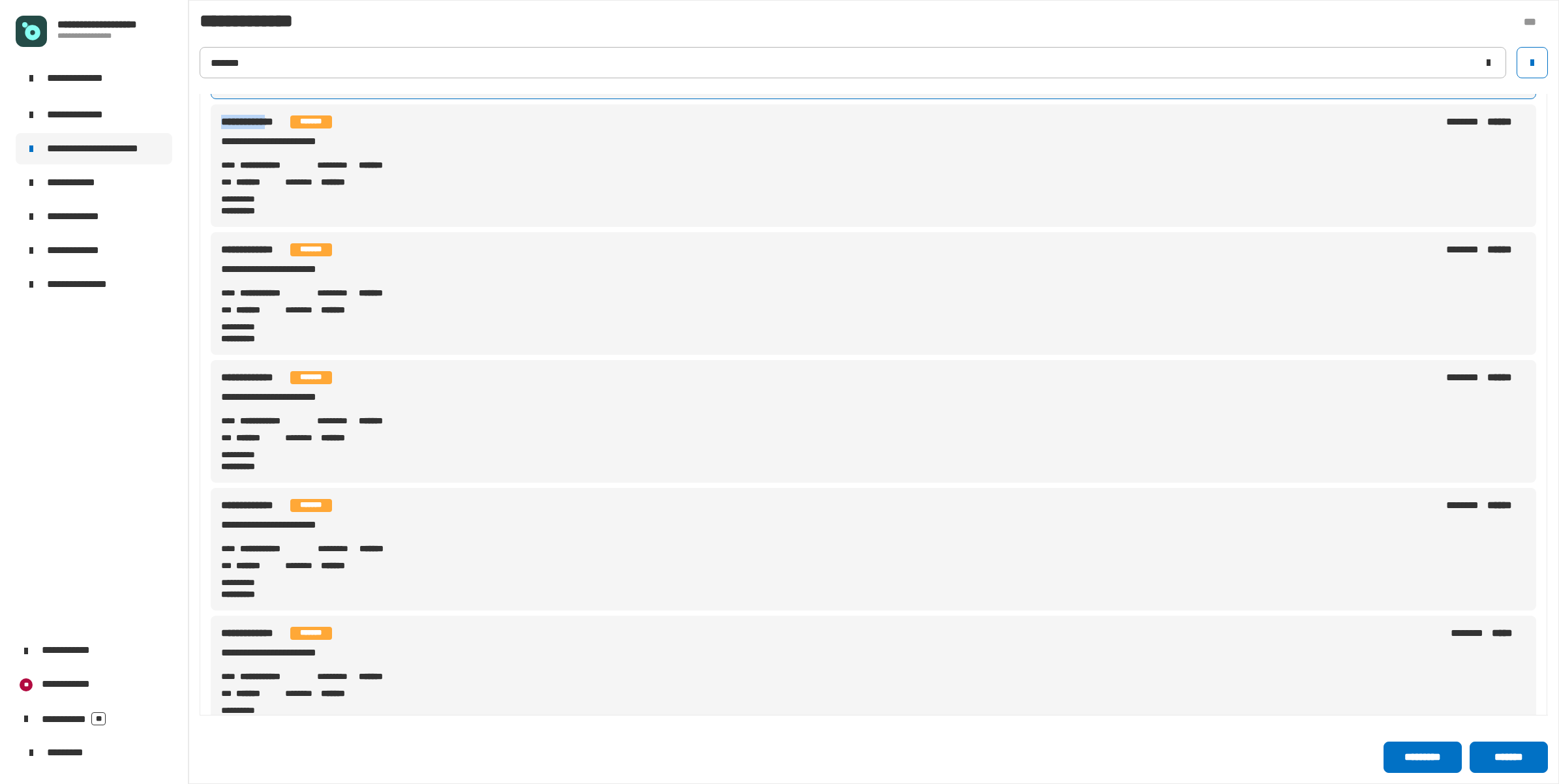 drag, startPoint x: 217, startPoint y: 122, endPoint x: 278, endPoint y: 125, distance: 61.07373 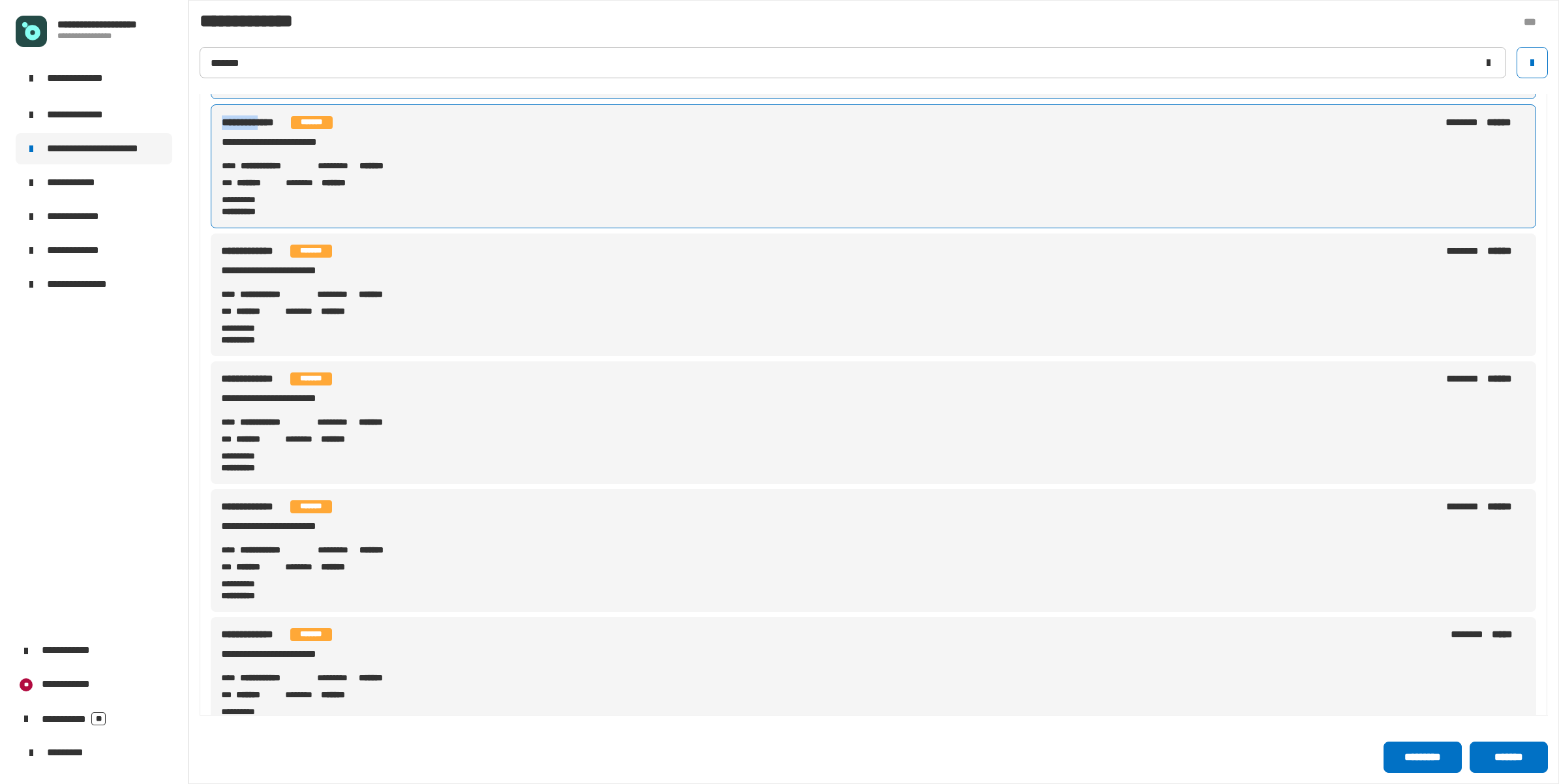 drag, startPoint x: 222, startPoint y: 124, endPoint x: 275, endPoint y: 132, distance: 53.60037 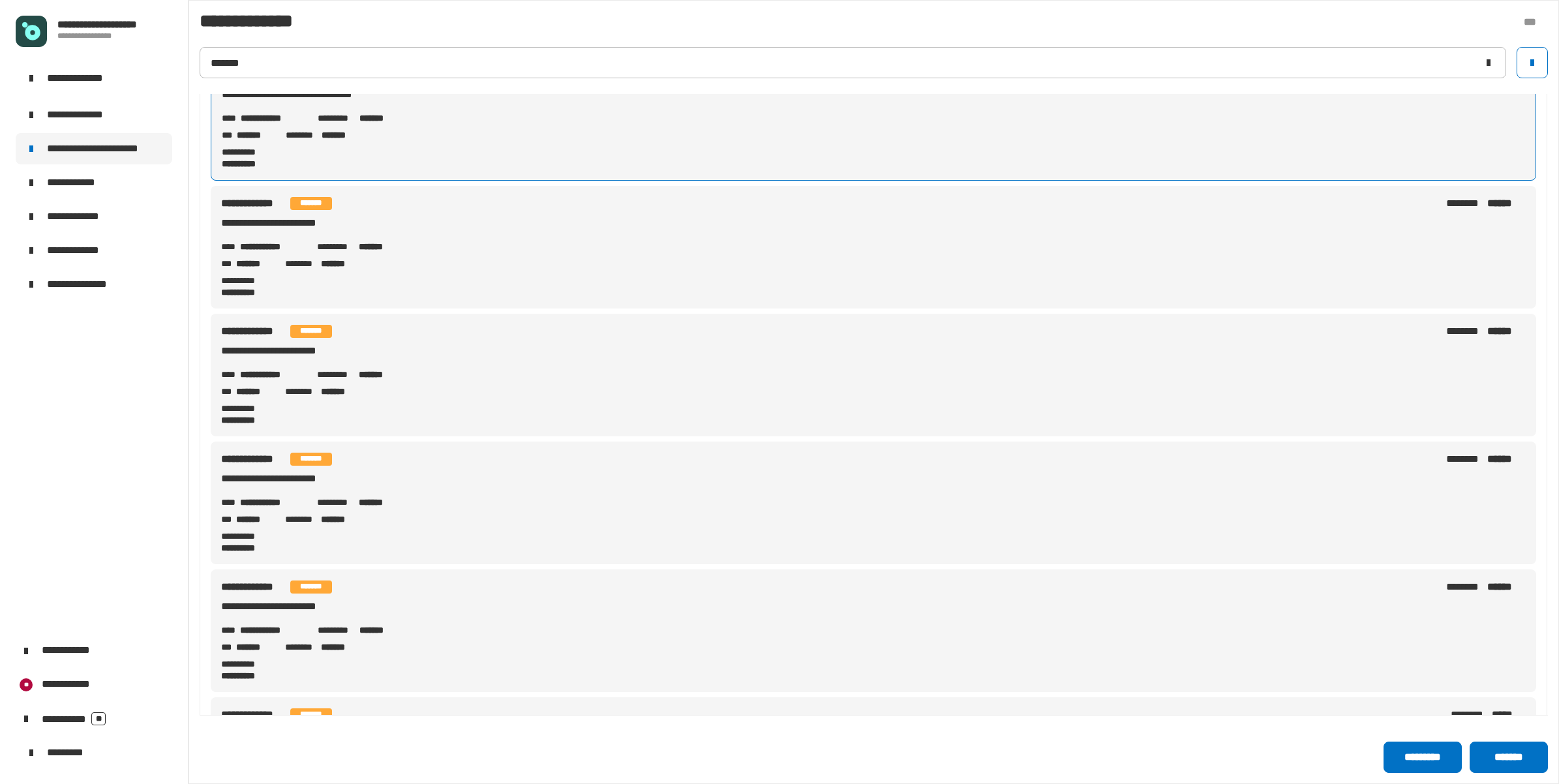 scroll, scrollTop: 1223, scrollLeft: 0, axis: vertical 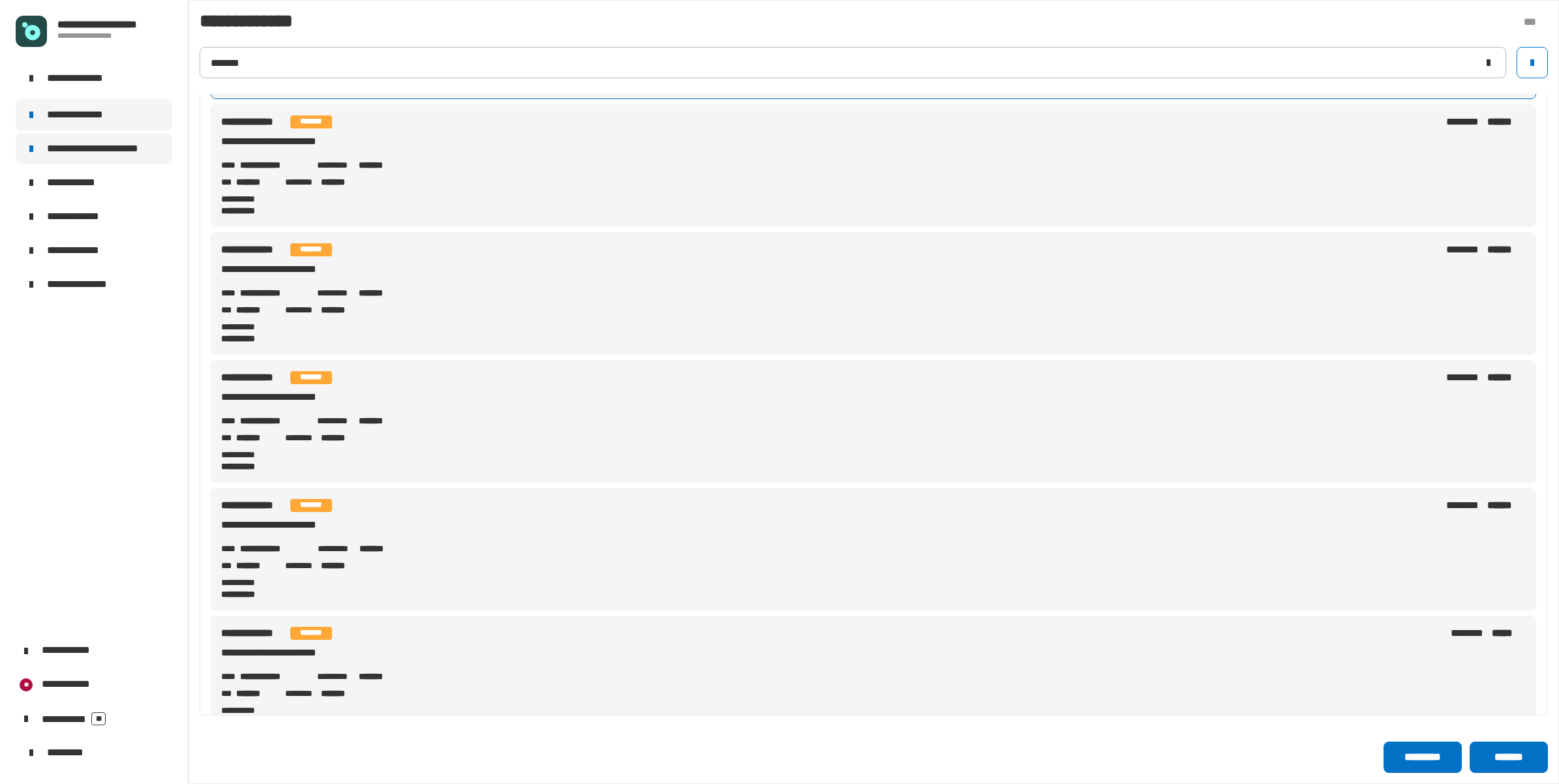 click on "**********" 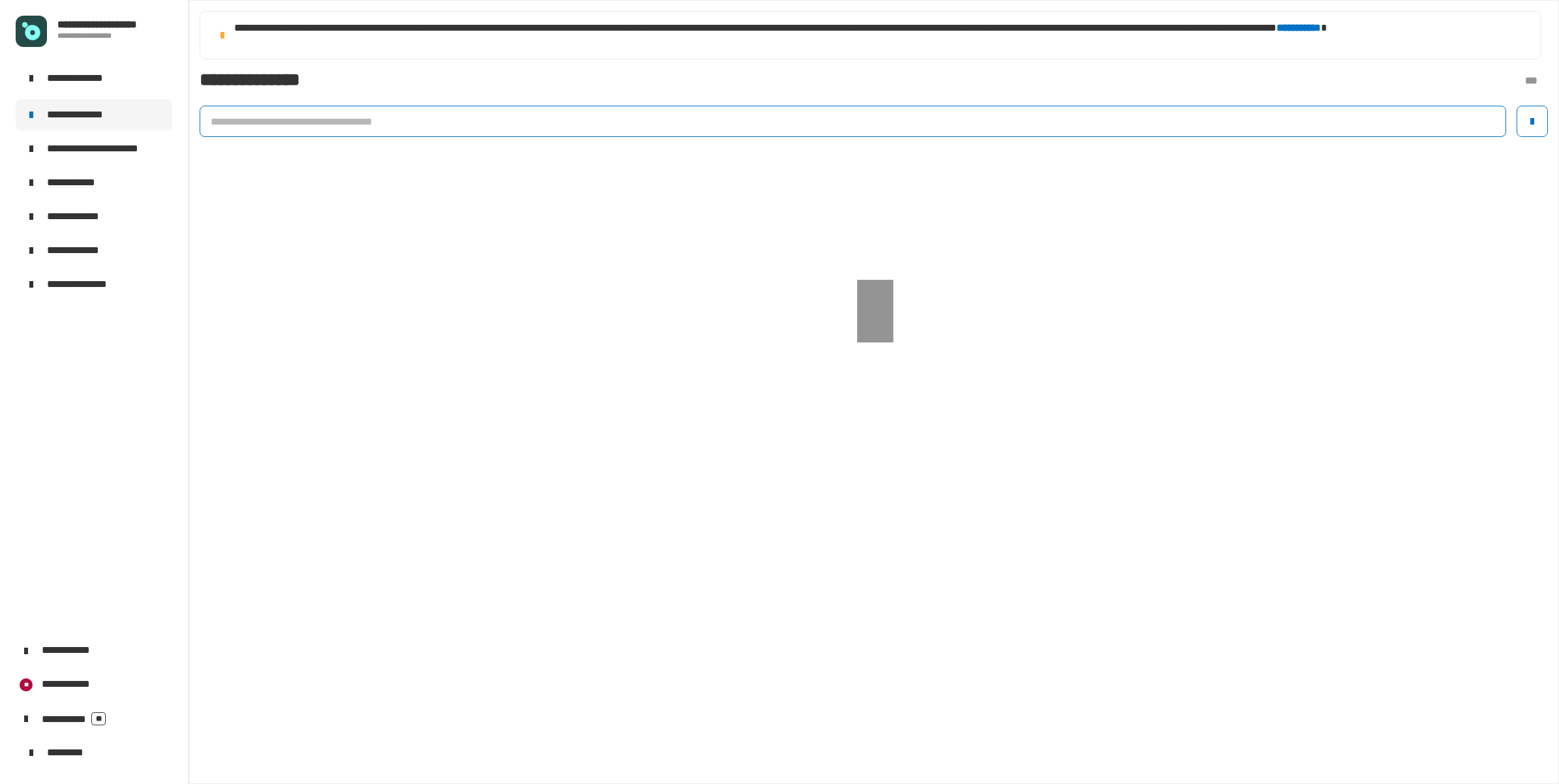 click 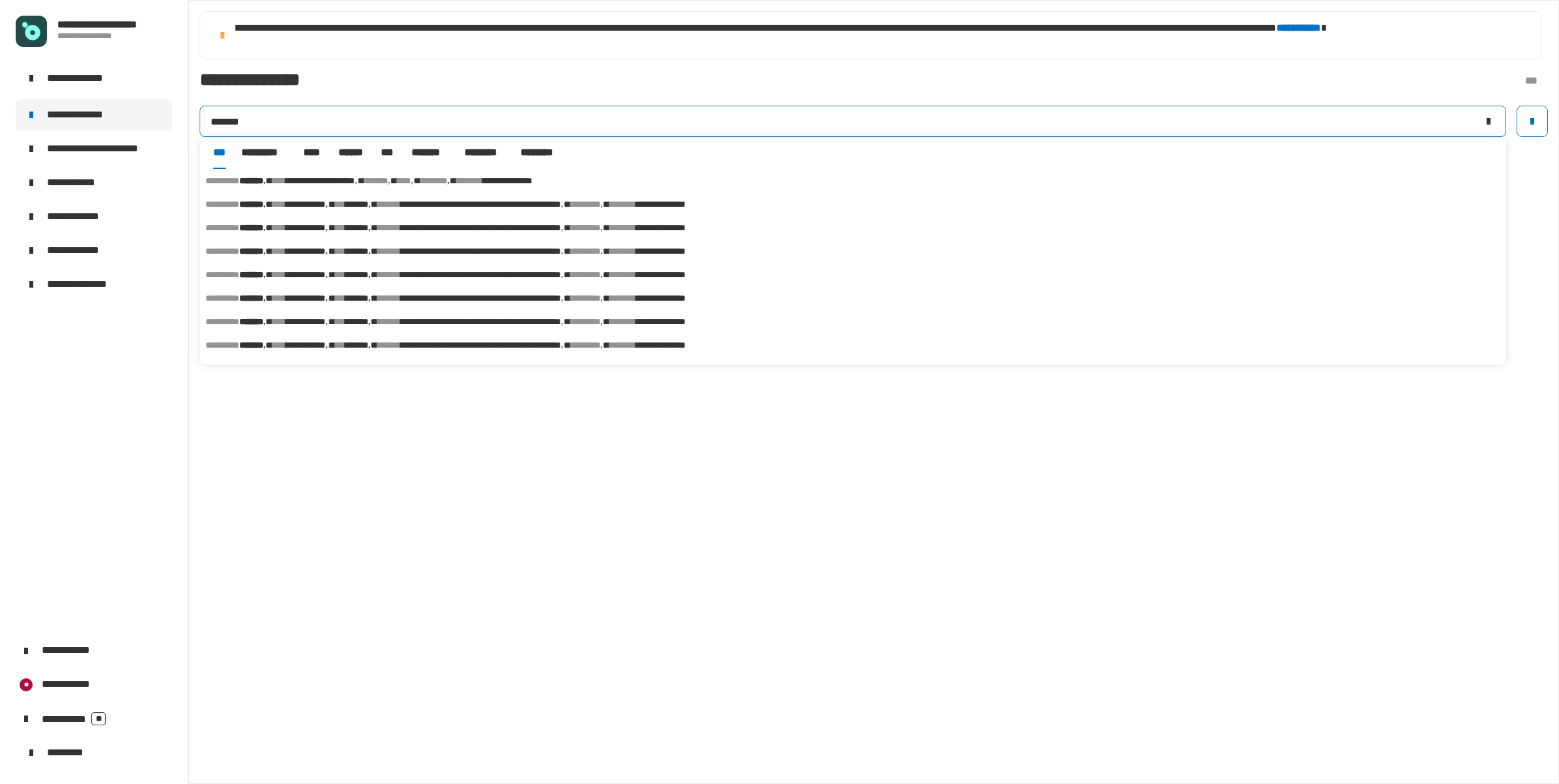 type on "*******" 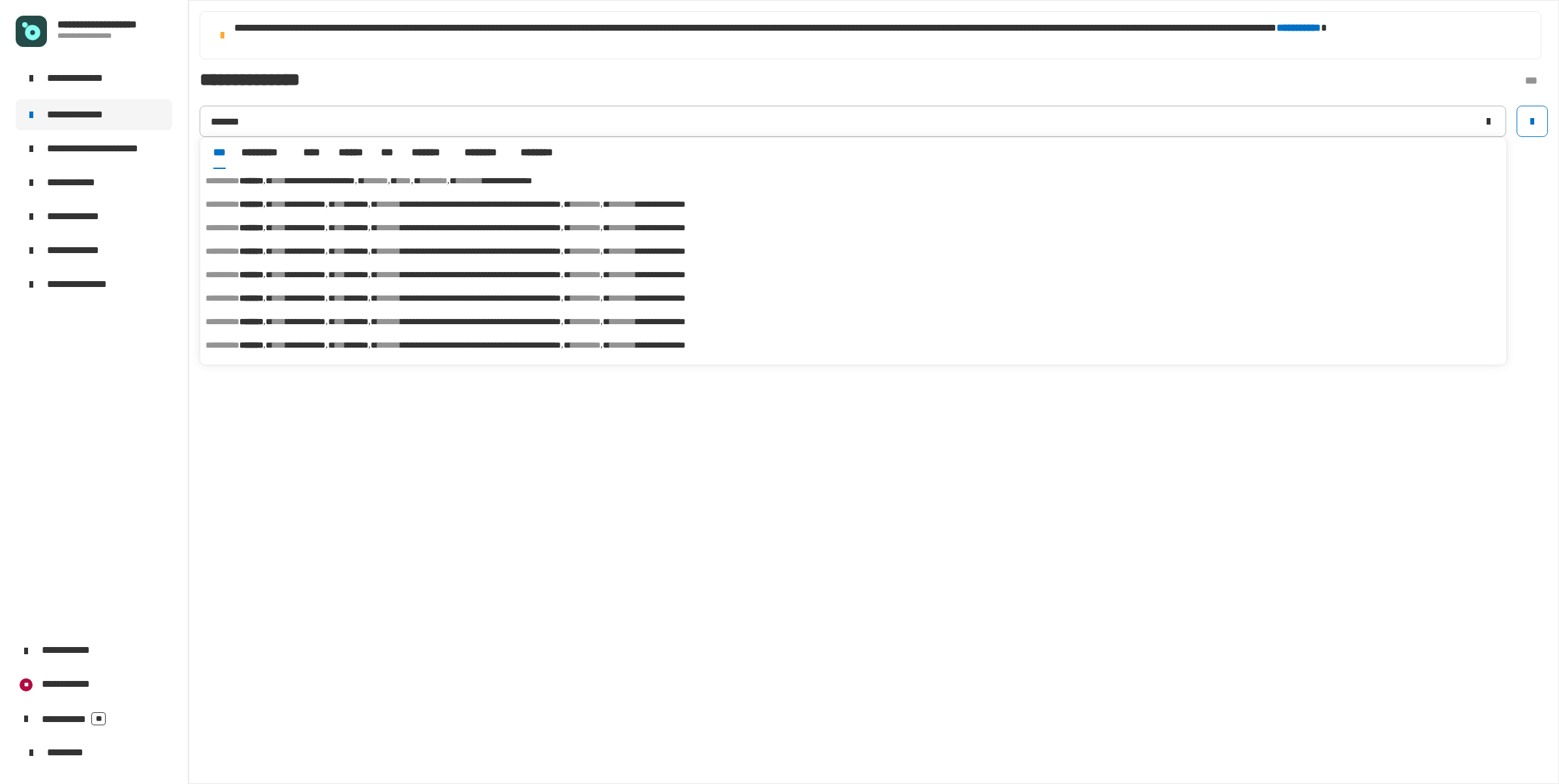 click on "******" at bounding box center (376, 181) 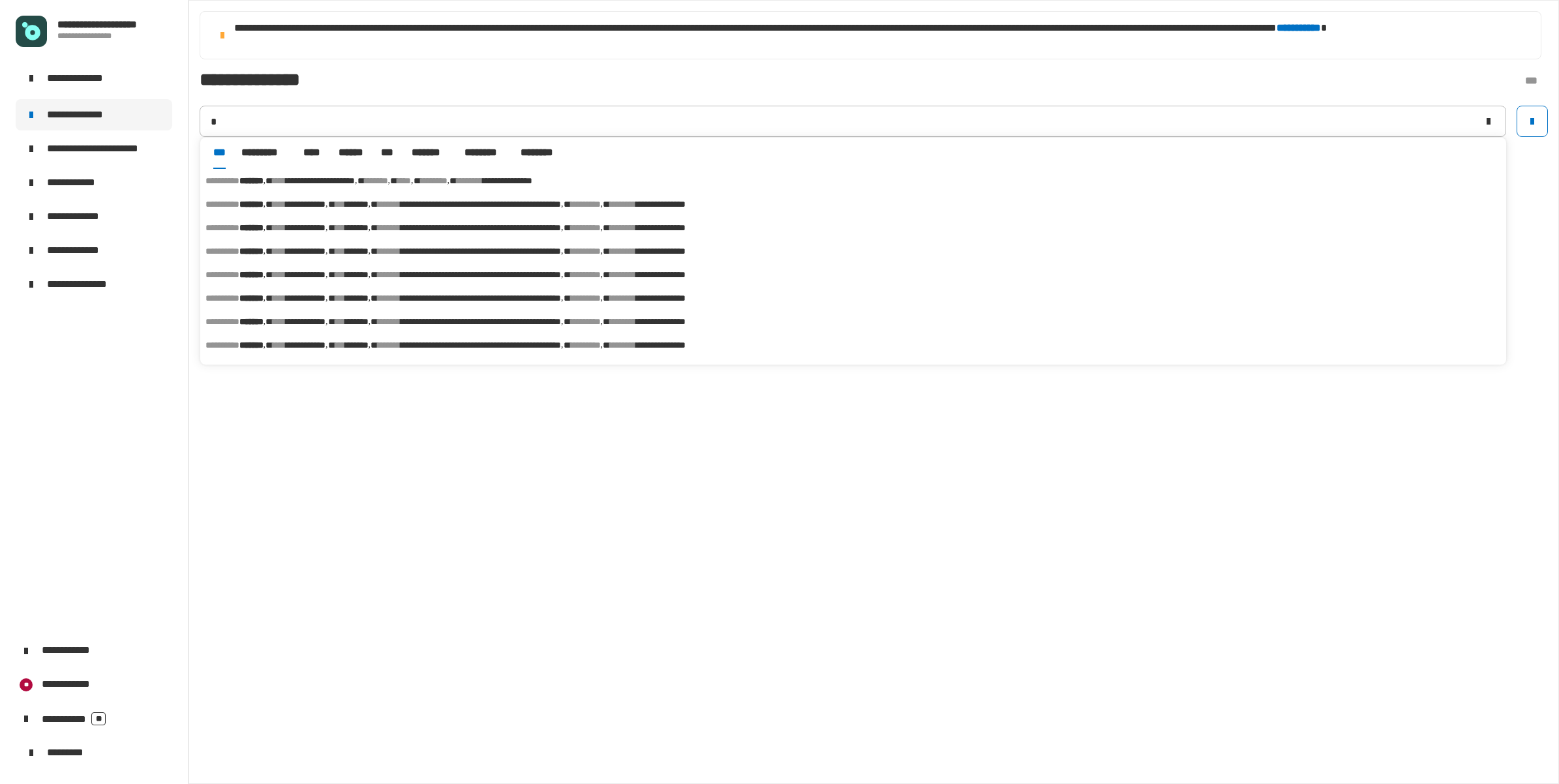type on "*******" 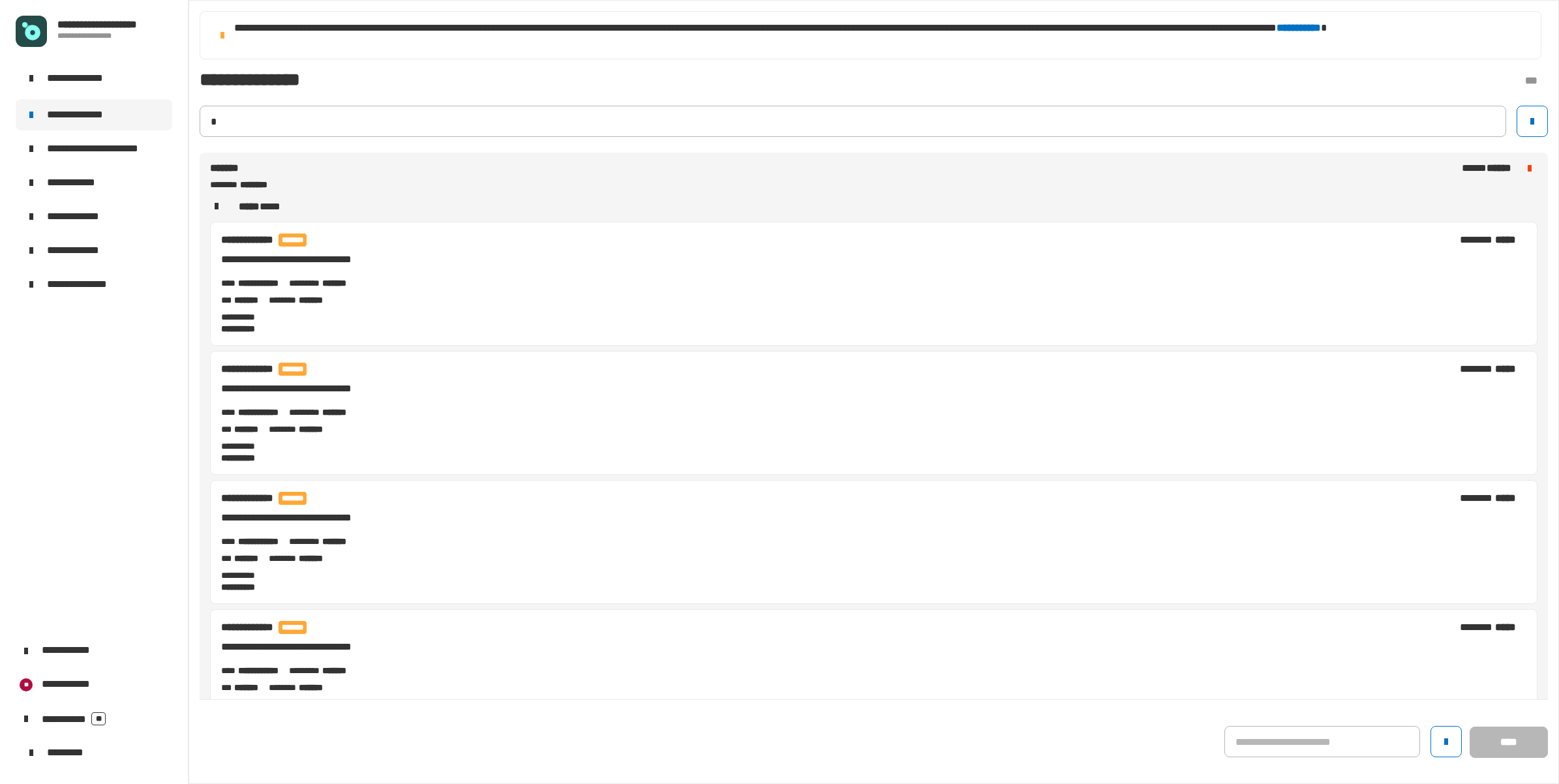 type 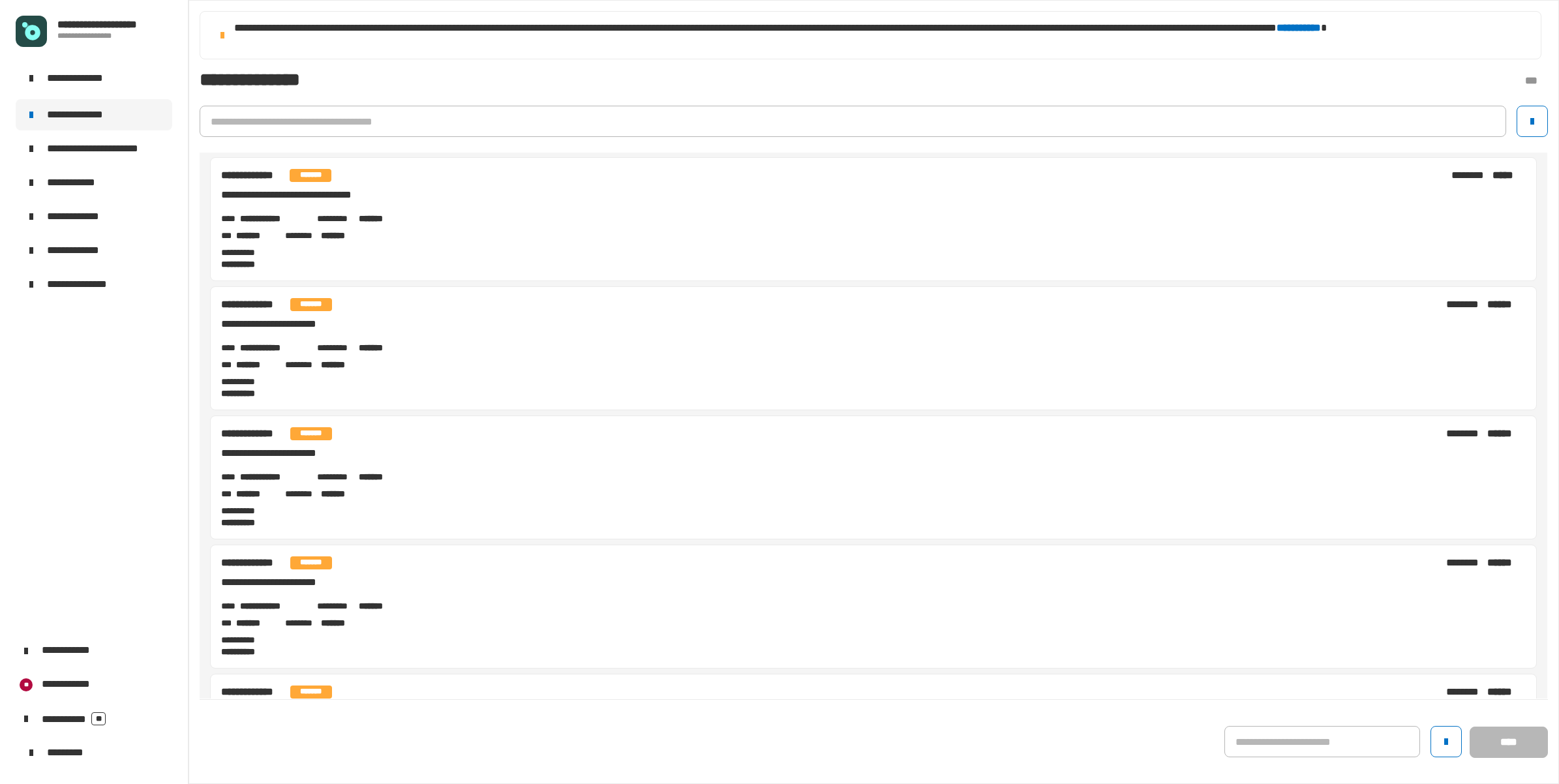 scroll, scrollTop: 1060, scrollLeft: 0, axis: vertical 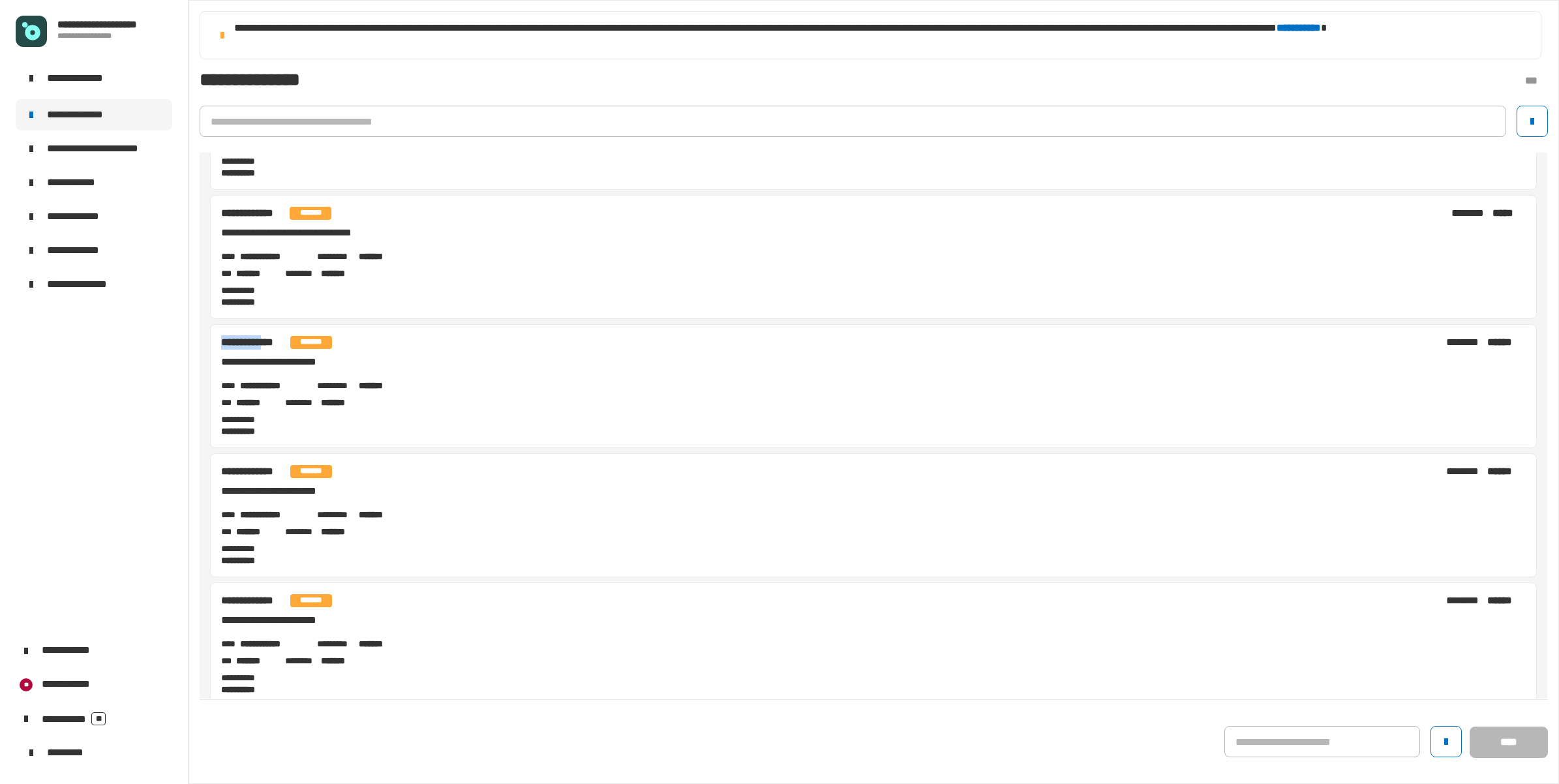 drag, startPoint x: 219, startPoint y: 343, endPoint x: 276, endPoint y: 353, distance: 57.87055 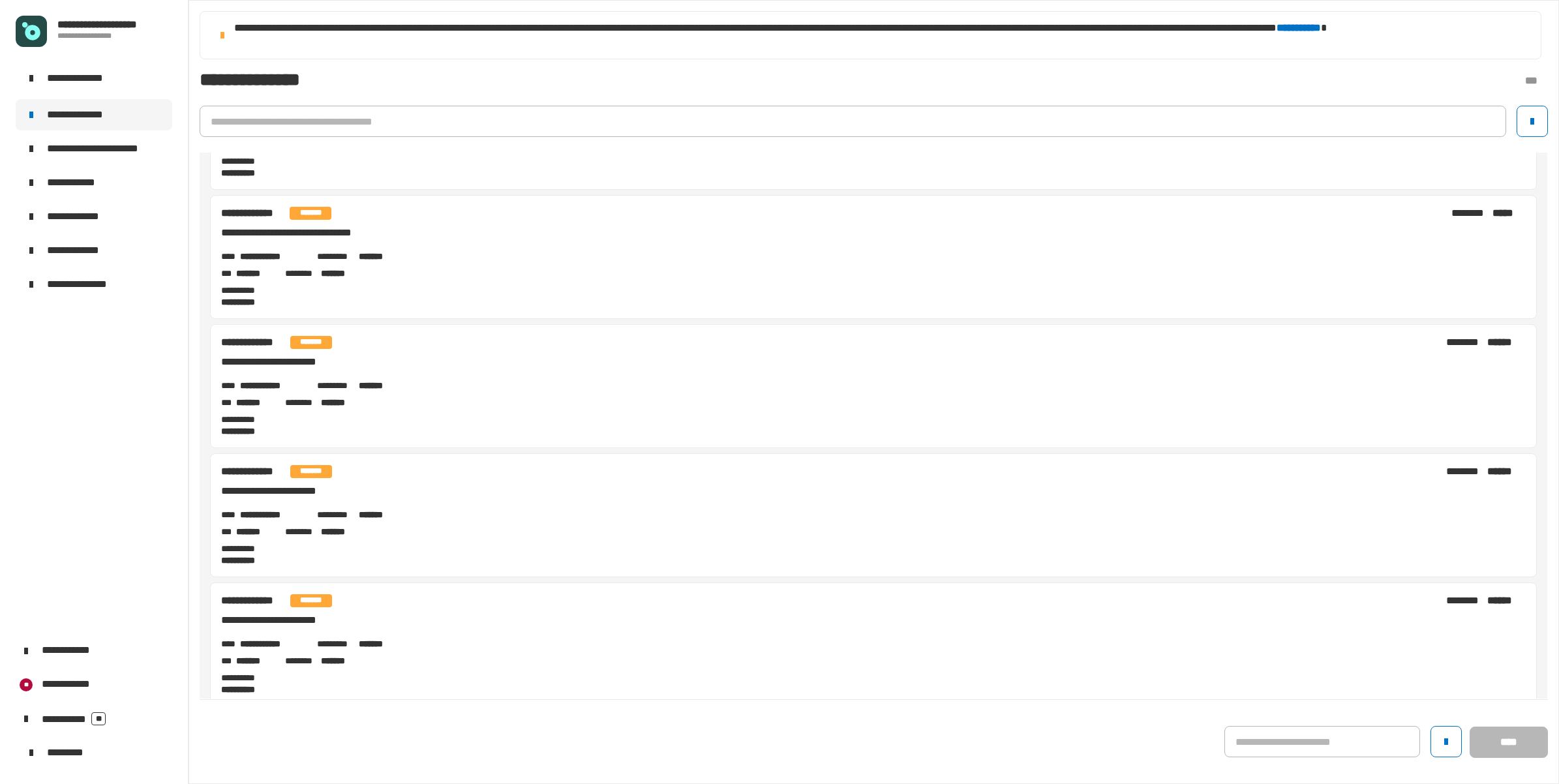 click on "**********" 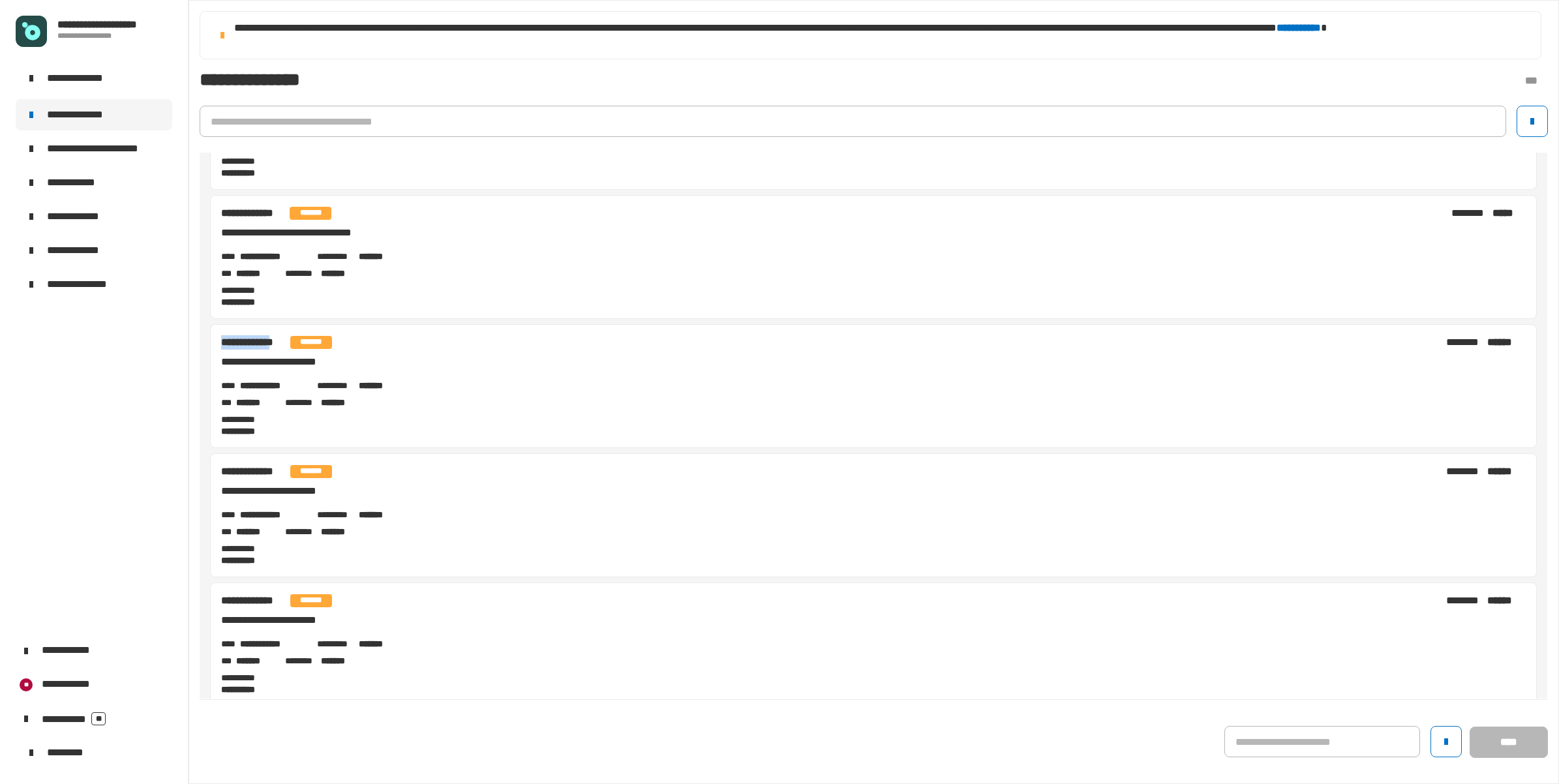 drag, startPoint x: 222, startPoint y: 338, endPoint x: 282, endPoint y: 341, distance: 60.07495 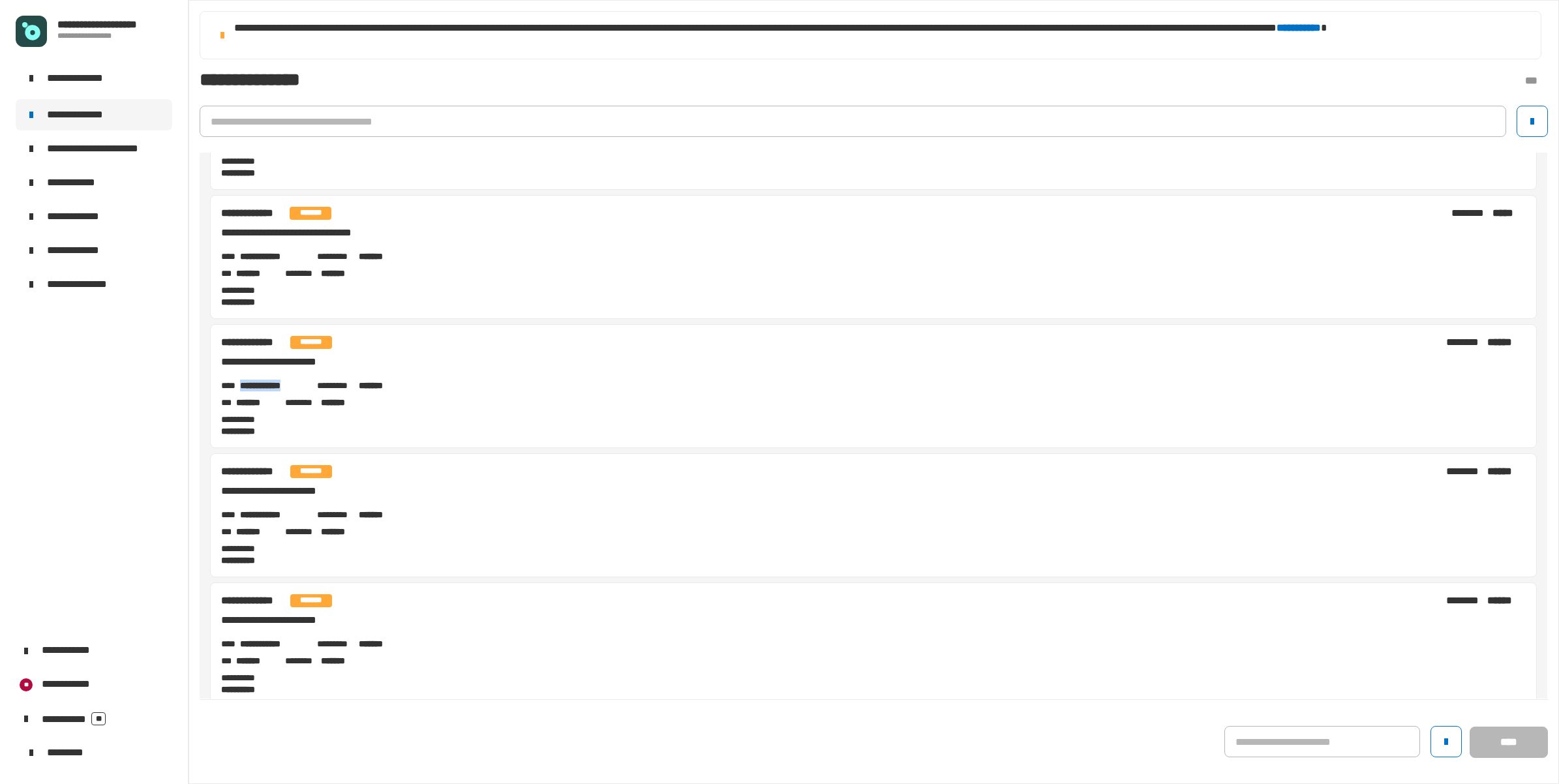 drag, startPoint x: 242, startPoint y: 385, endPoint x: 307, endPoint y: 386, distance: 65.00769 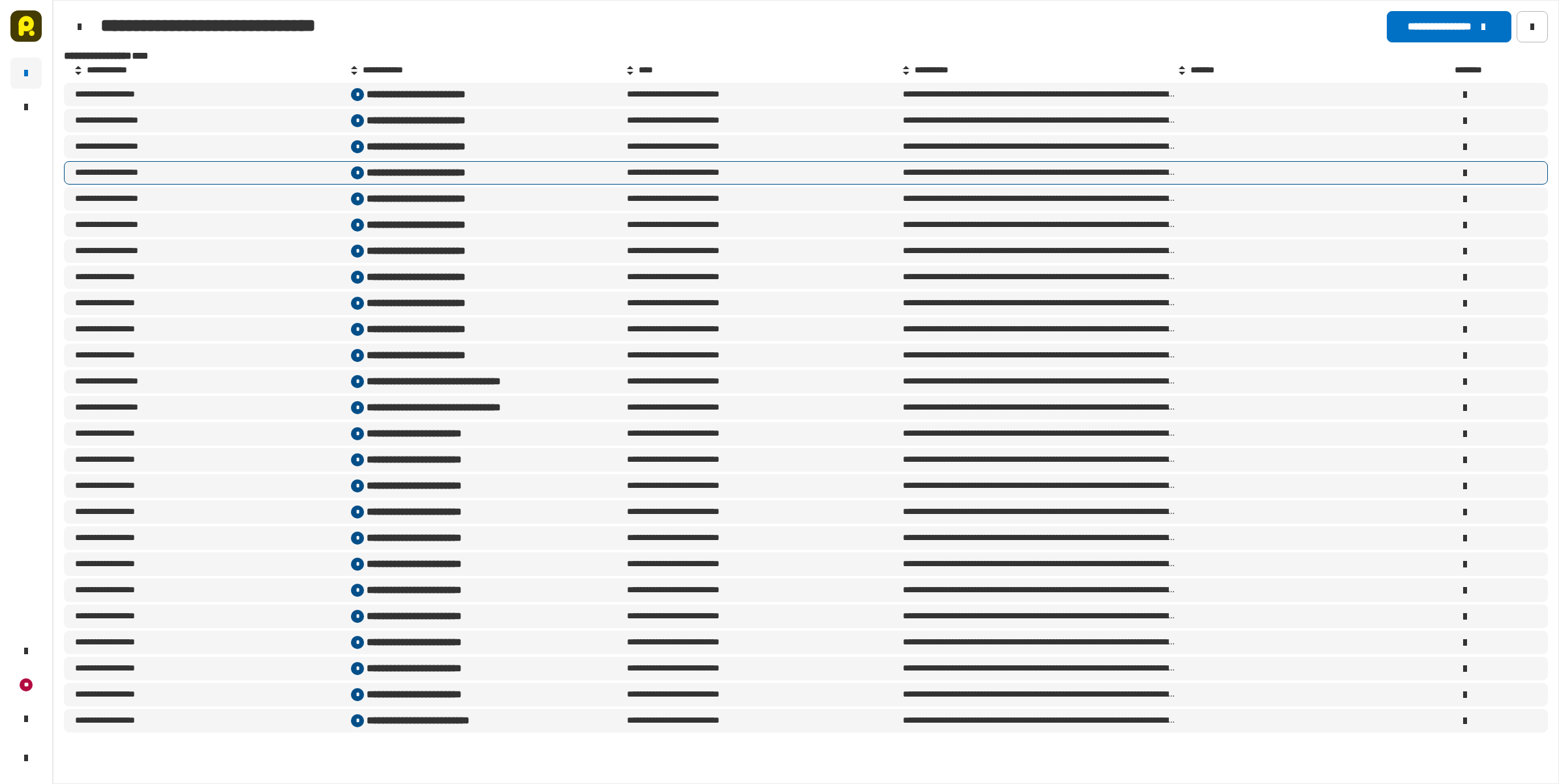 scroll, scrollTop: 0, scrollLeft: 0, axis: both 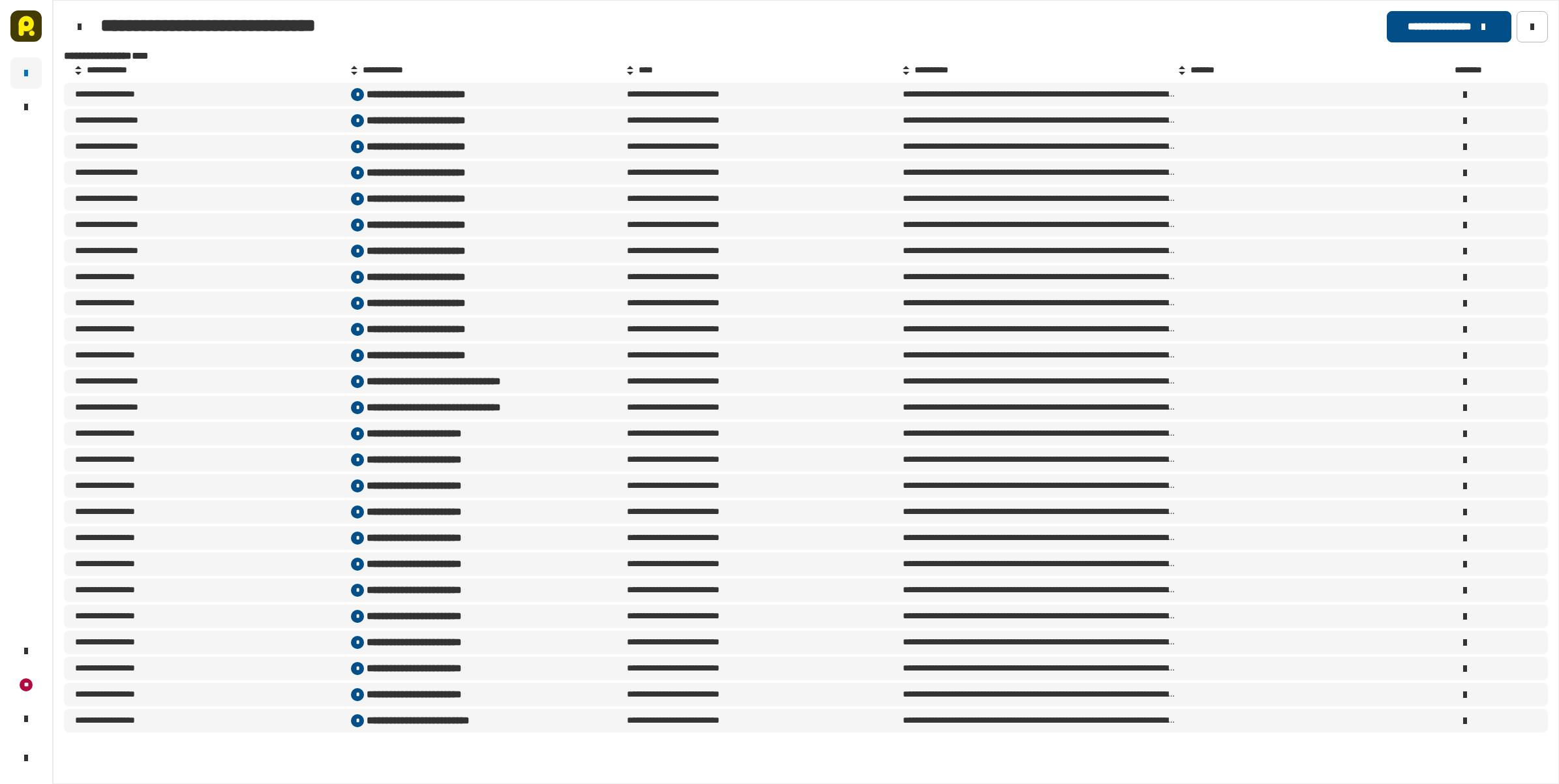click on "**********" 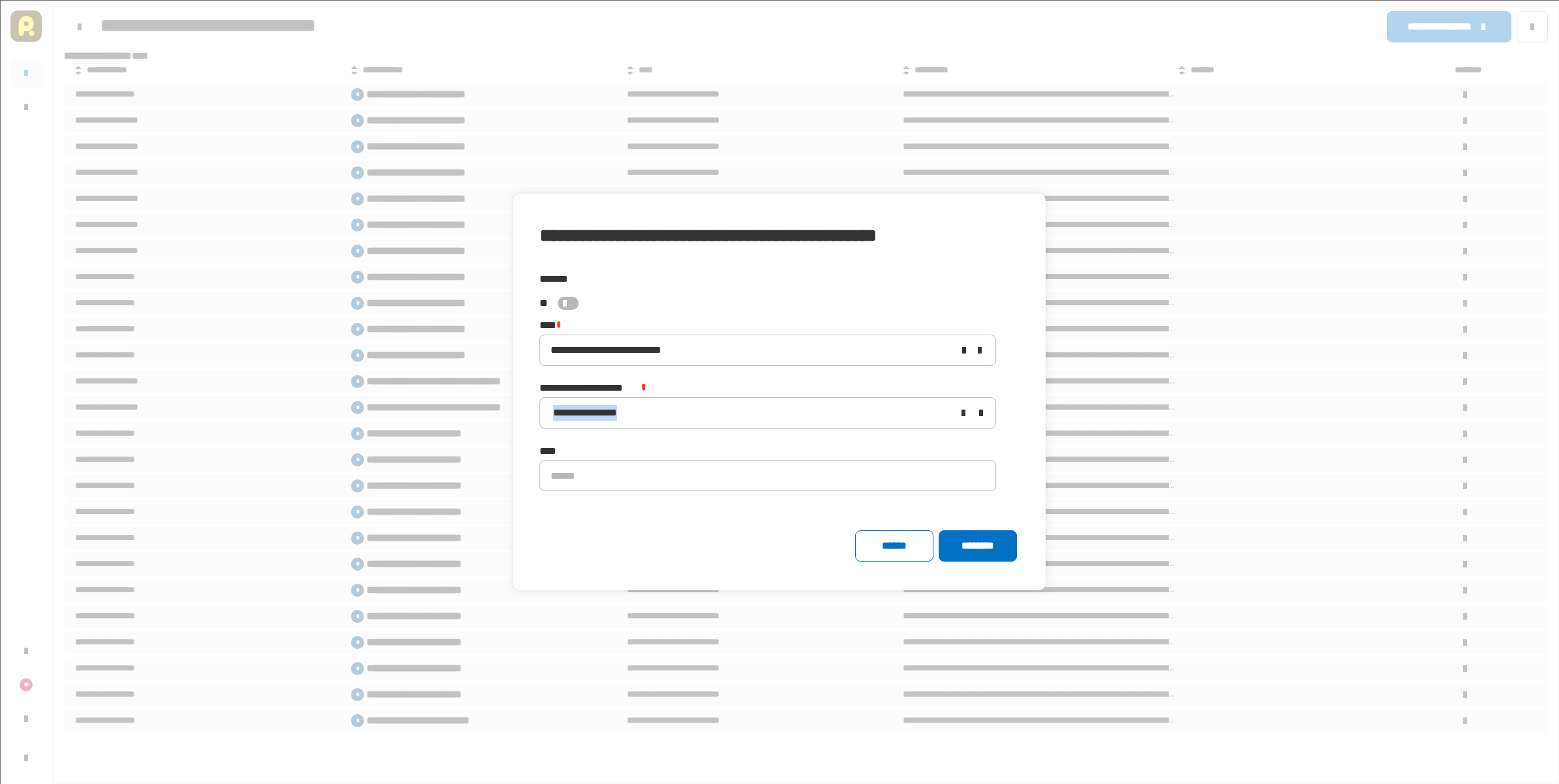 drag, startPoint x: 682, startPoint y: 410, endPoint x: 519, endPoint y: 401, distance: 163.24828 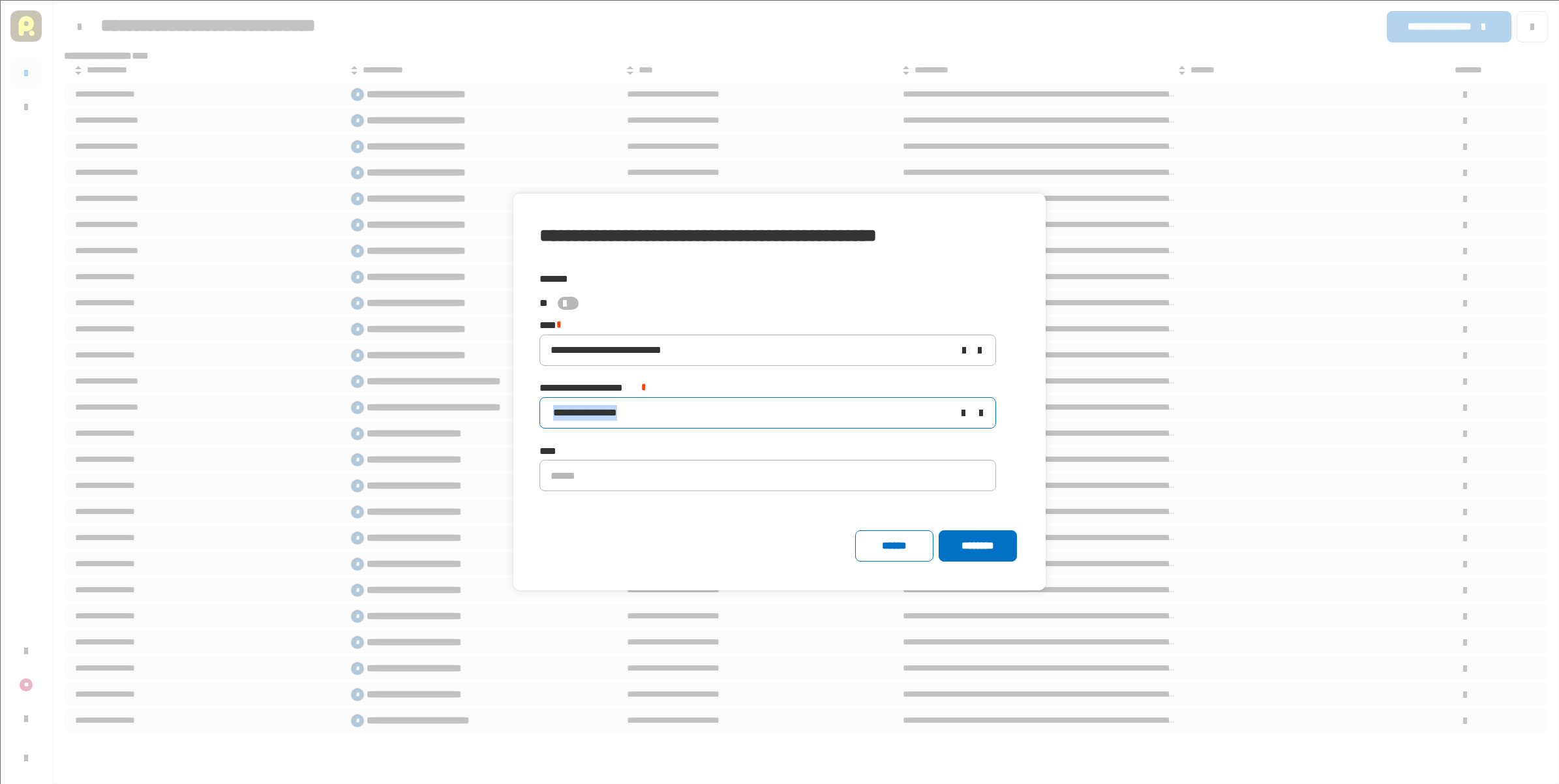 click on "**********" 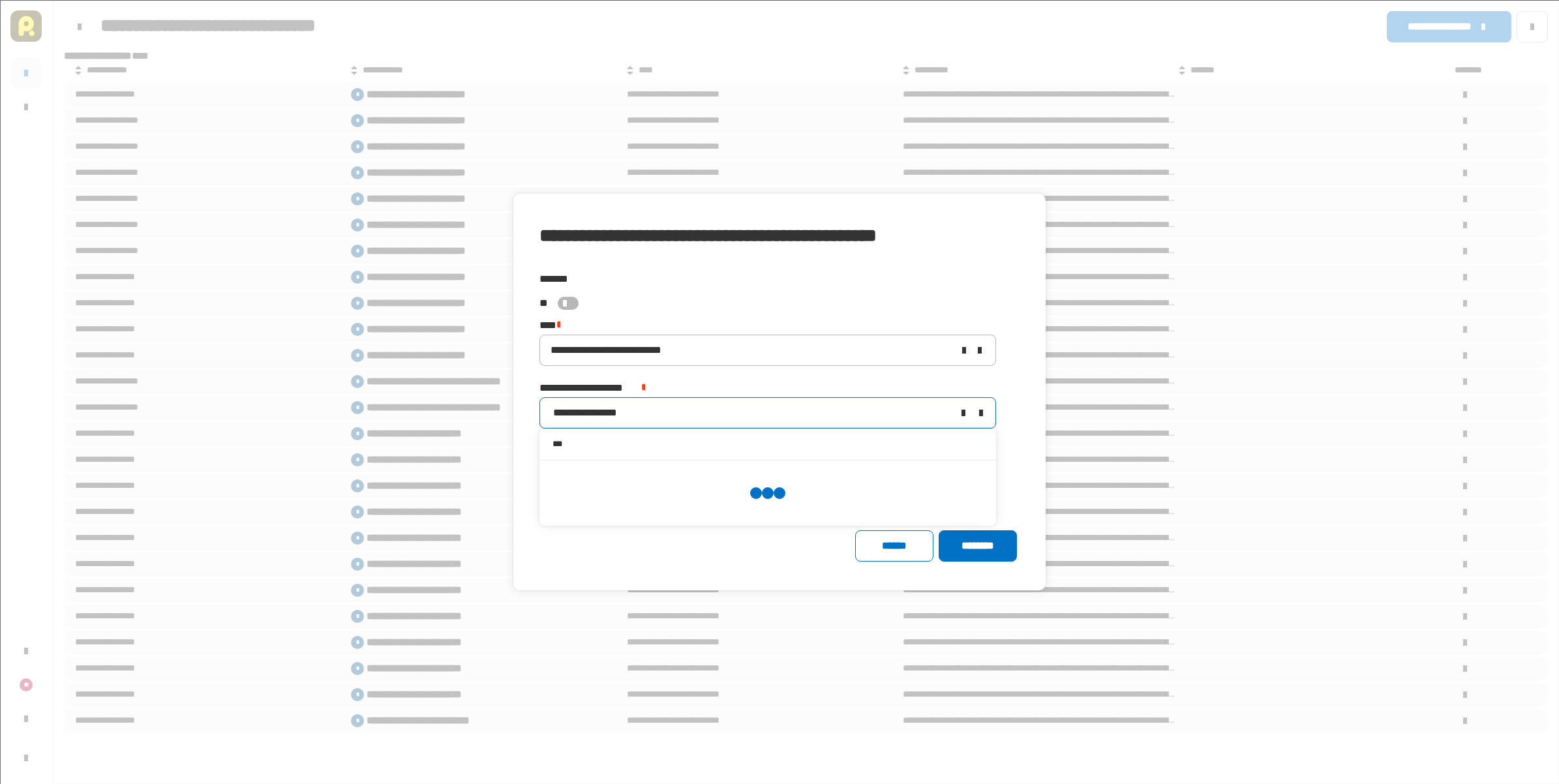 type on "*" 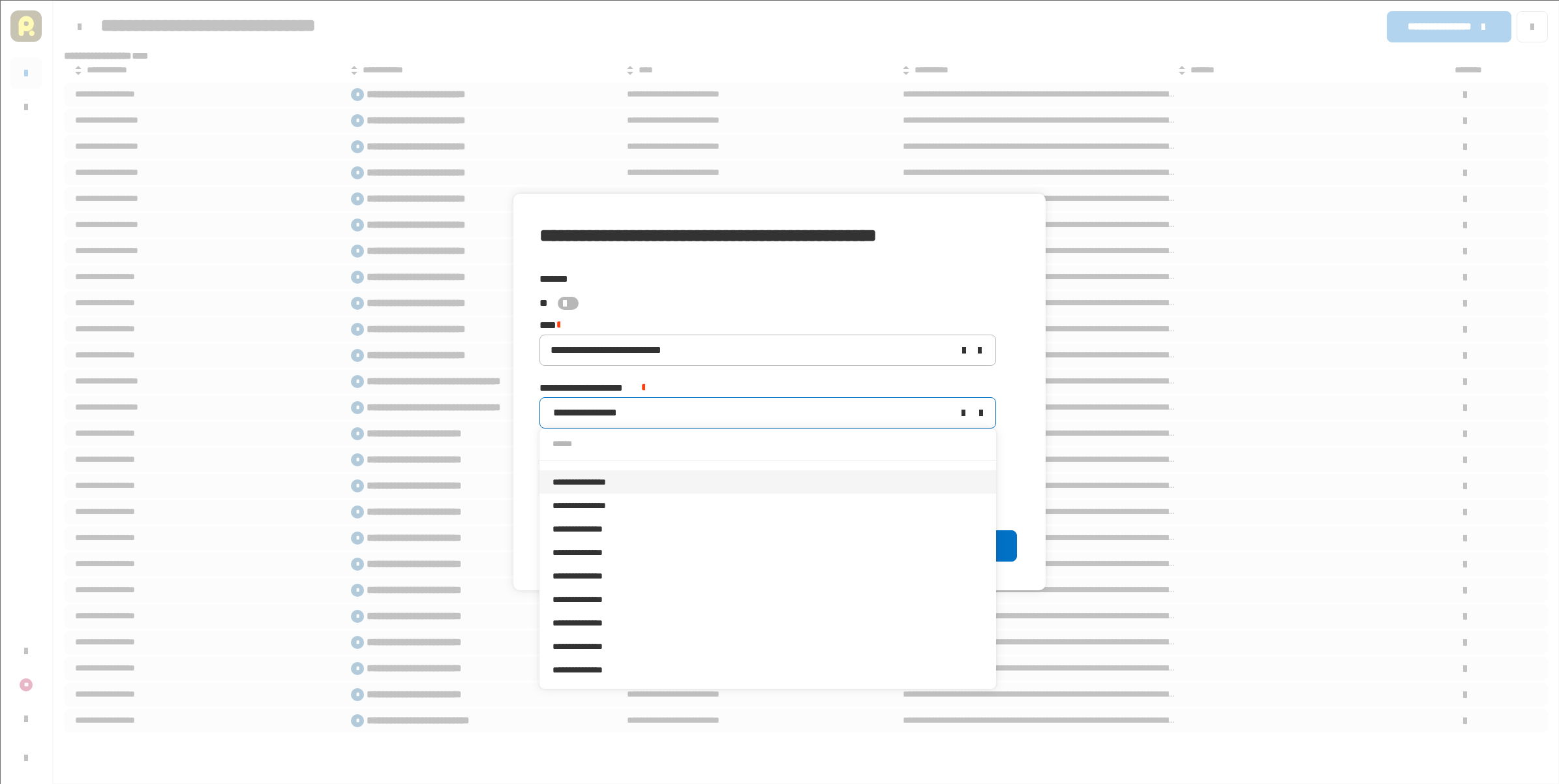 paste on "**********" 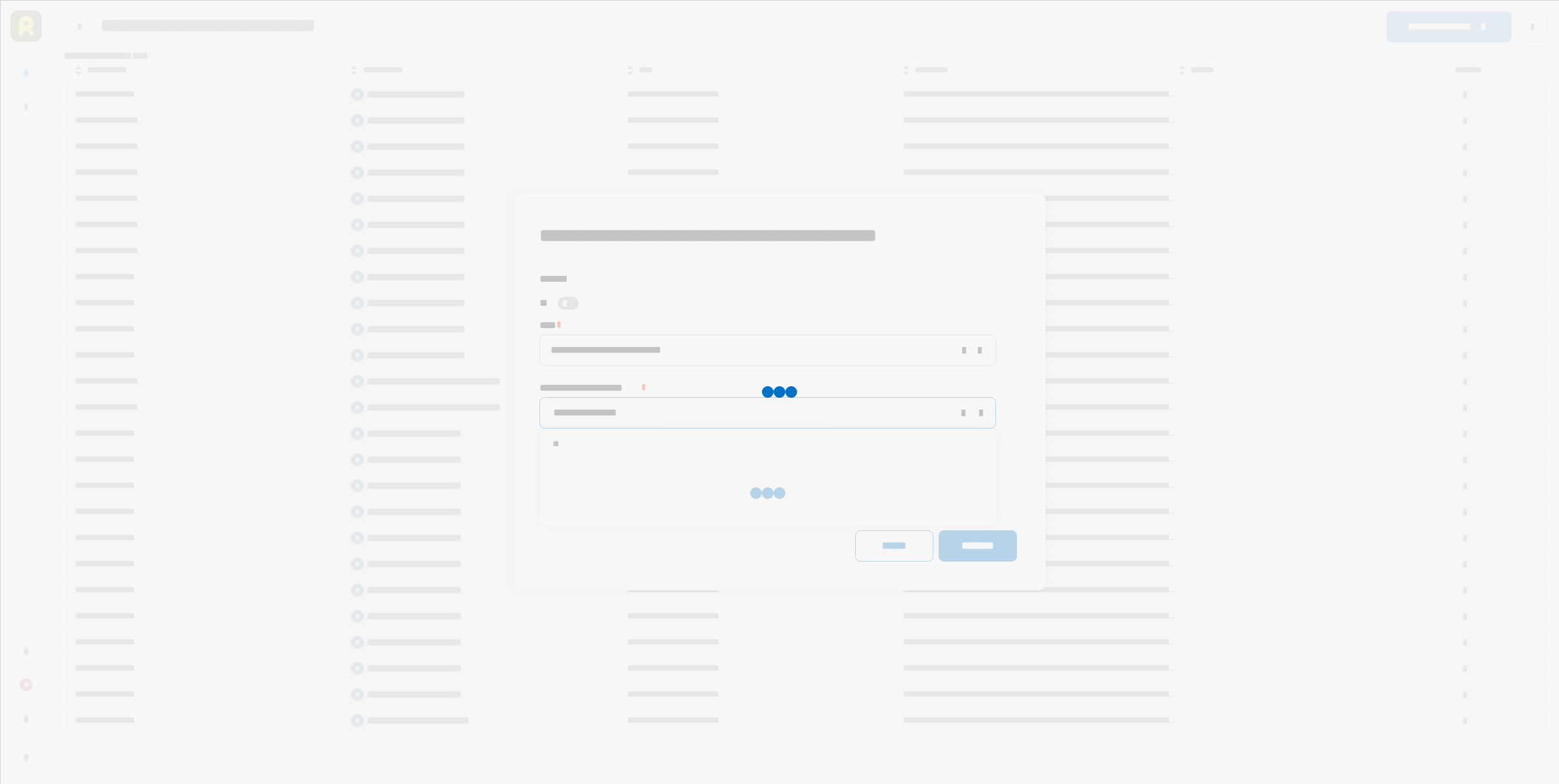 type on "*" 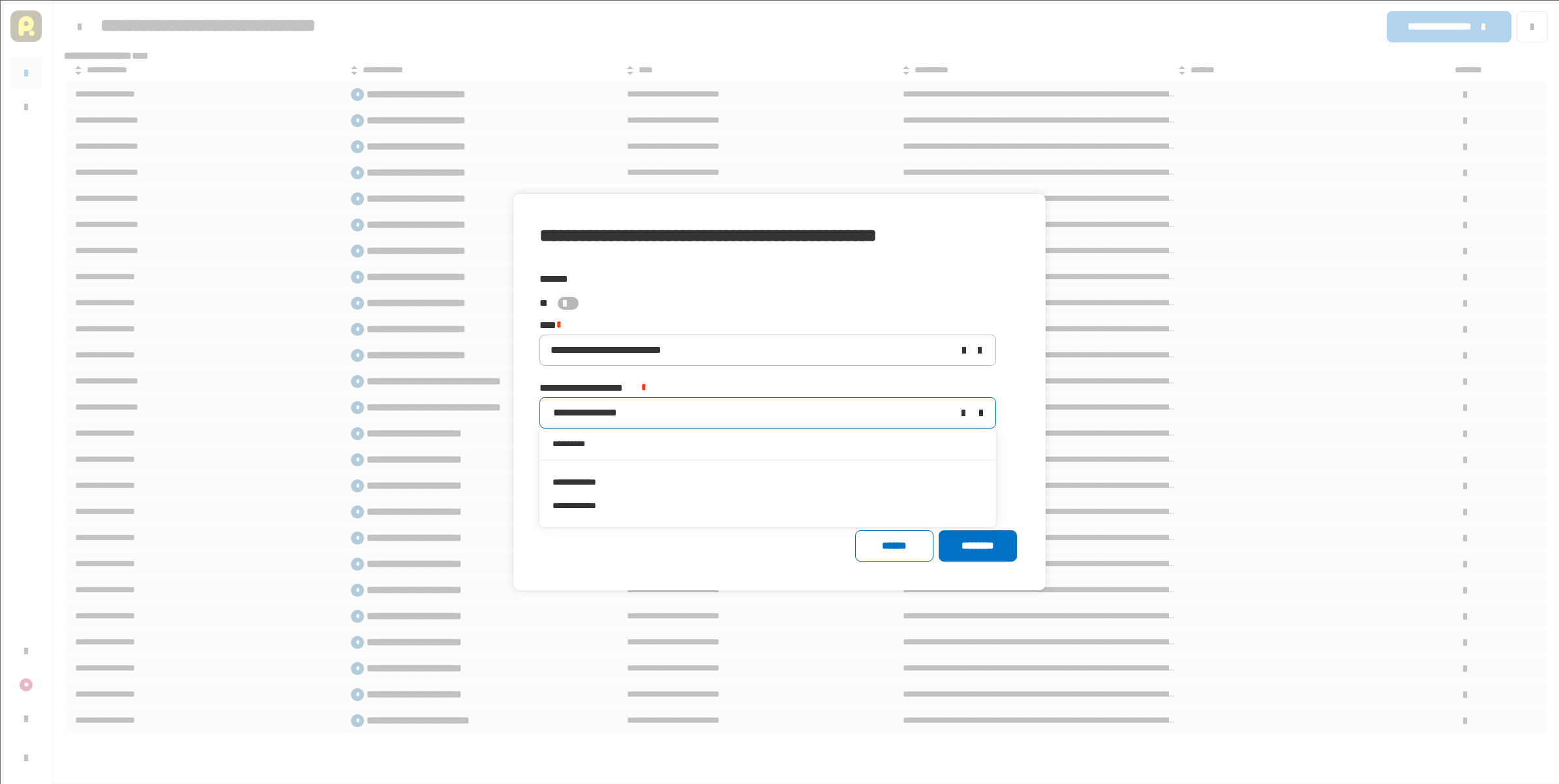 type on "**********" 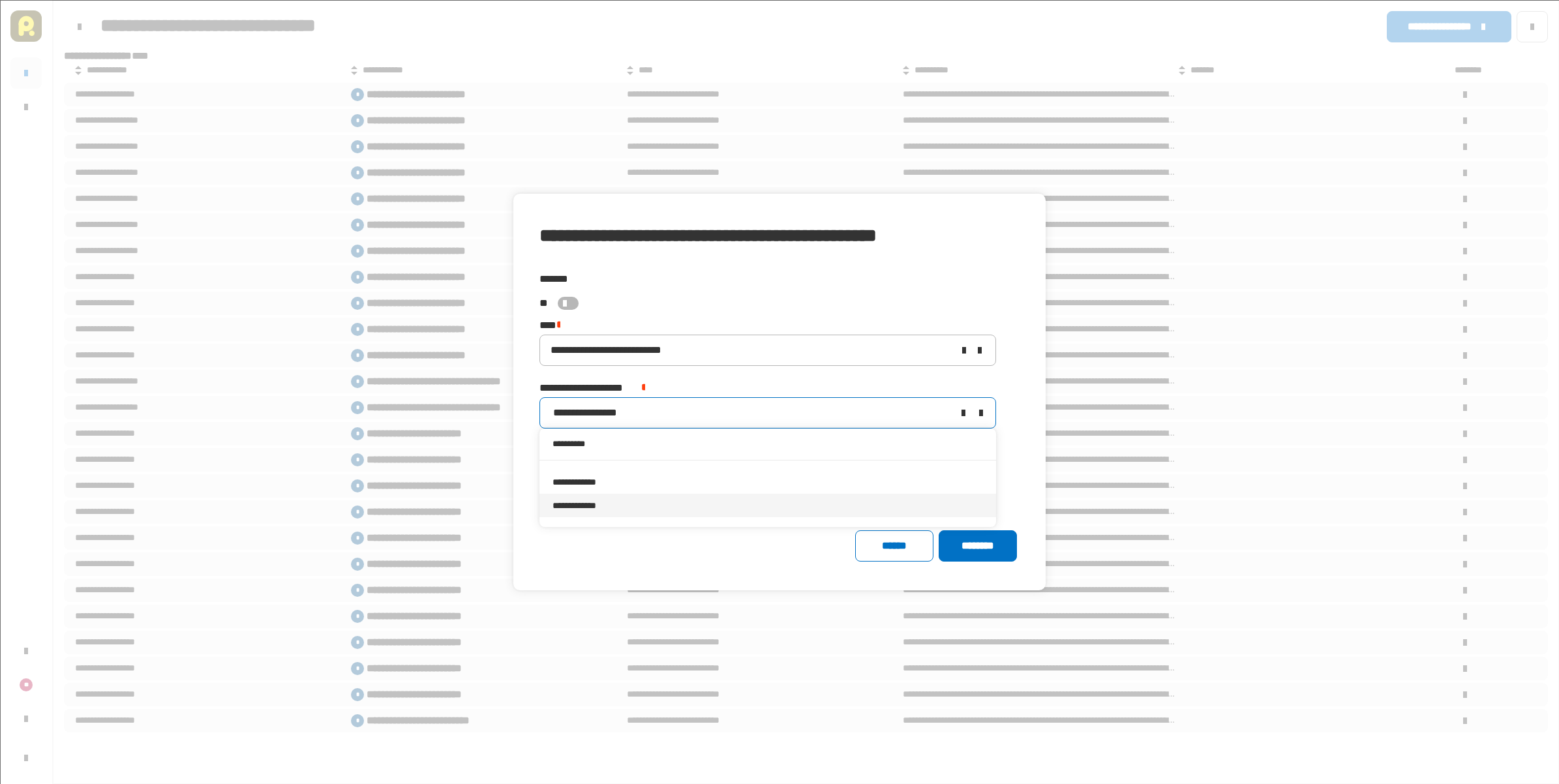 click on "**********" at bounding box center (768, 505) 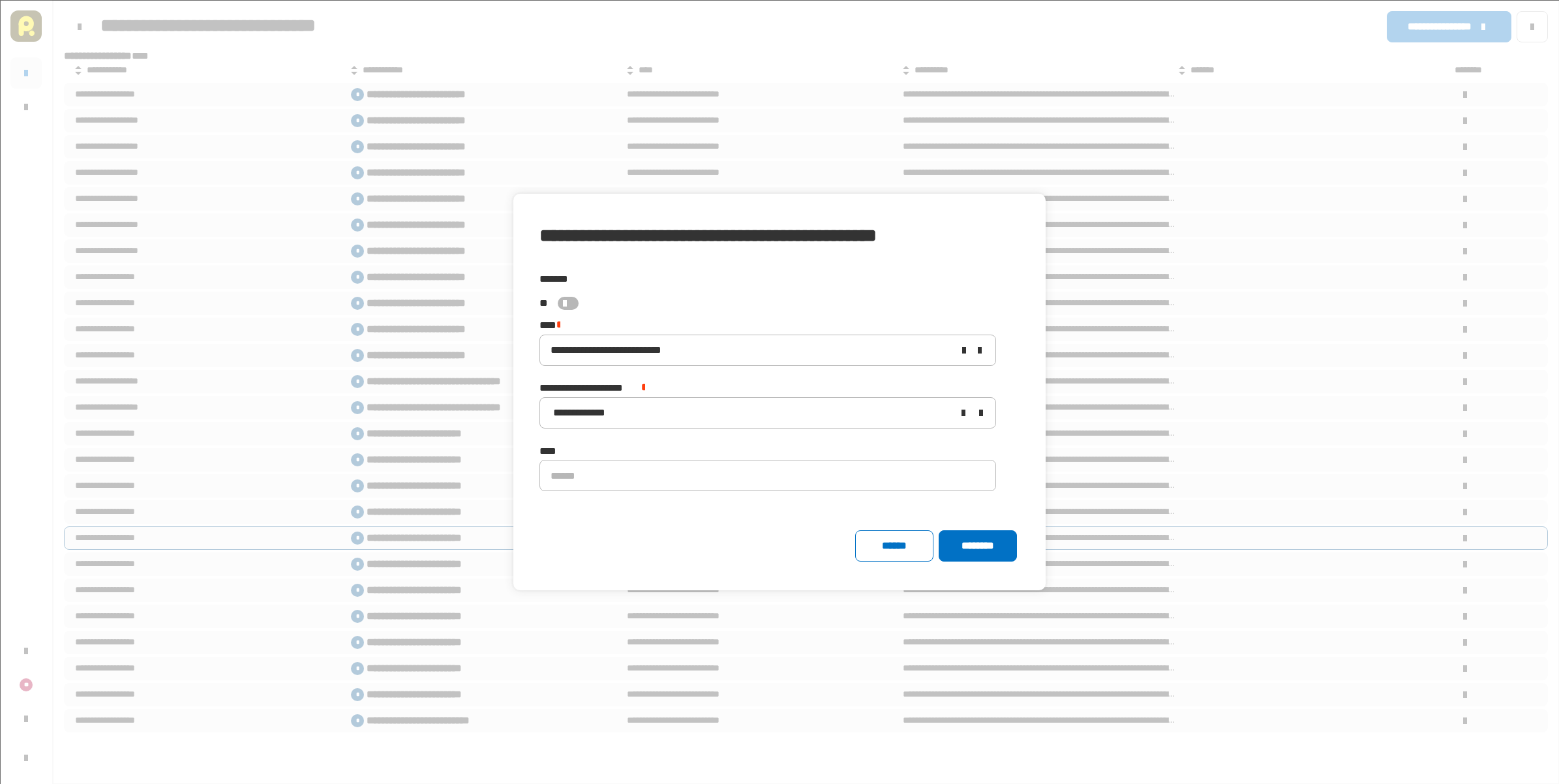 click on "********" 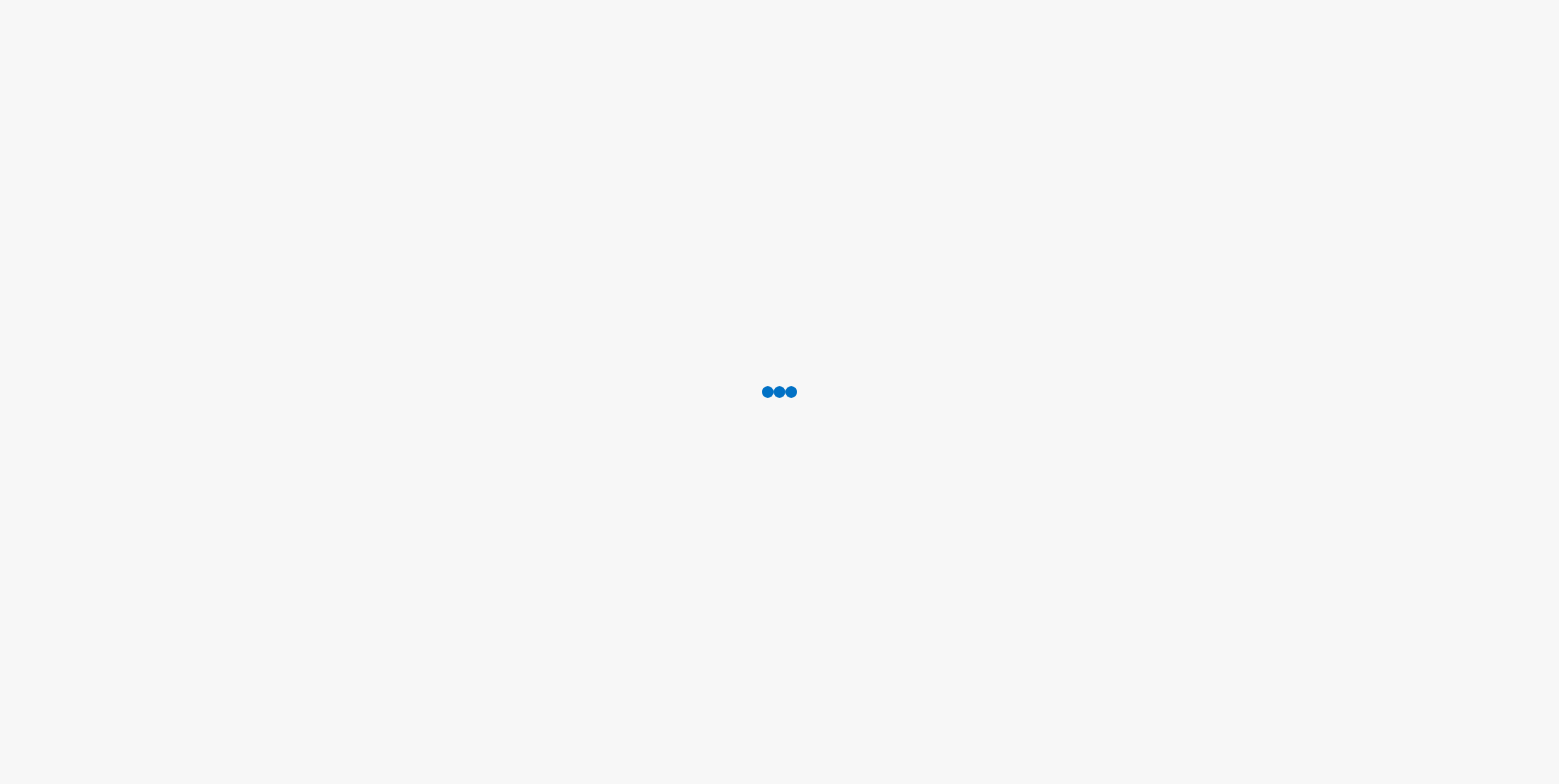 scroll, scrollTop: 0, scrollLeft: 0, axis: both 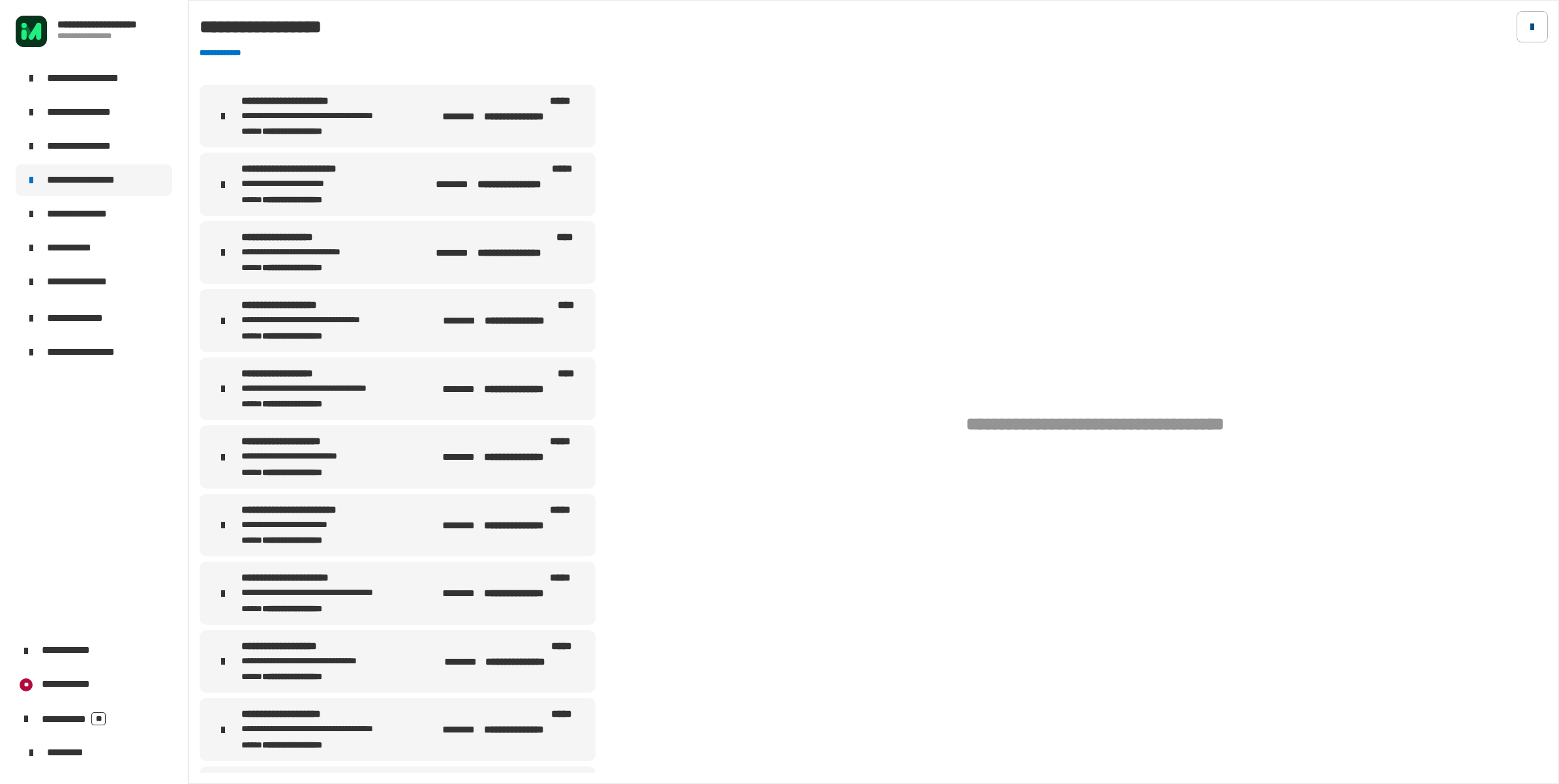 click 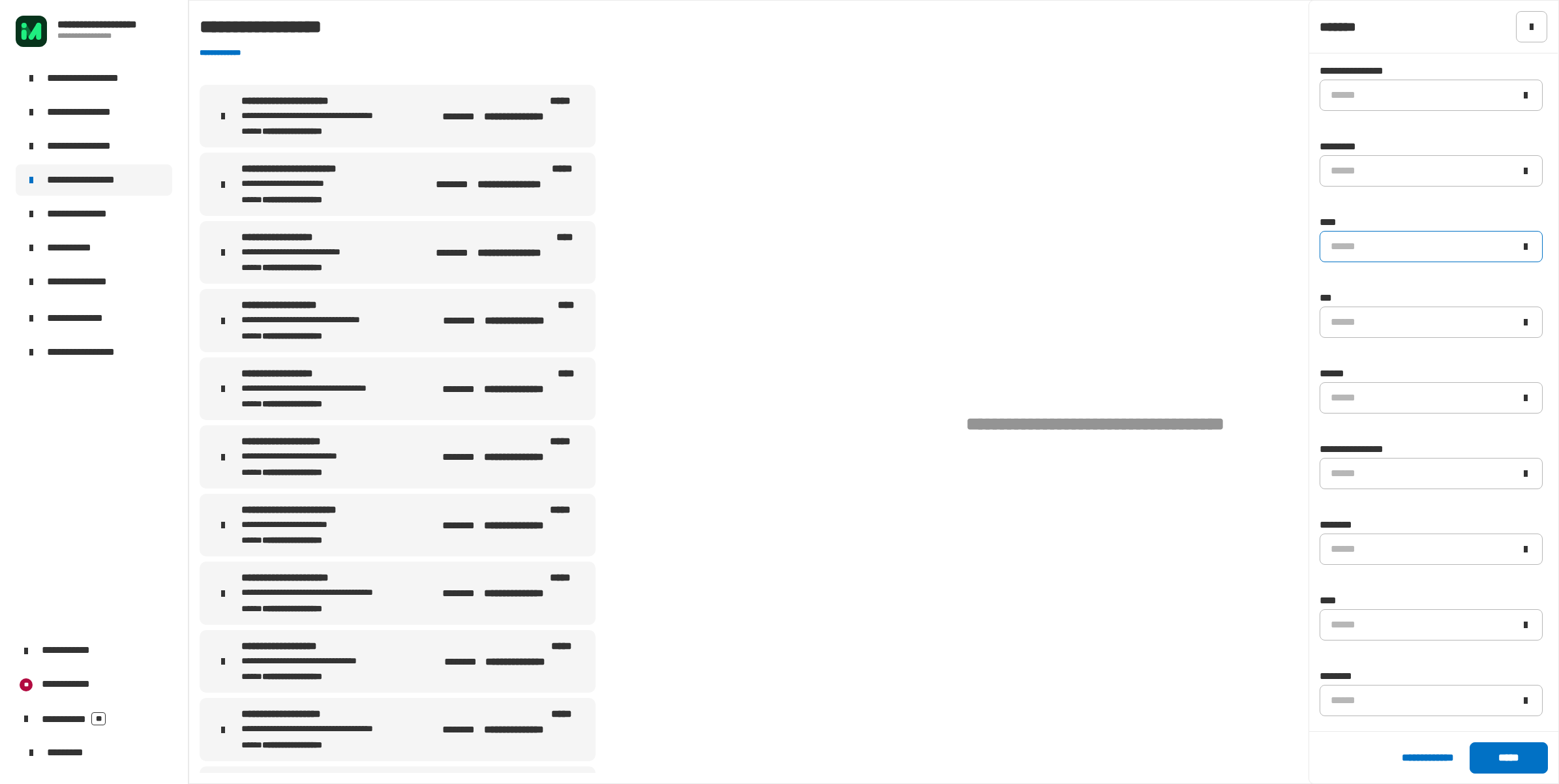 click on "******" 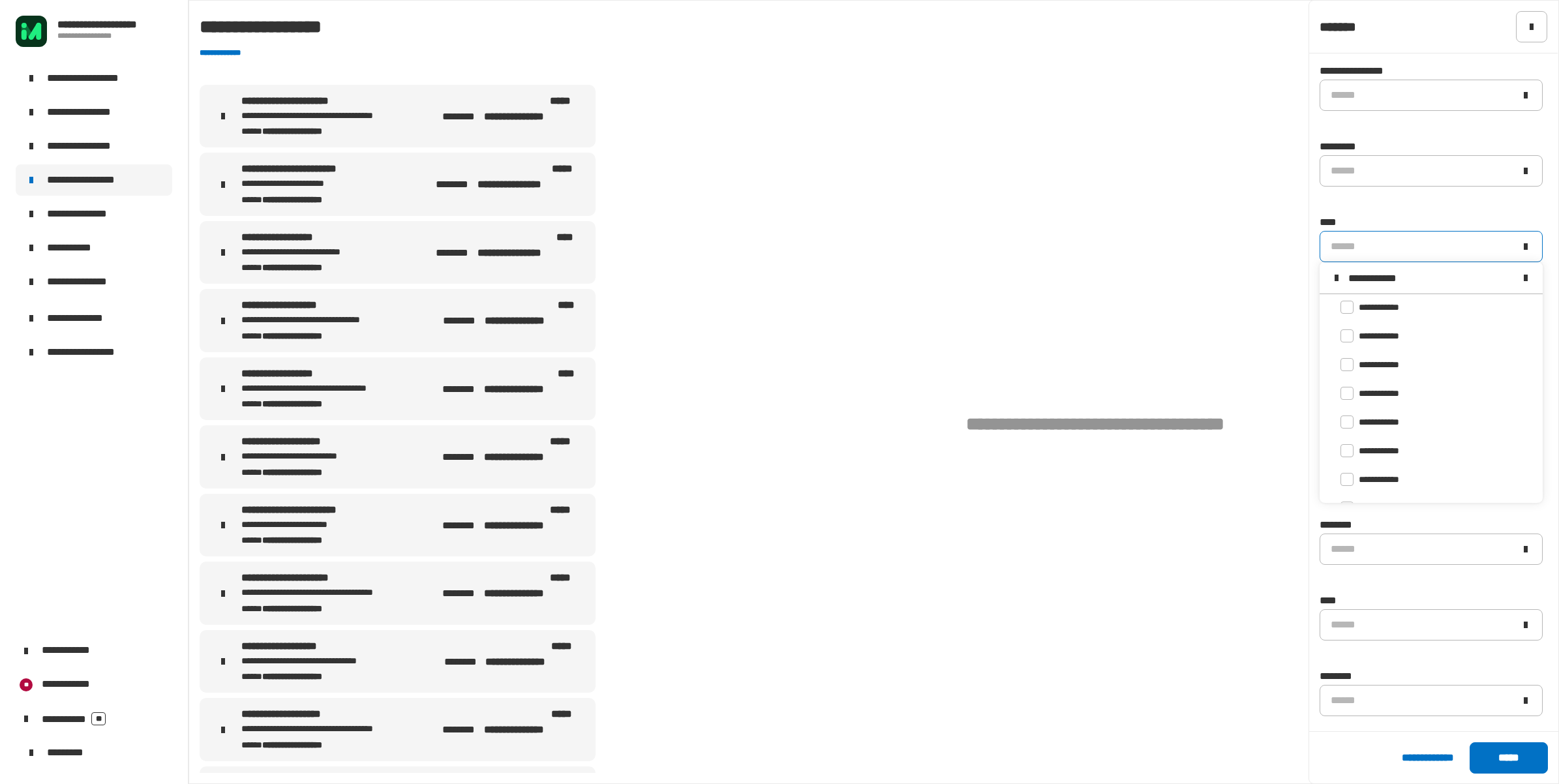 scroll, scrollTop: 0, scrollLeft: 0, axis: both 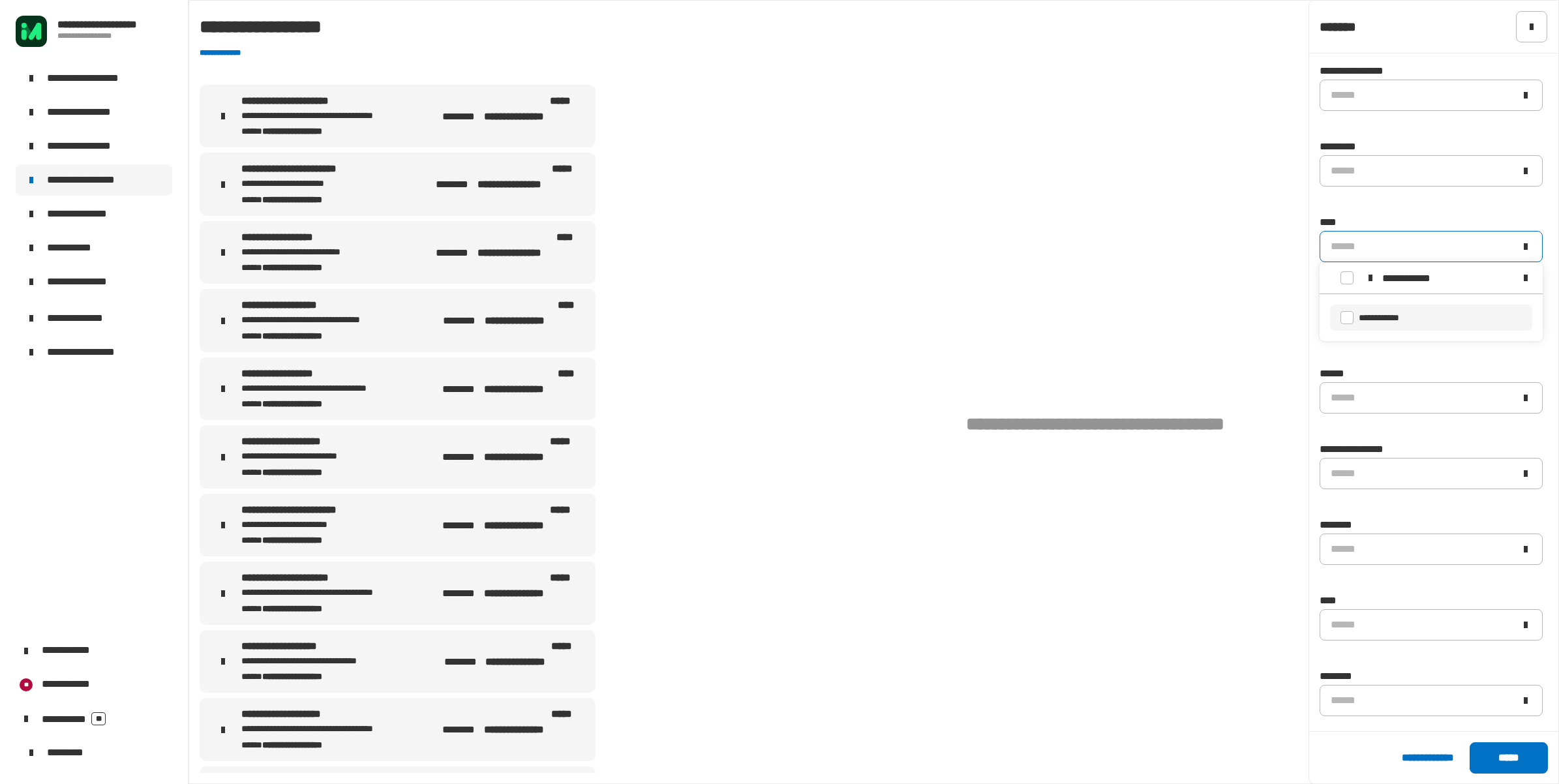 type on "**********" 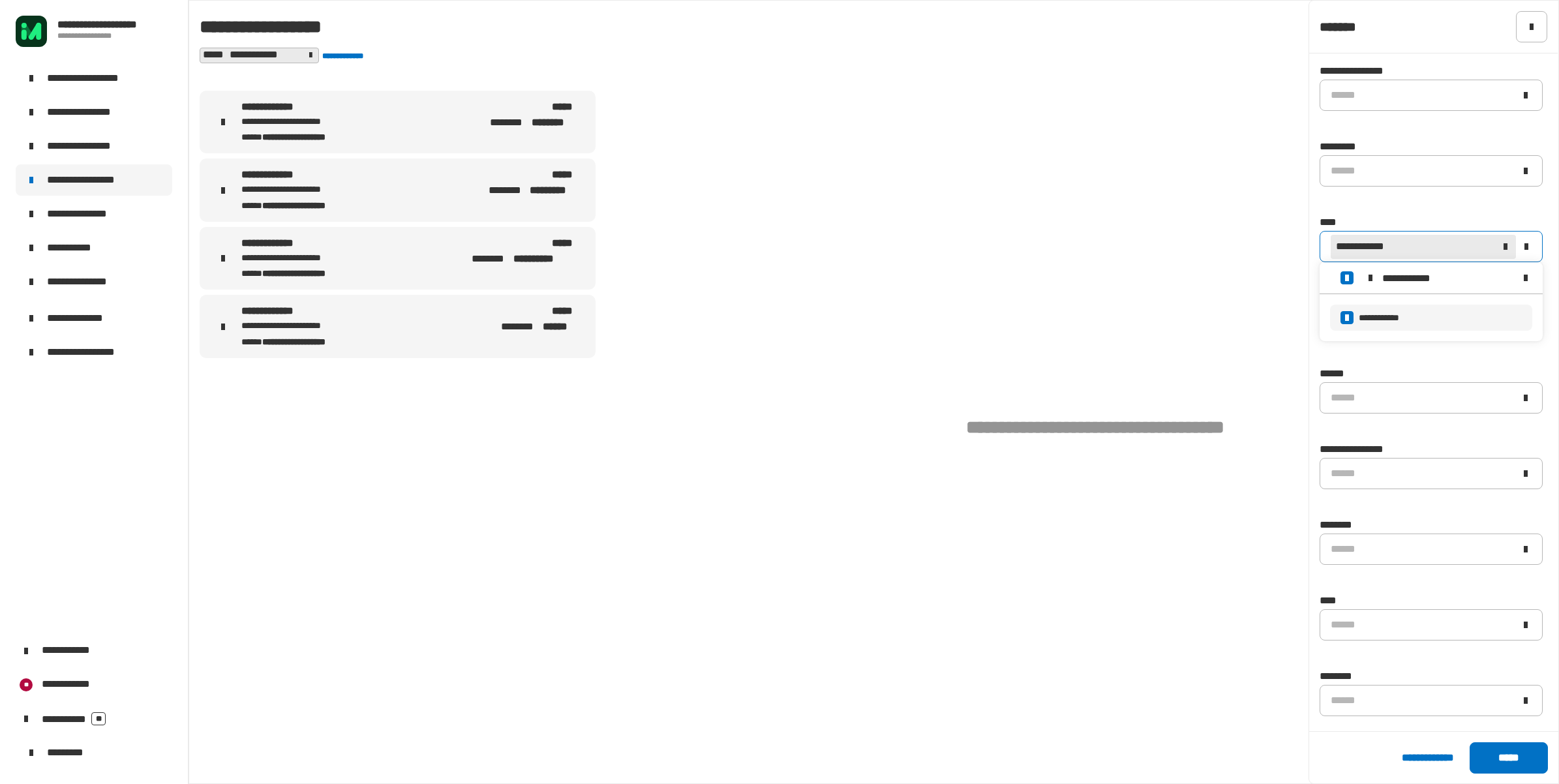 click on "**********" at bounding box center (306, 326) 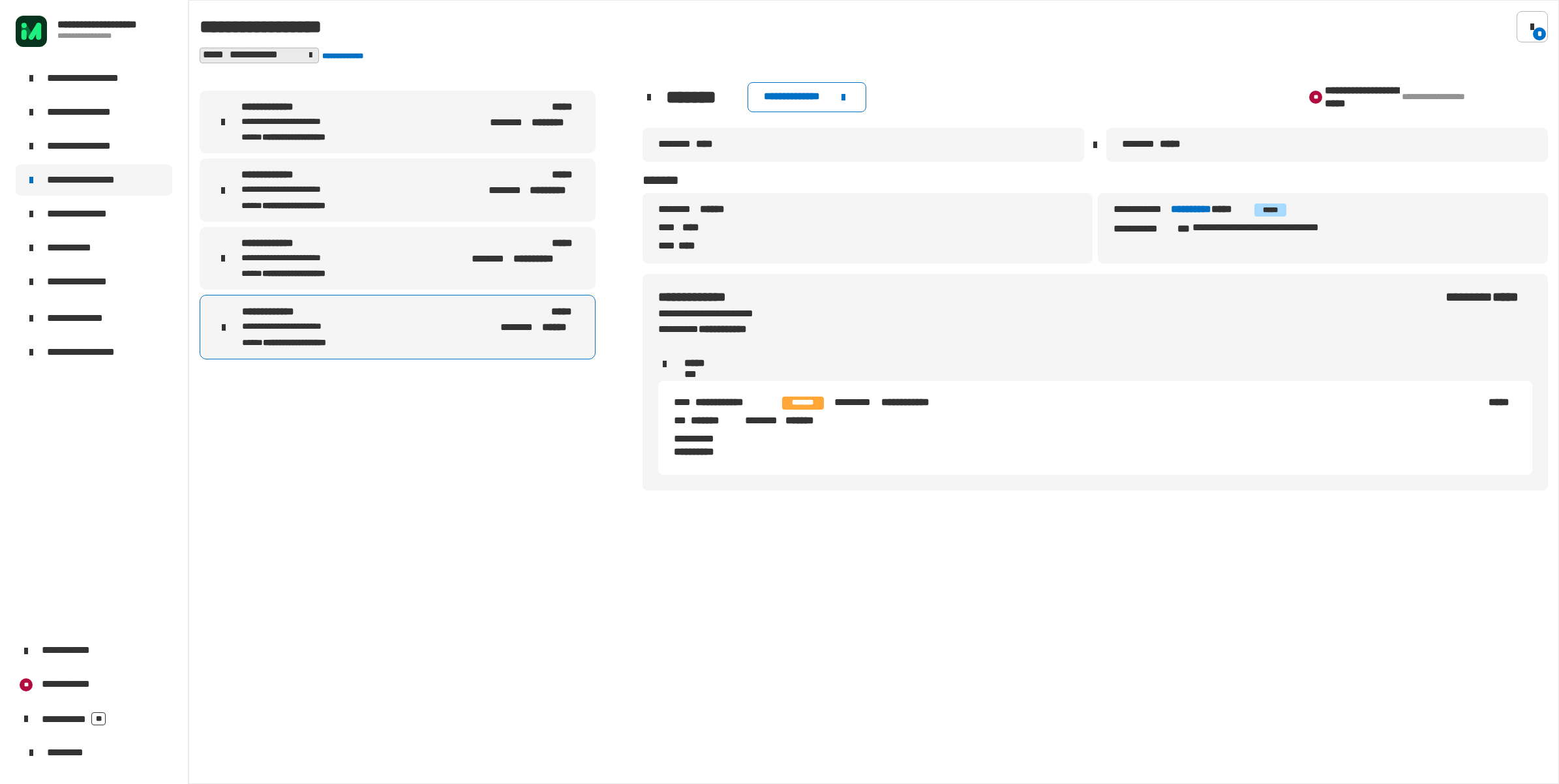 drag, startPoint x: 1168, startPoint y: 209, endPoint x: 1230, endPoint y: 212, distance: 62.07254 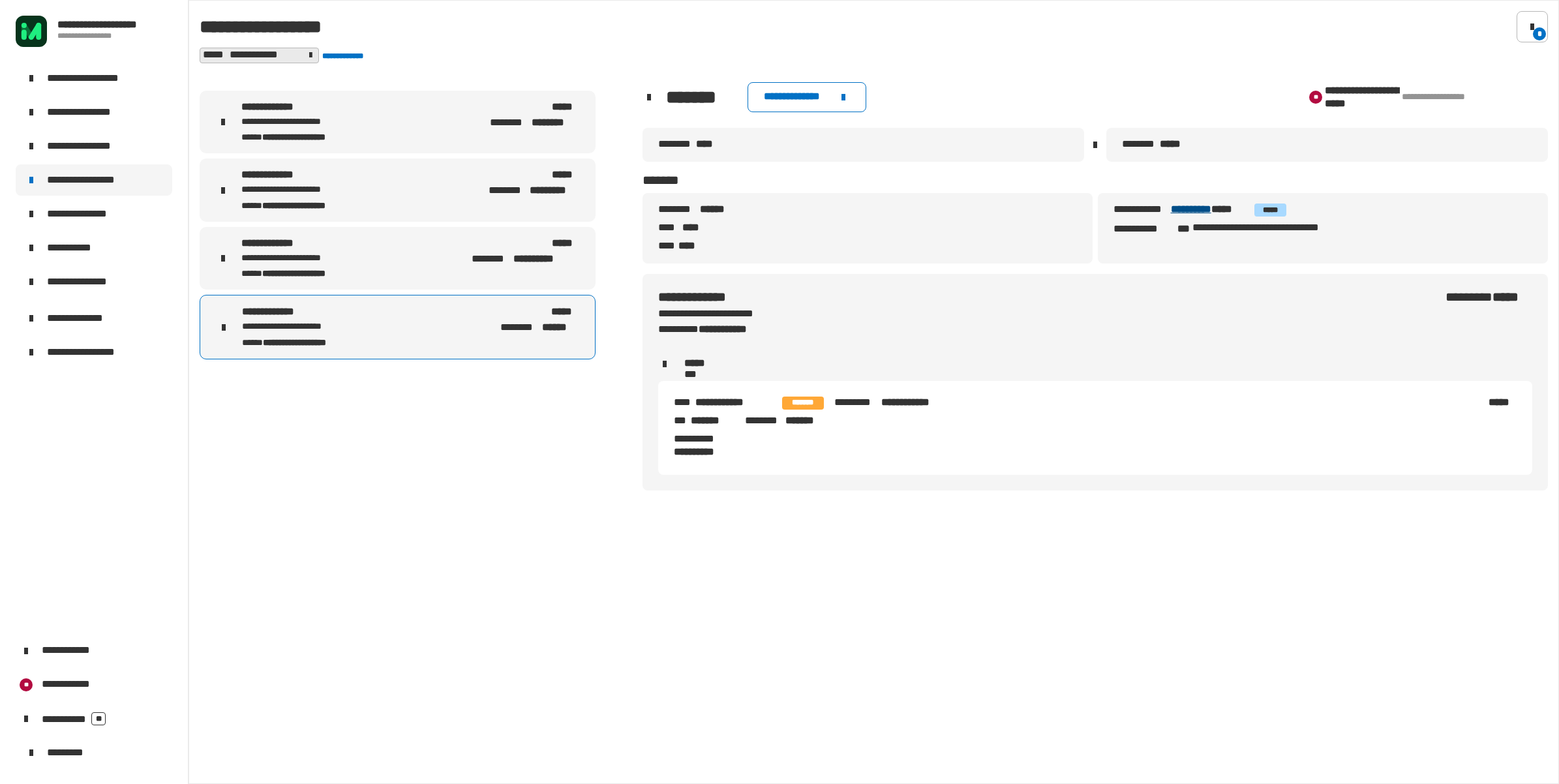 copy on "**********" 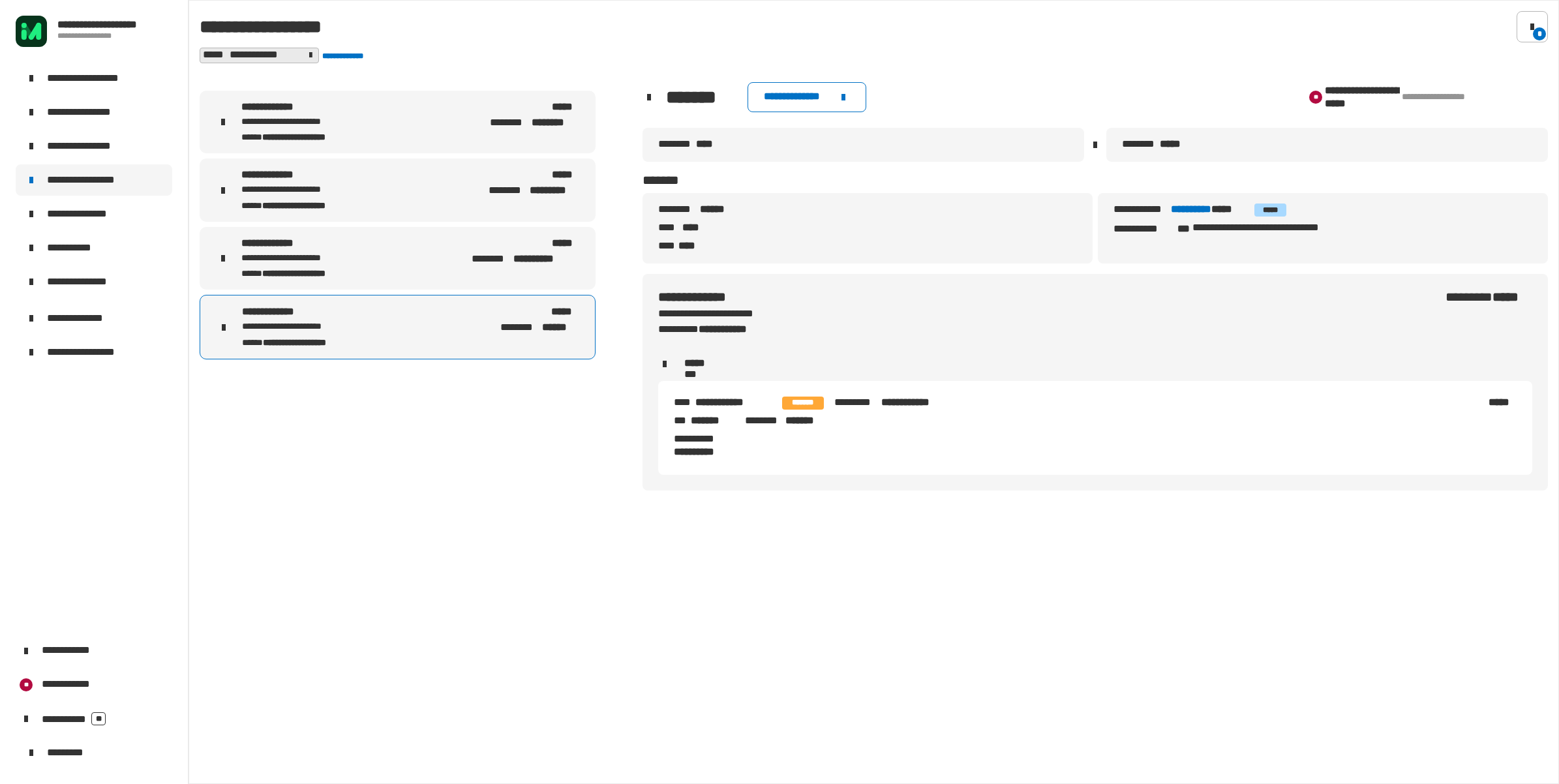 copy on "**********" 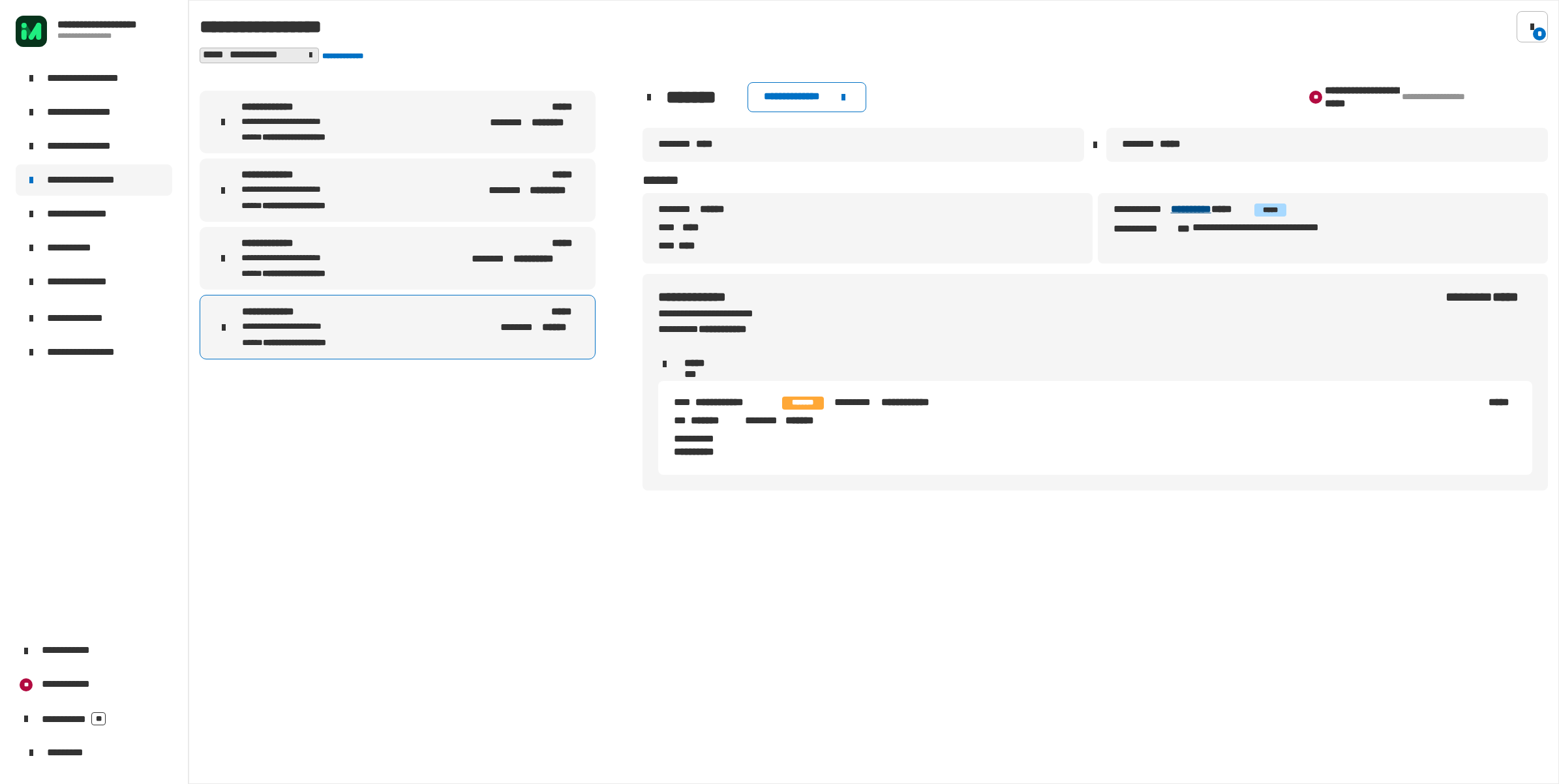 drag, startPoint x: 1172, startPoint y: 207, endPoint x: 1228, endPoint y: 211, distance: 56.142675 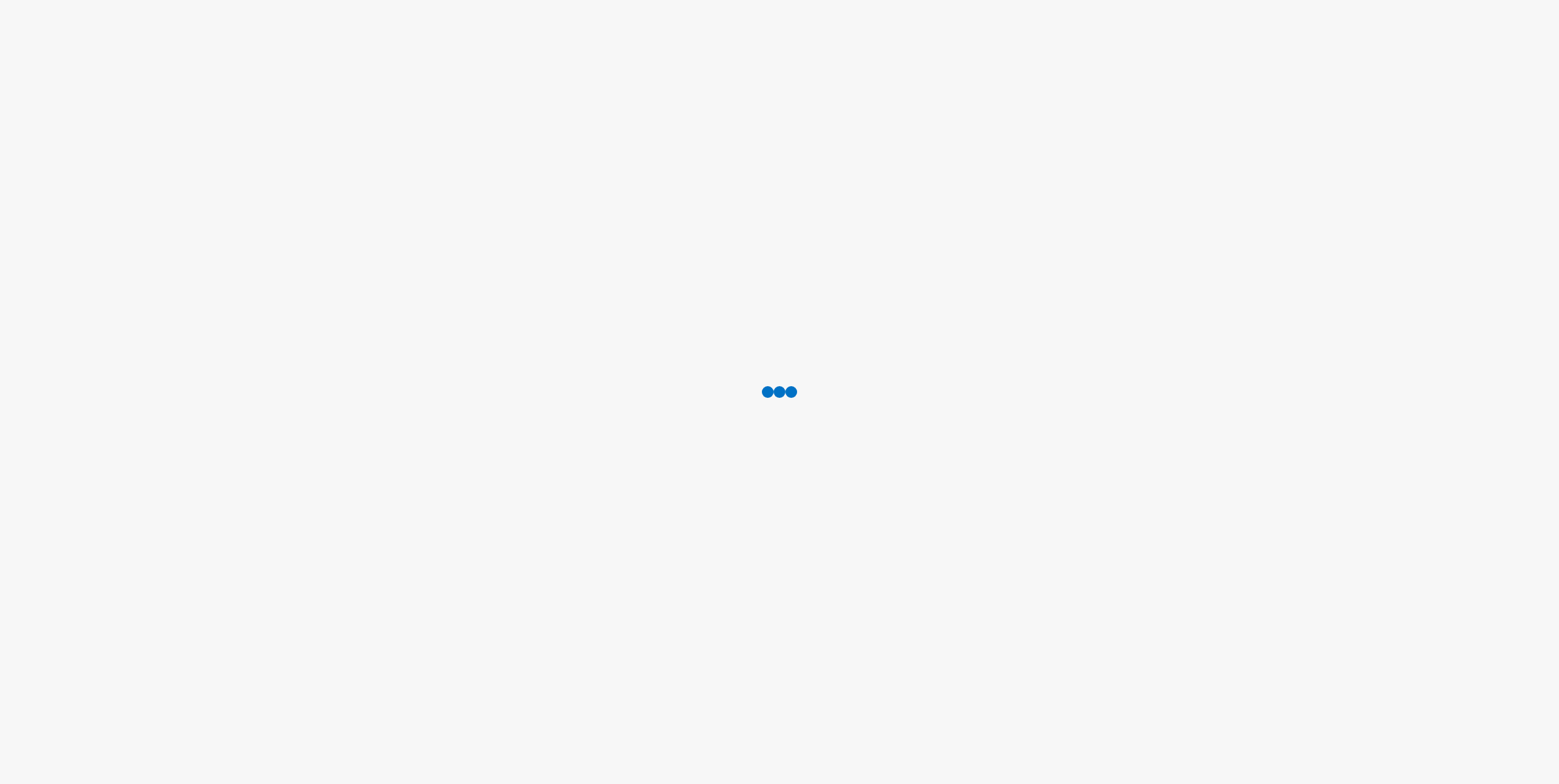 scroll, scrollTop: 0, scrollLeft: 0, axis: both 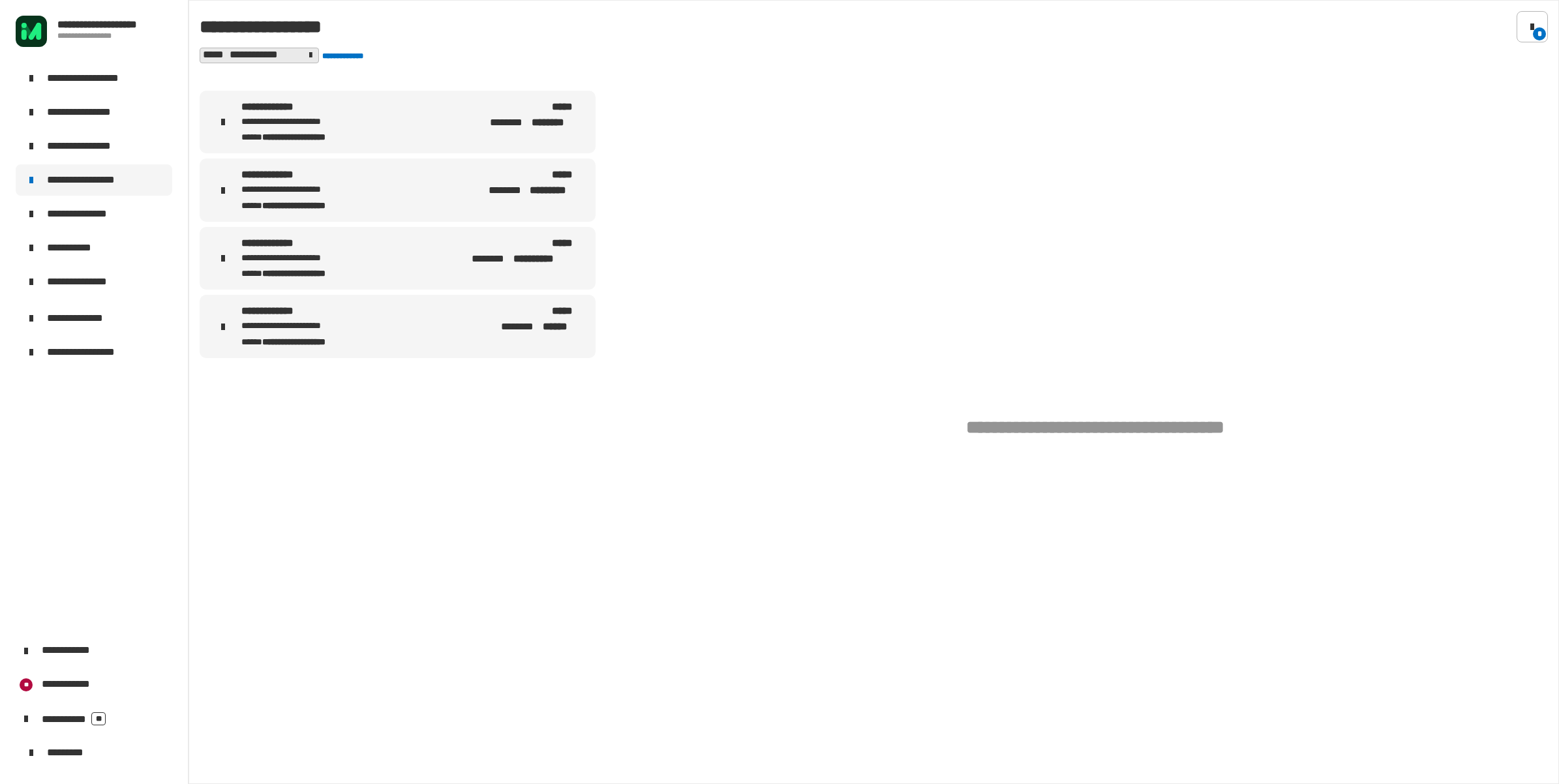 click on "**********" at bounding box center (397, 326) 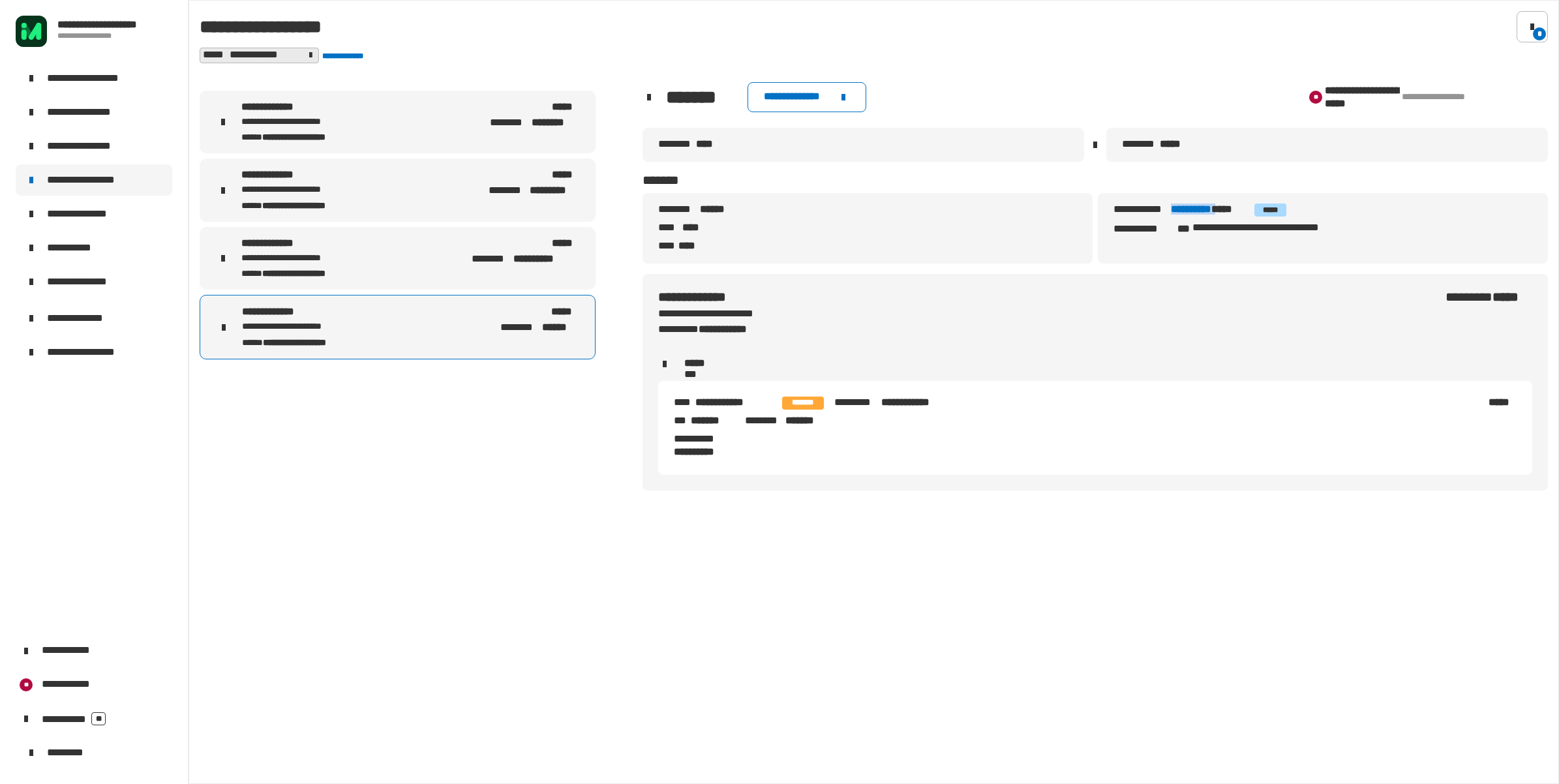 drag, startPoint x: 1169, startPoint y: 212, endPoint x: 1231, endPoint y: 215, distance: 62.072538 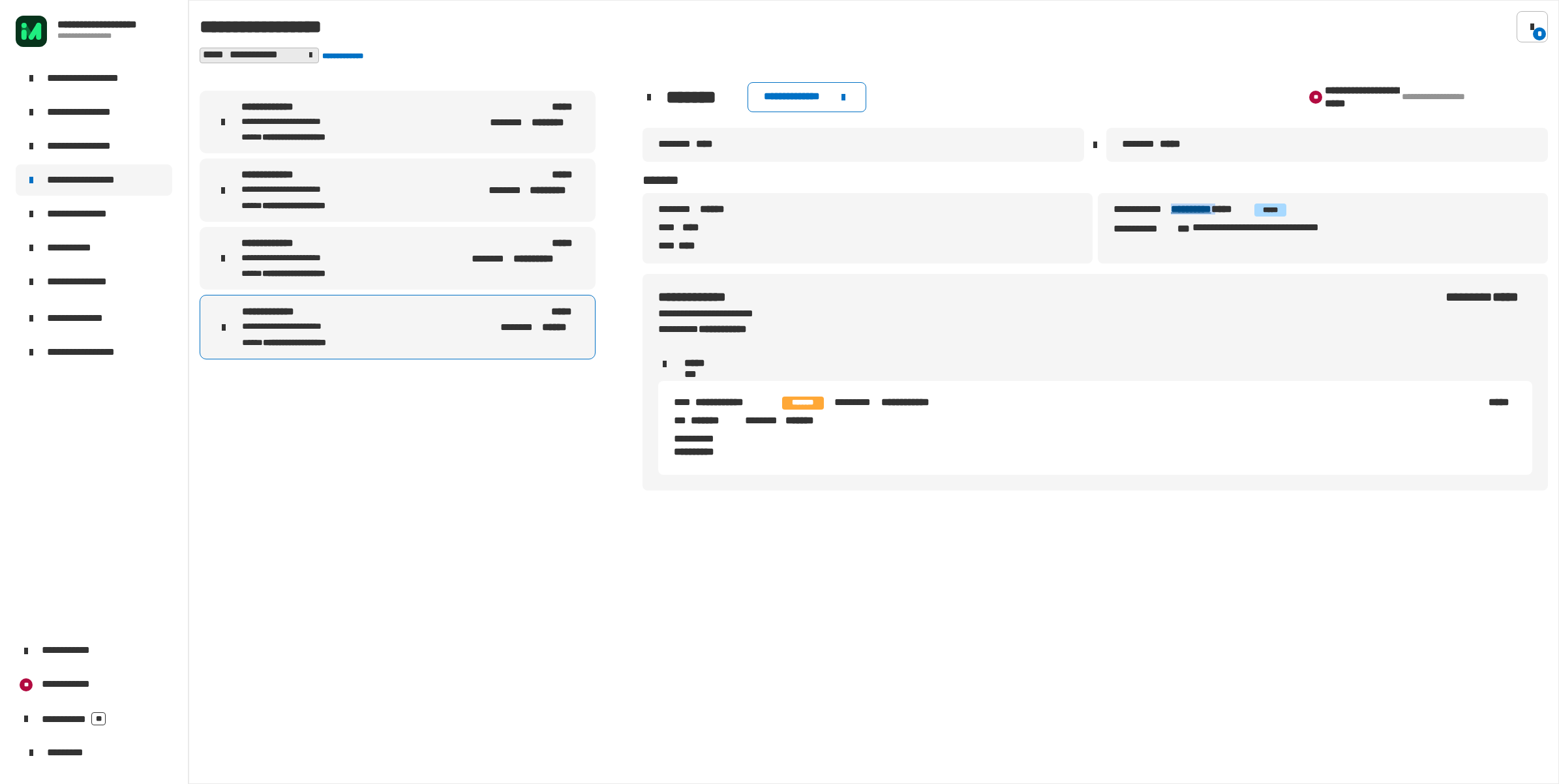 copy on "**********" 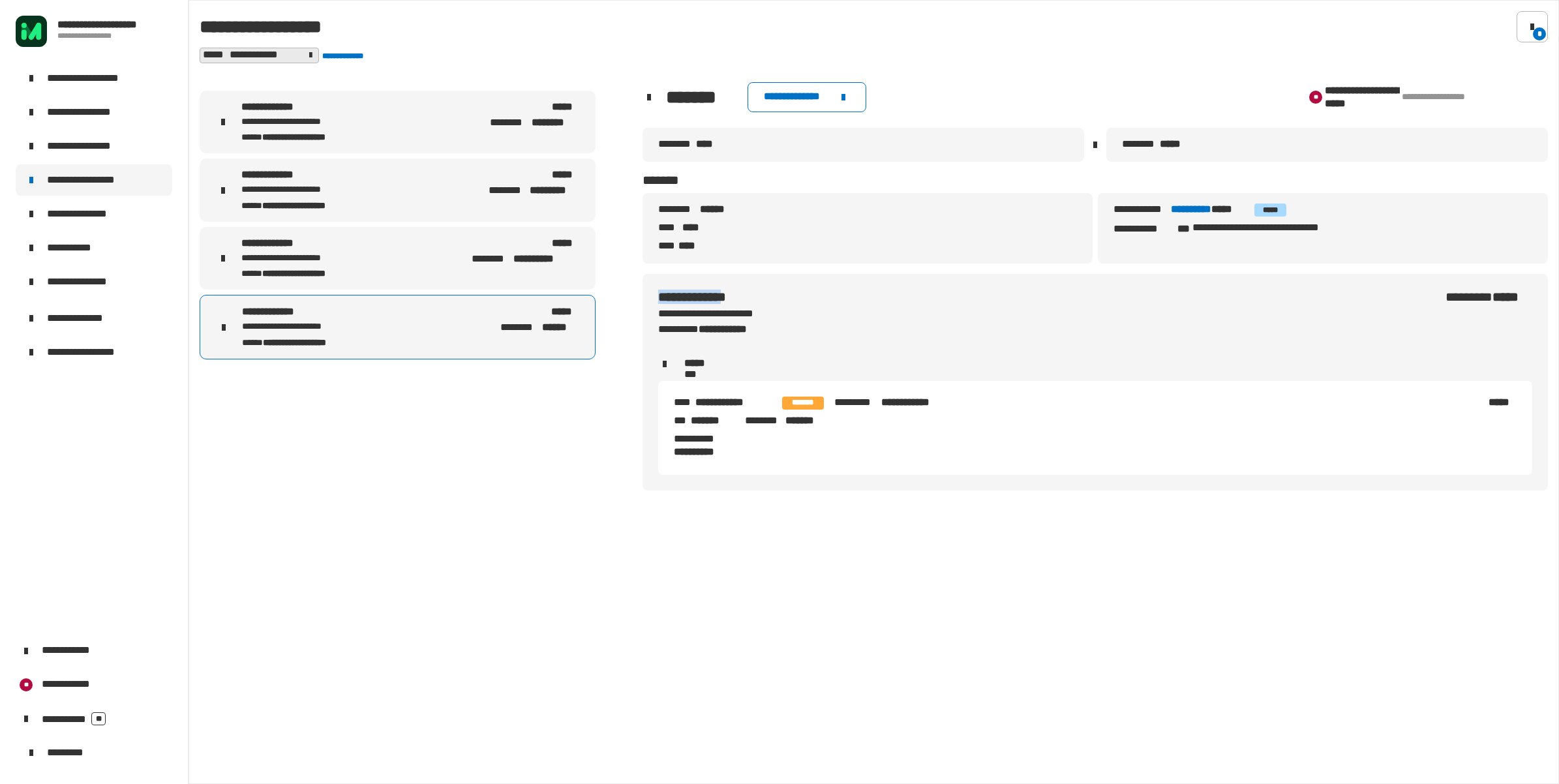 drag, startPoint x: 656, startPoint y: 292, endPoint x: 735, endPoint y: 300, distance: 79.40403 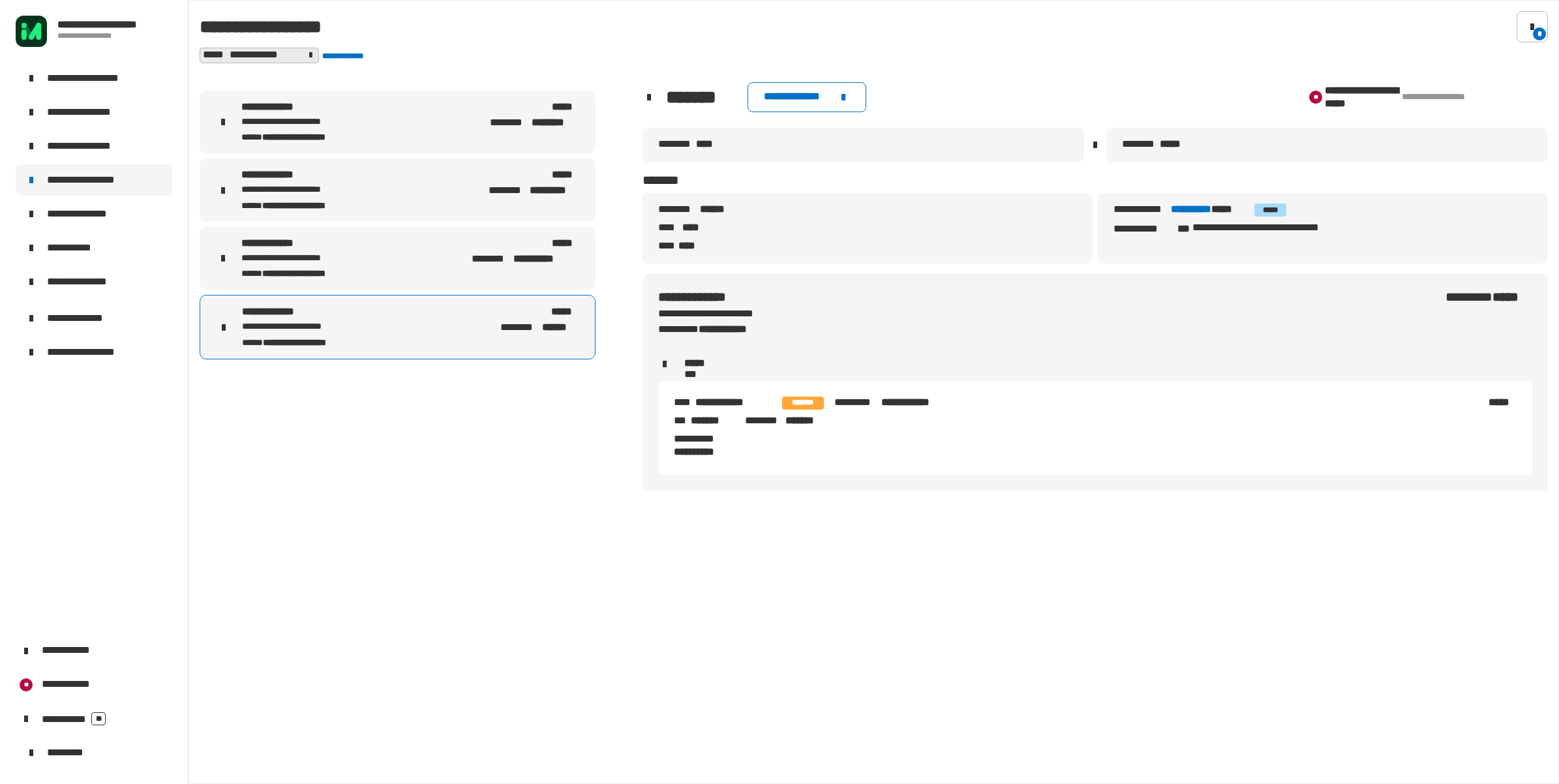 click on "**********" 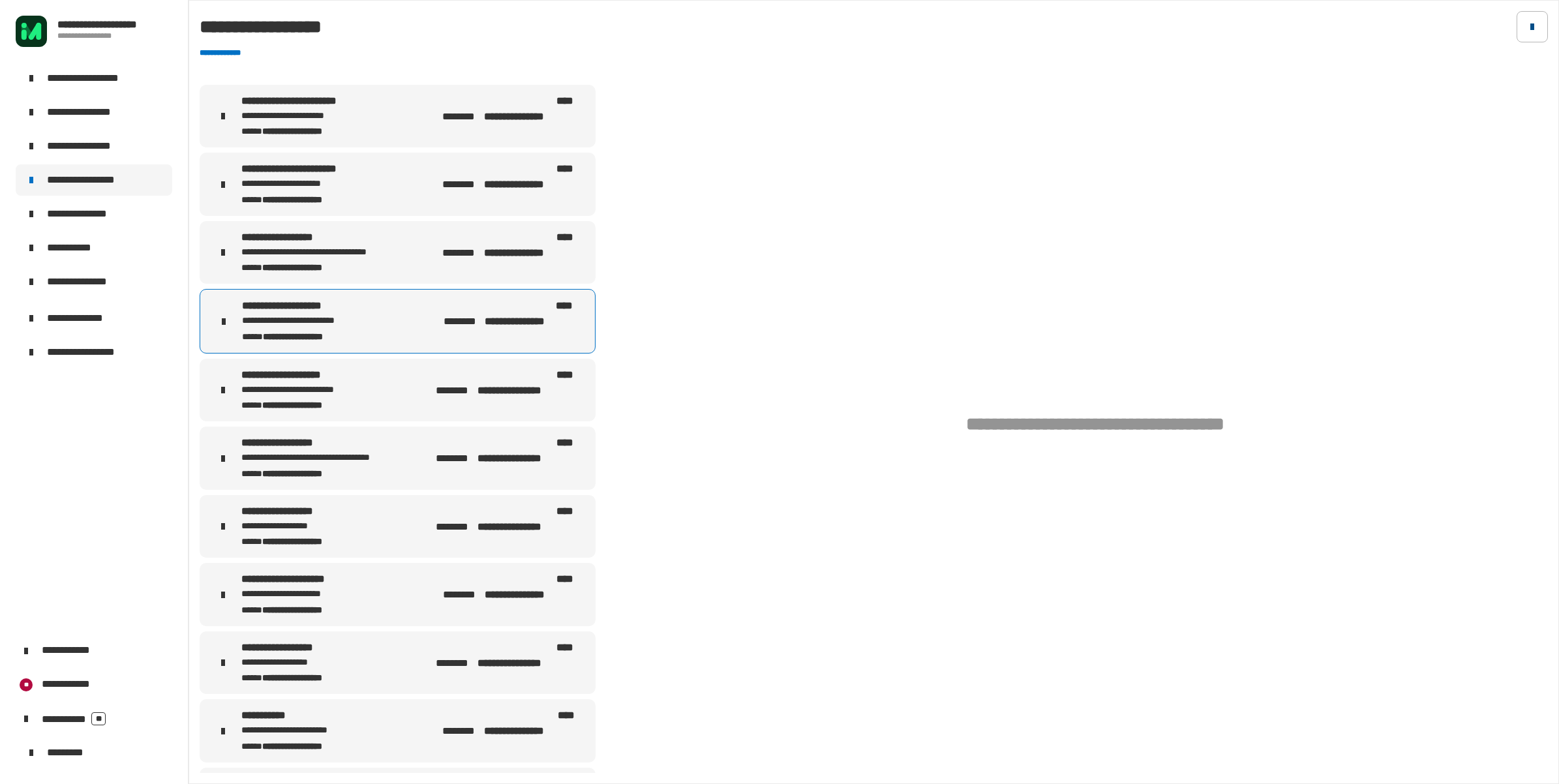 click 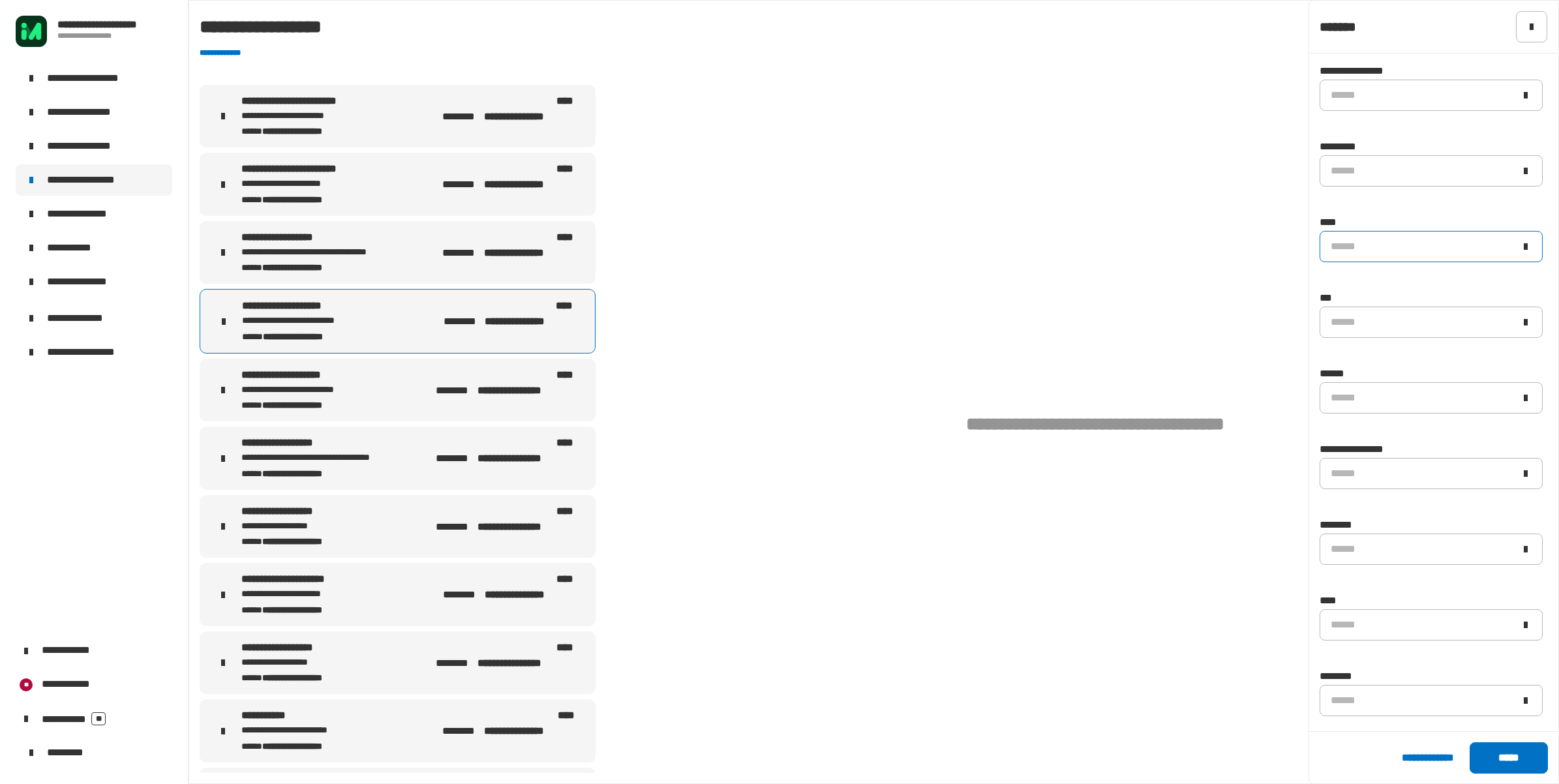 click on "******" 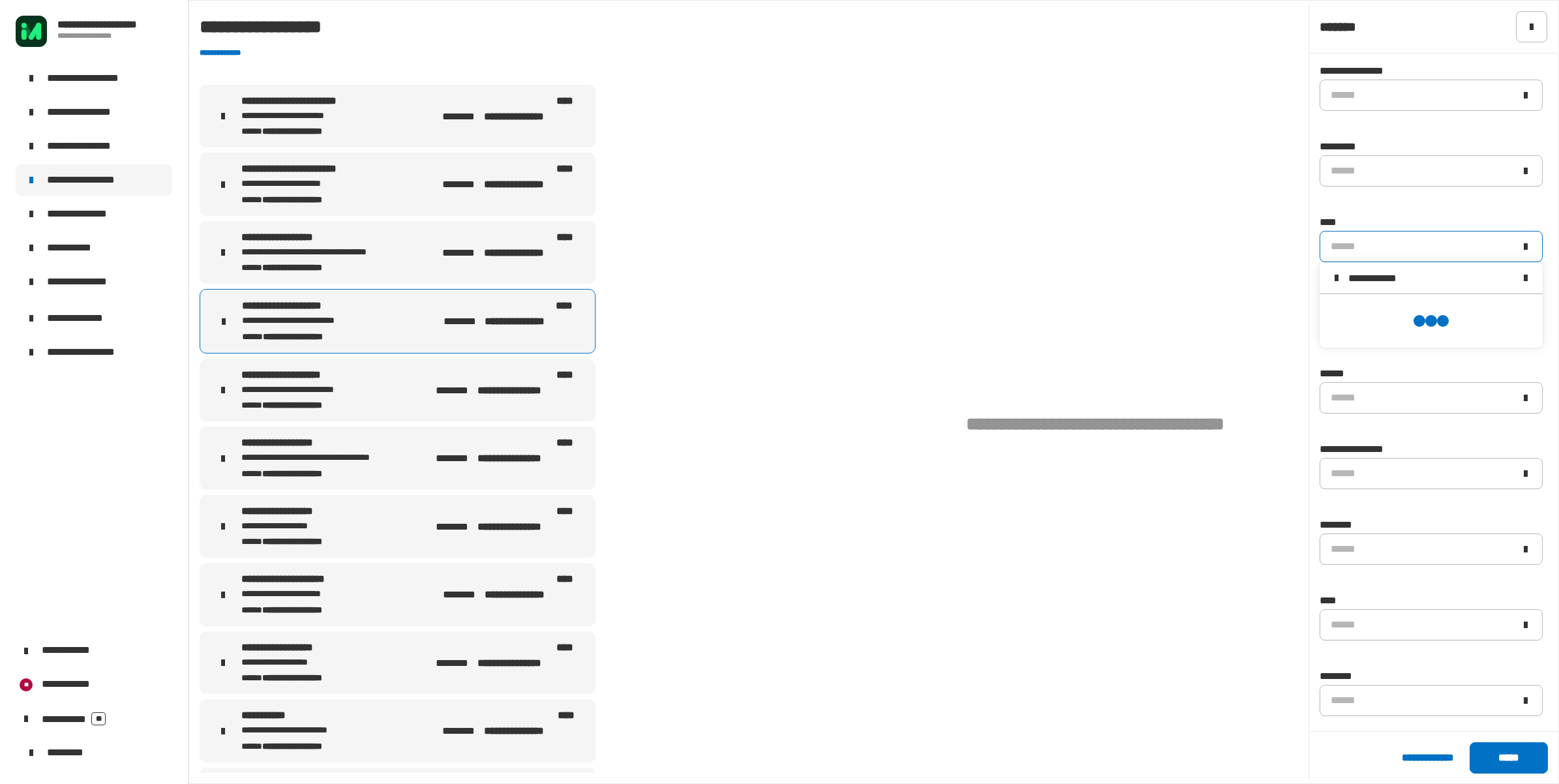 scroll, scrollTop: 0, scrollLeft: 0, axis: both 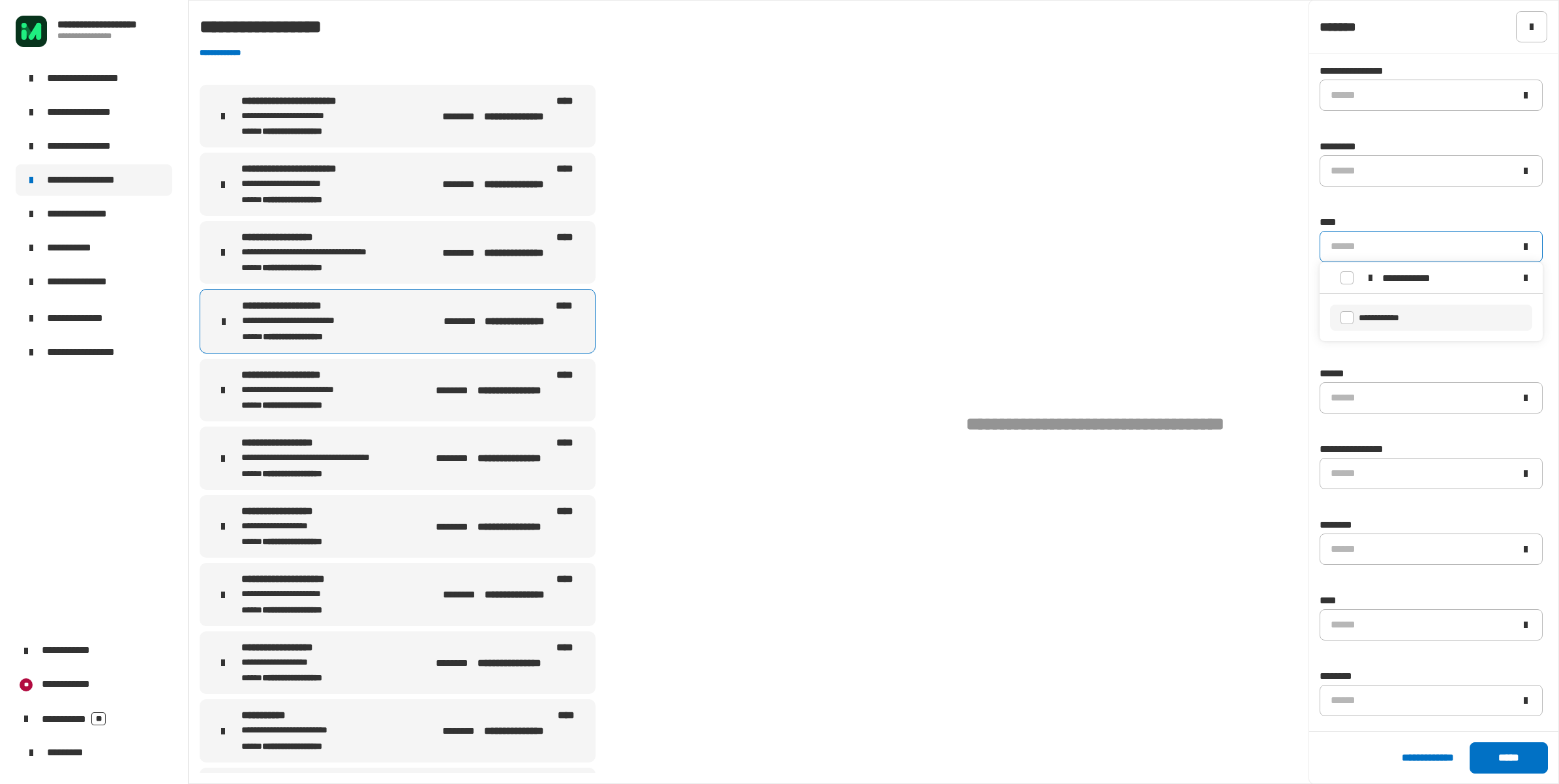 type on "**********" 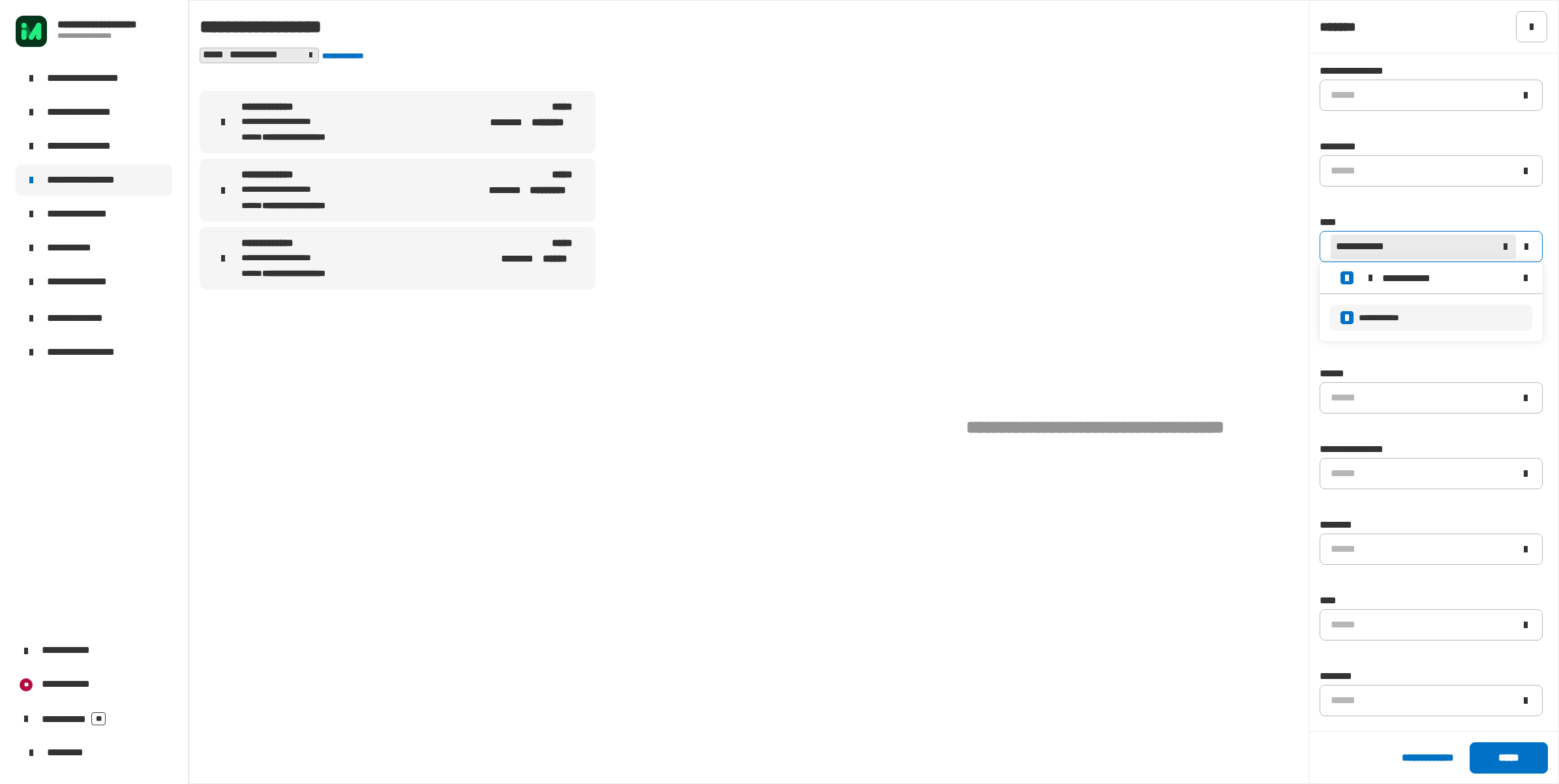 click on "**********" at bounding box center (300, 122) 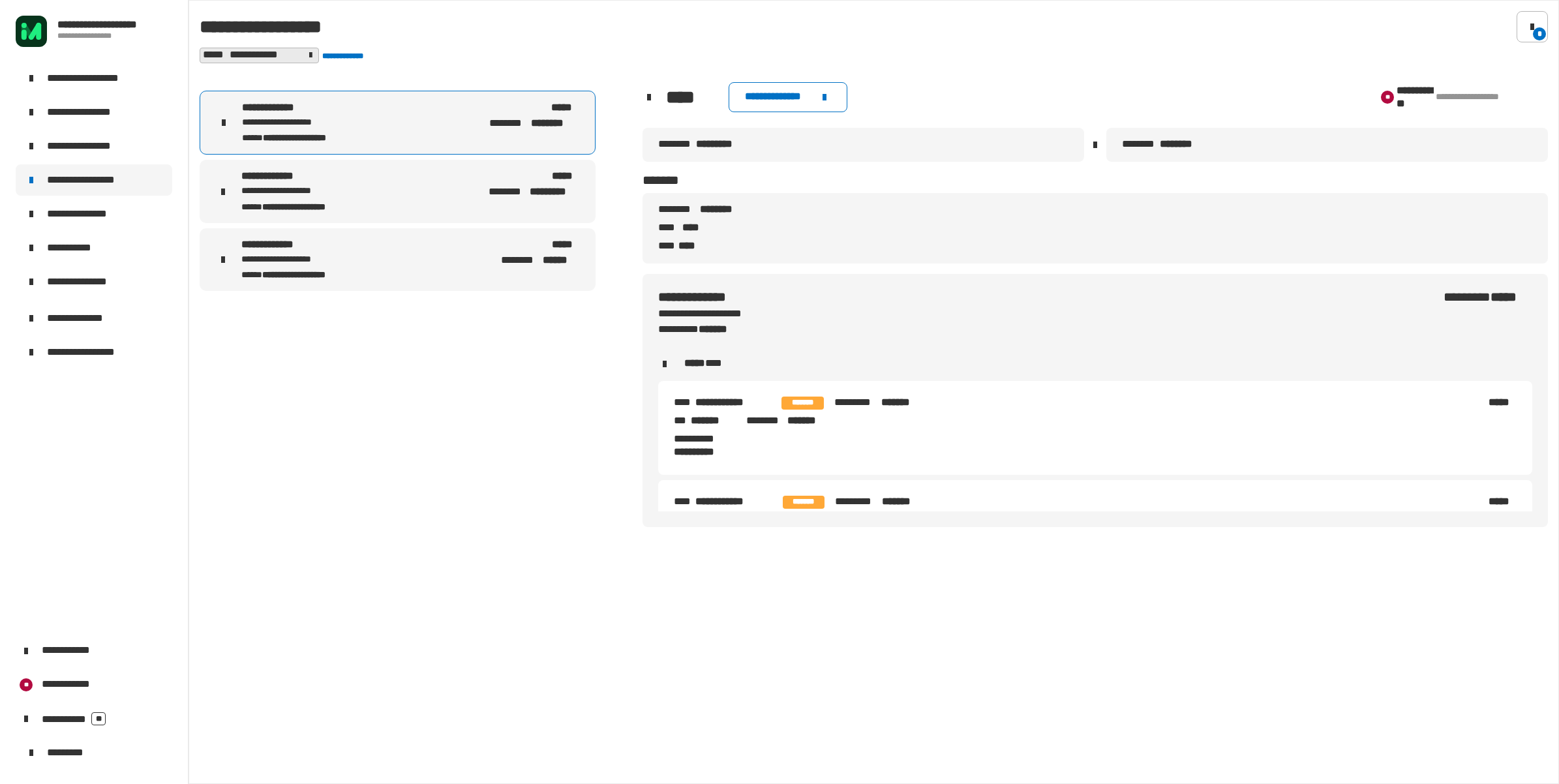click on "**********" at bounding box center (294, 275) 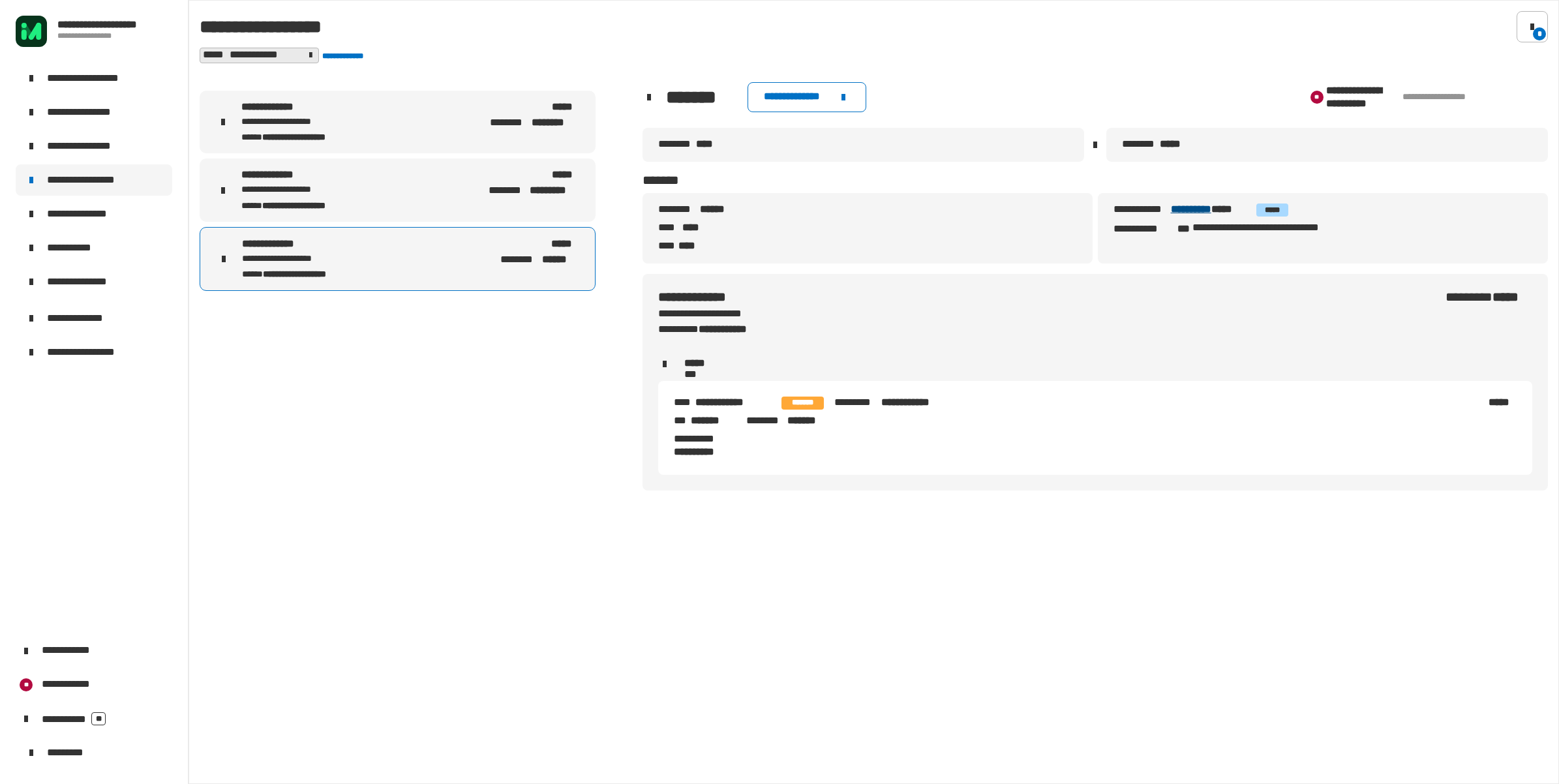 drag, startPoint x: 1166, startPoint y: 209, endPoint x: 1230, endPoint y: 214, distance: 64.19502 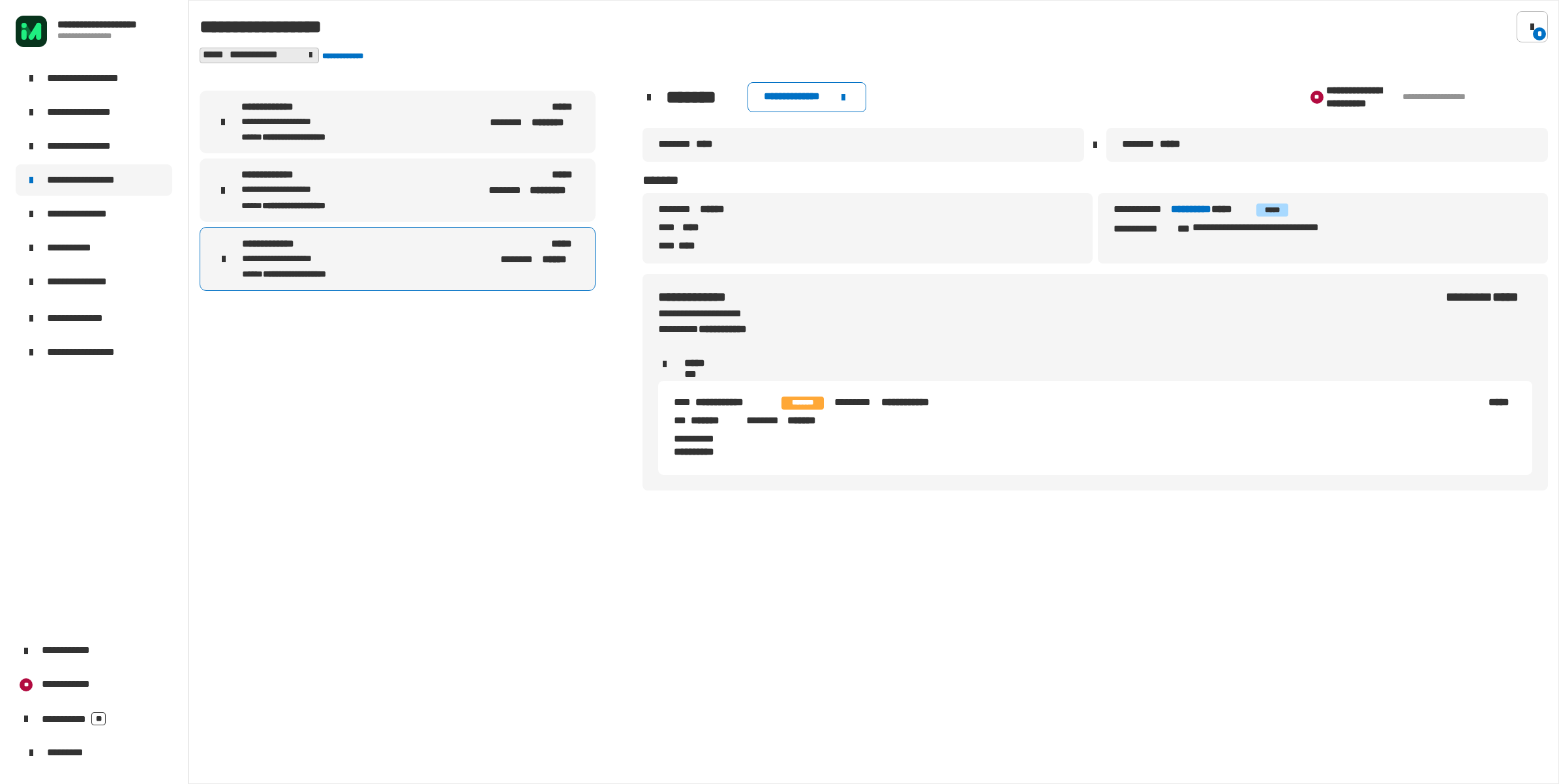 drag, startPoint x: 656, startPoint y: 295, endPoint x: 724, endPoint y: 294, distance: 68.00735 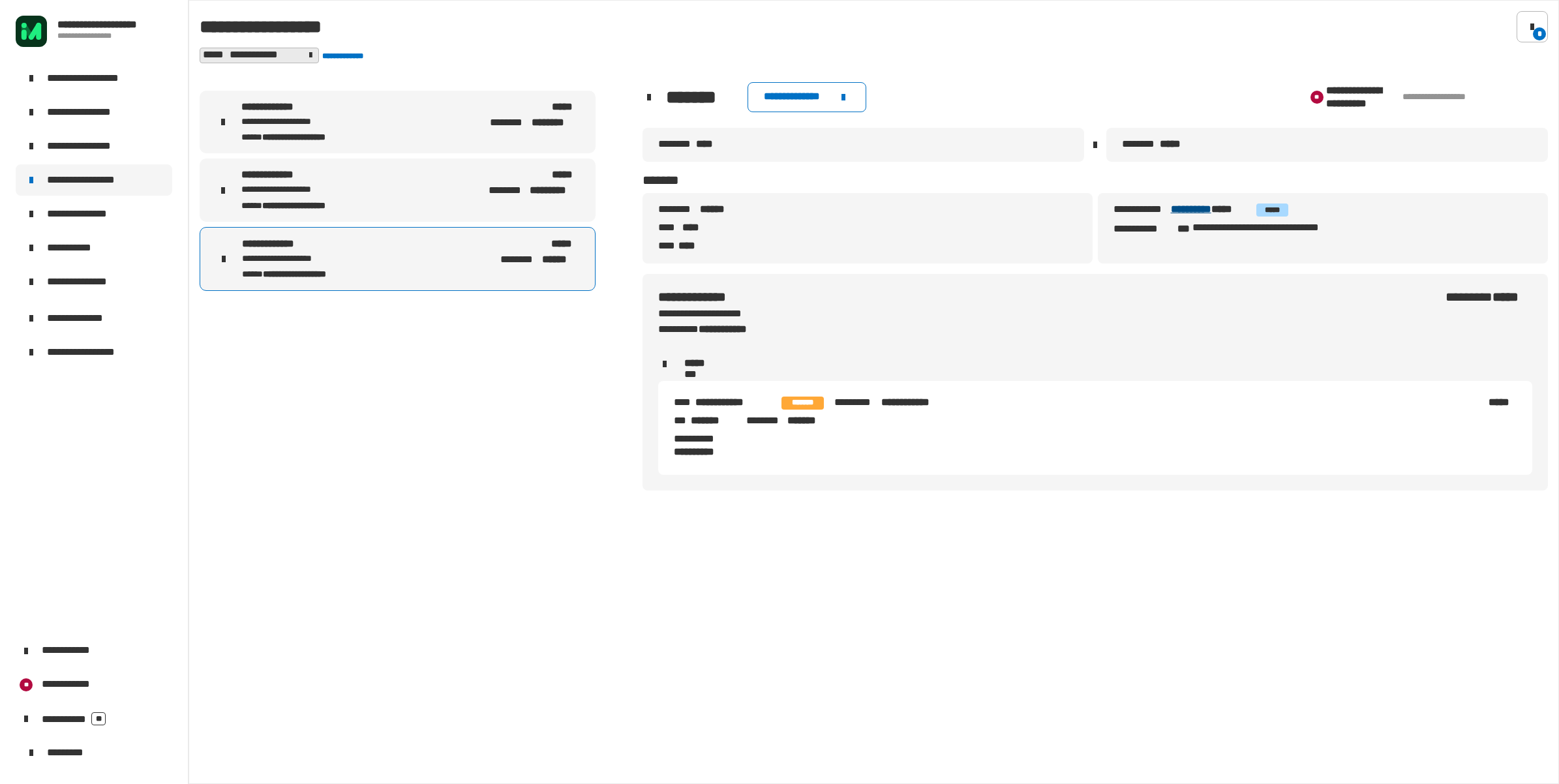 drag, startPoint x: 1168, startPoint y: 207, endPoint x: 1228, endPoint y: 212, distance: 60.20797 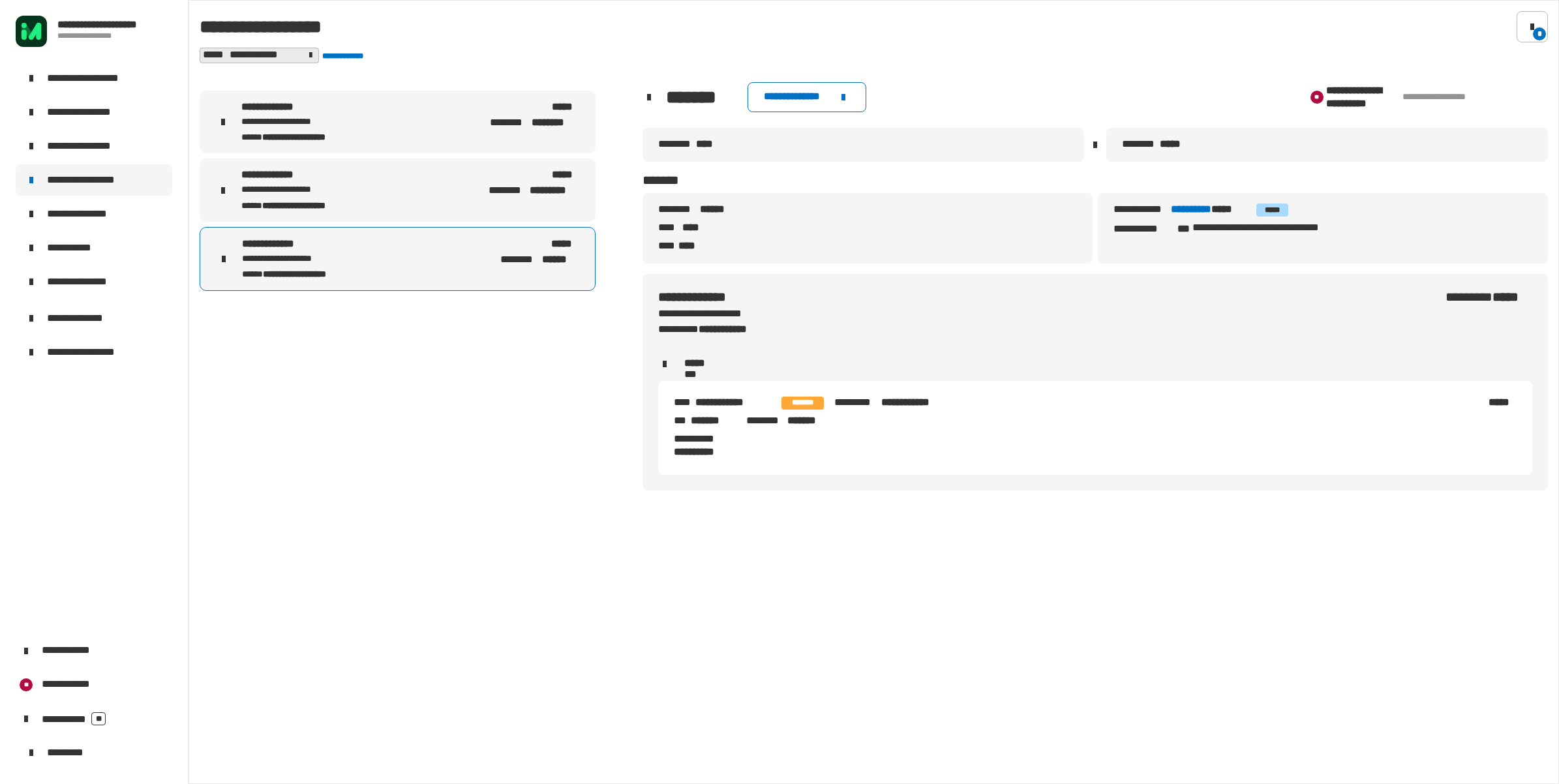 copy on "**********" 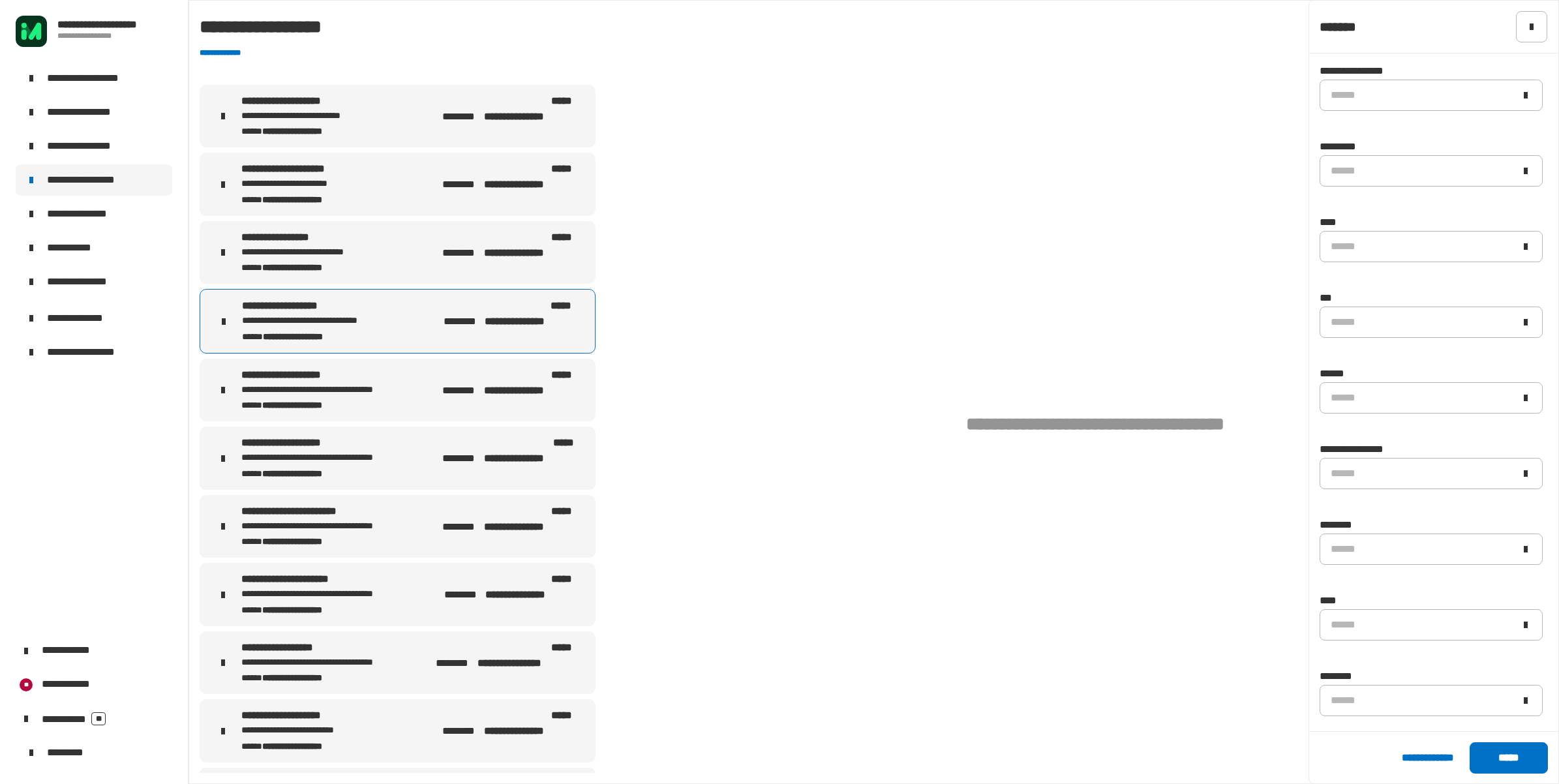 scroll, scrollTop: 0, scrollLeft: 0, axis: both 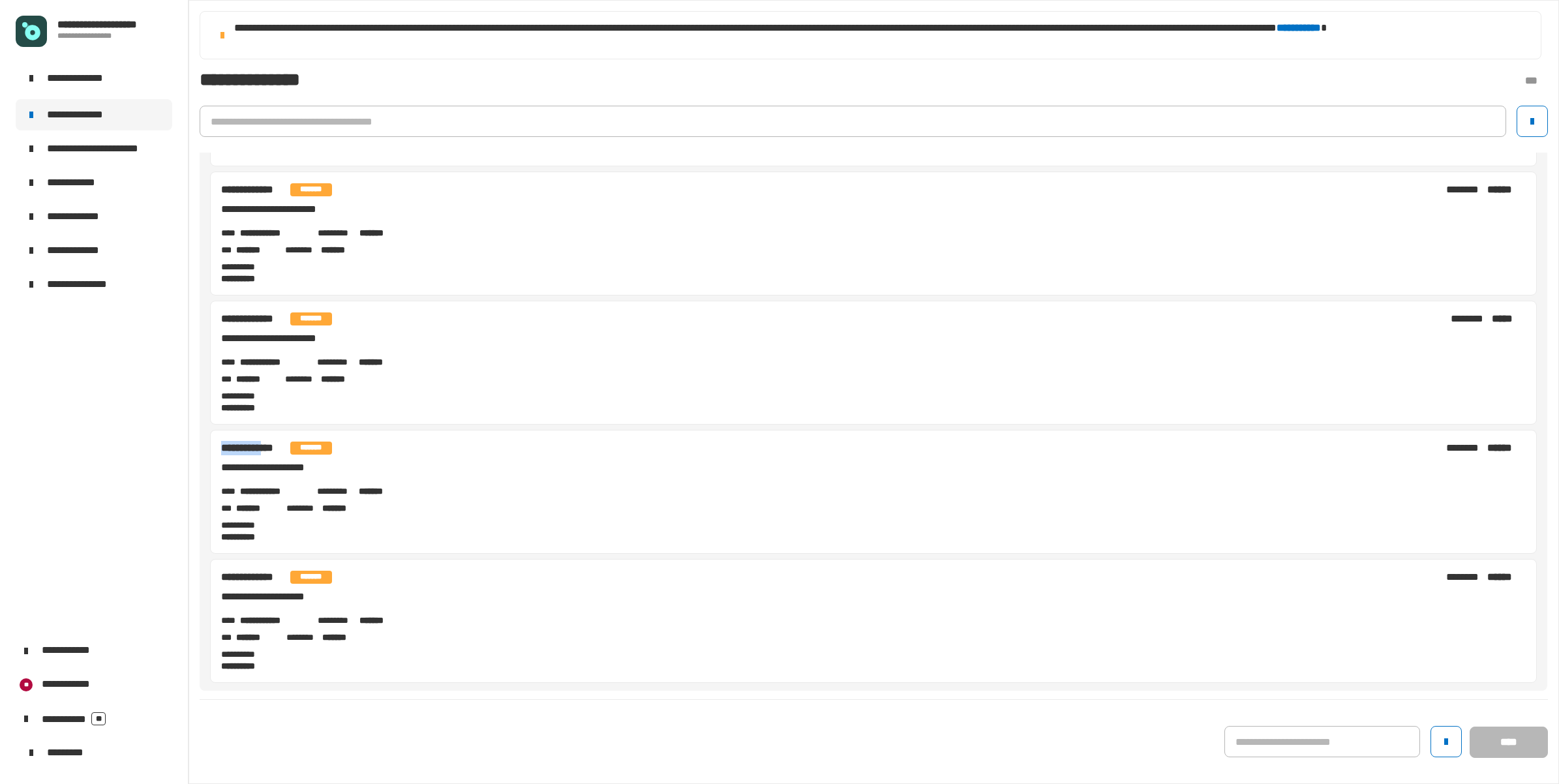 drag, startPoint x: 222, startPoint y: 442, endPoint x: 275, endPoint y: 445, distance: 53.0848 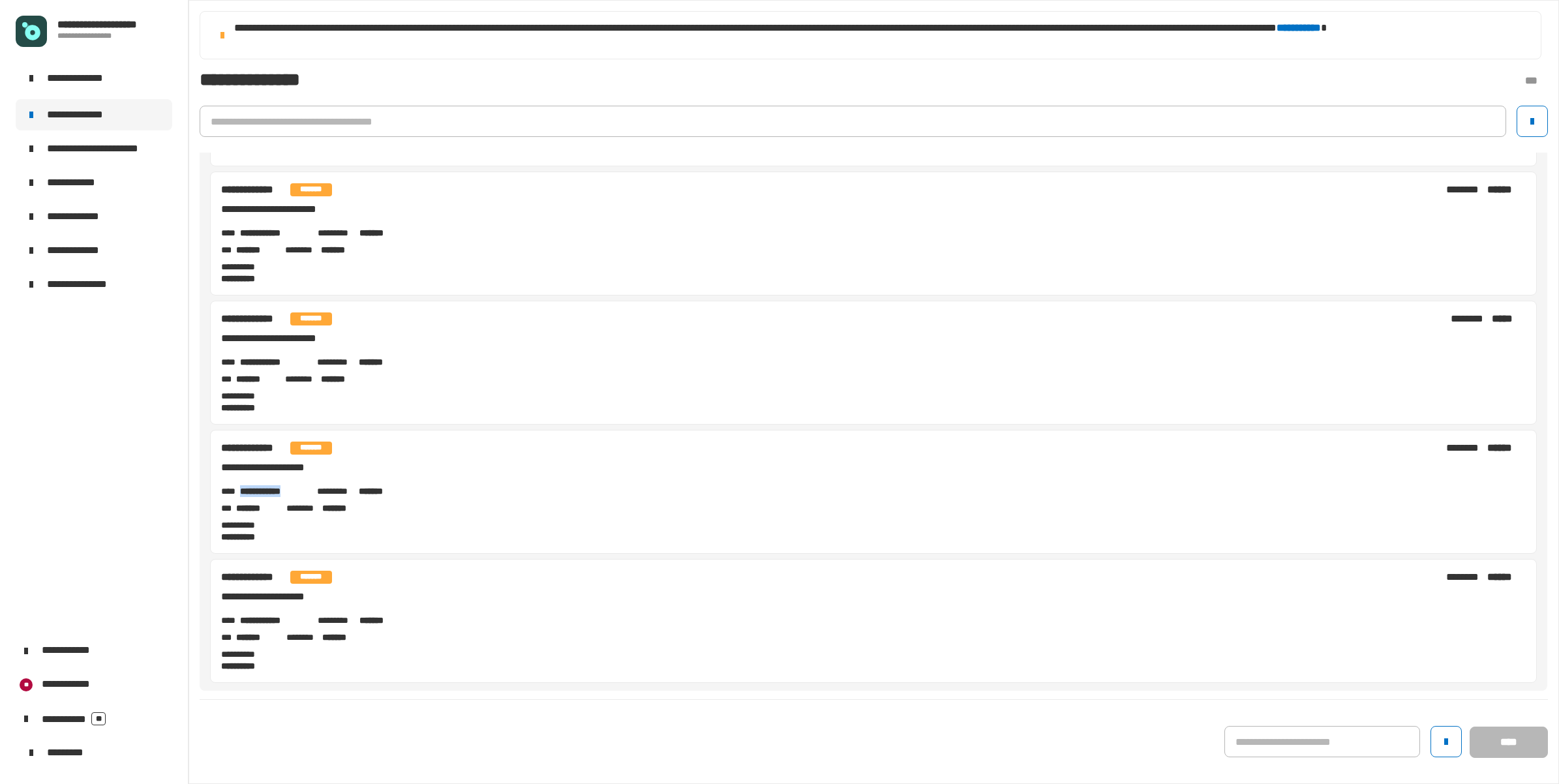 drag, startPoint x: 239, startPoint y: 490, endPoint x: 310, endPoint y: 492, distance: 71.02816 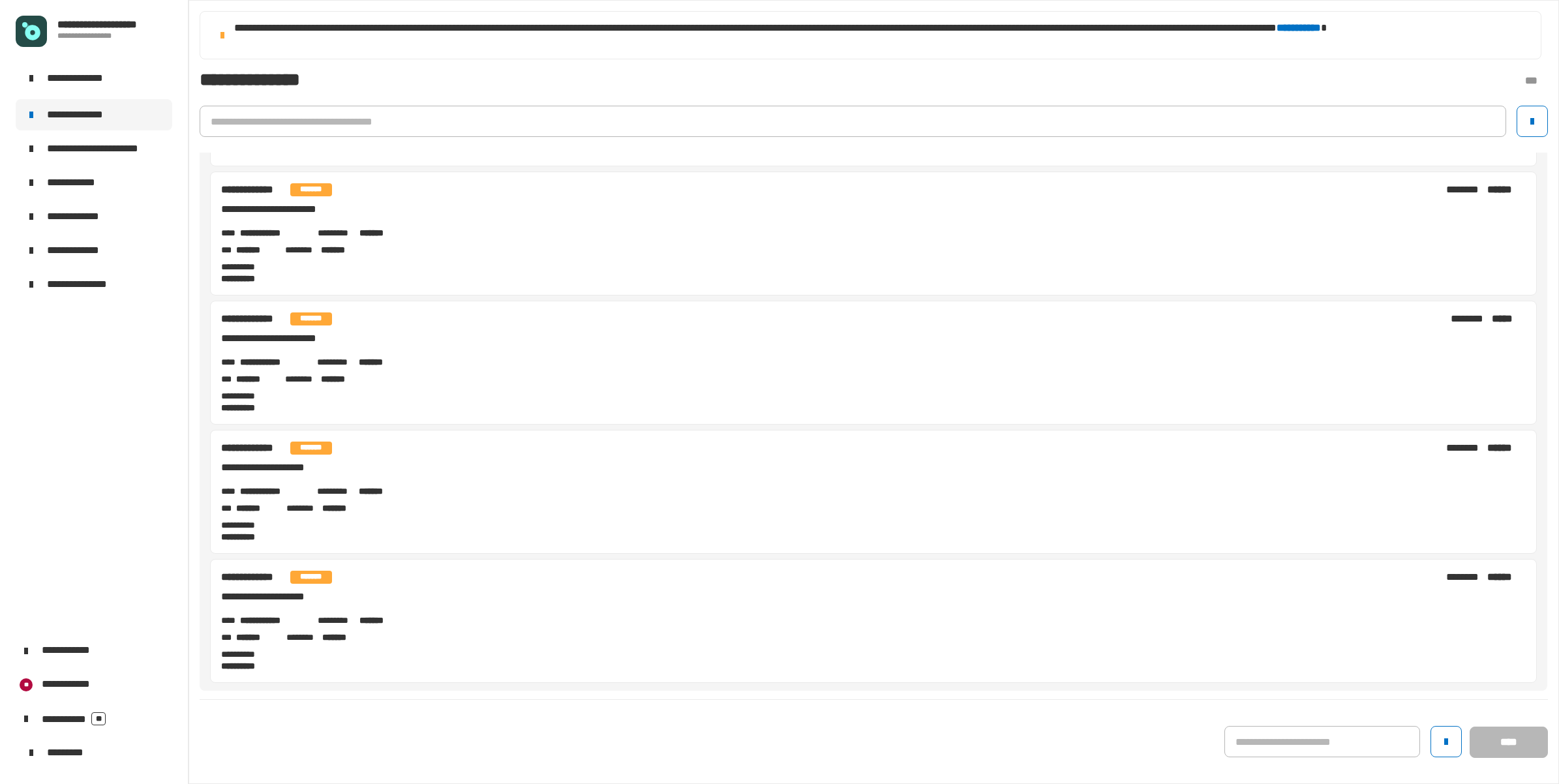click on "*** ******* ******** *******" 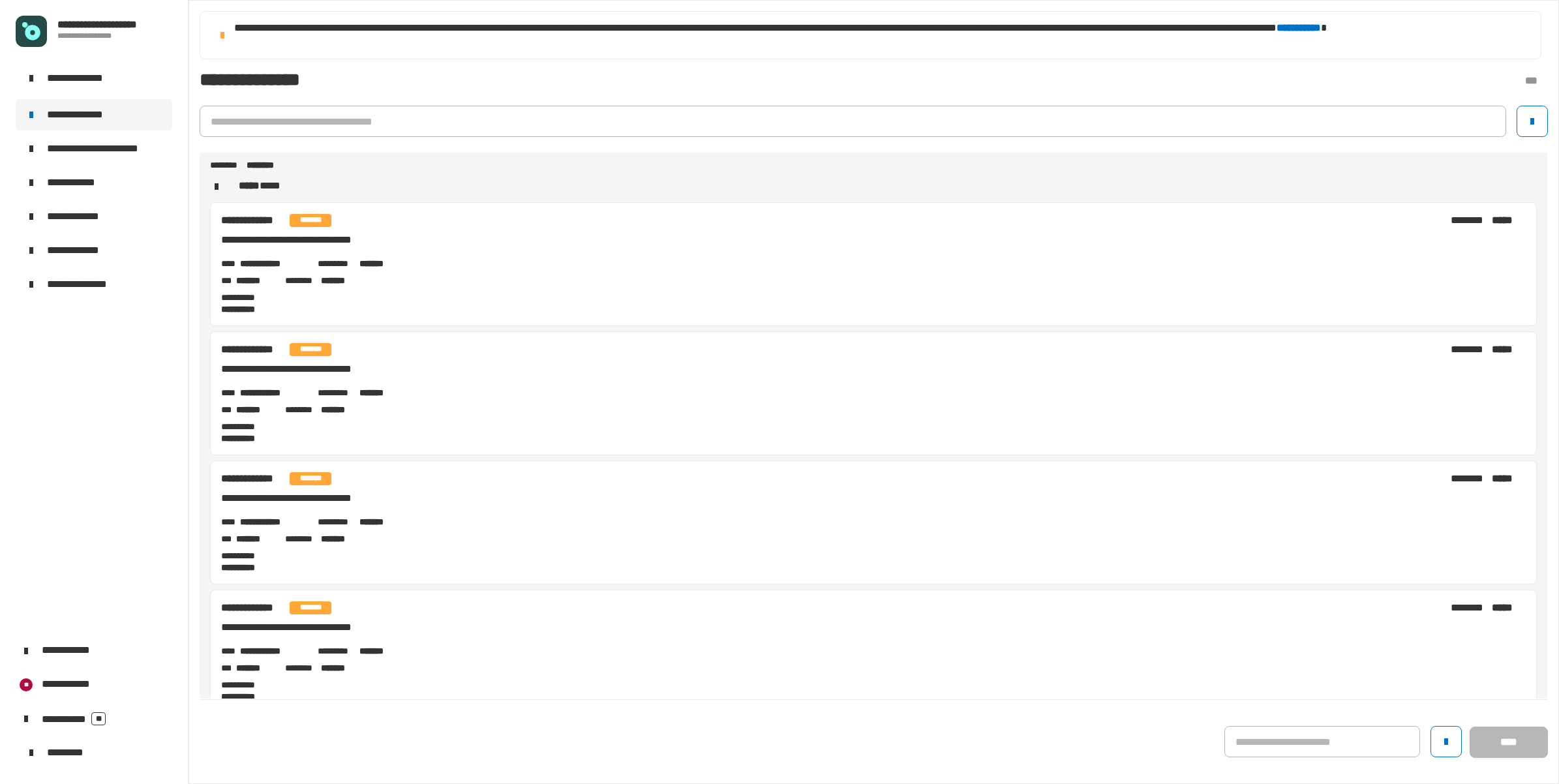 scroll, scrollTop: 0, scrollLeft: 0, axis: both 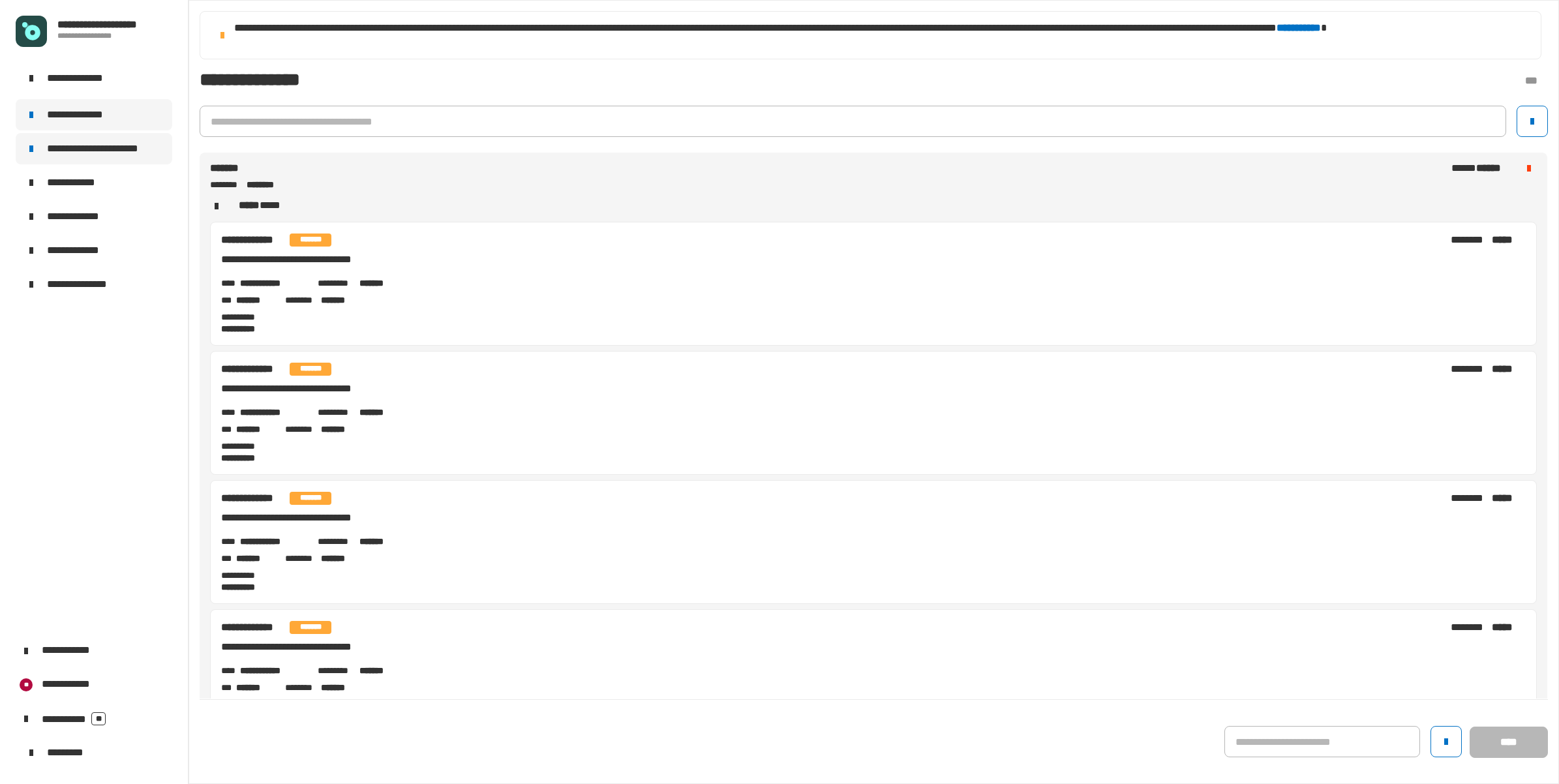 click on "**********" 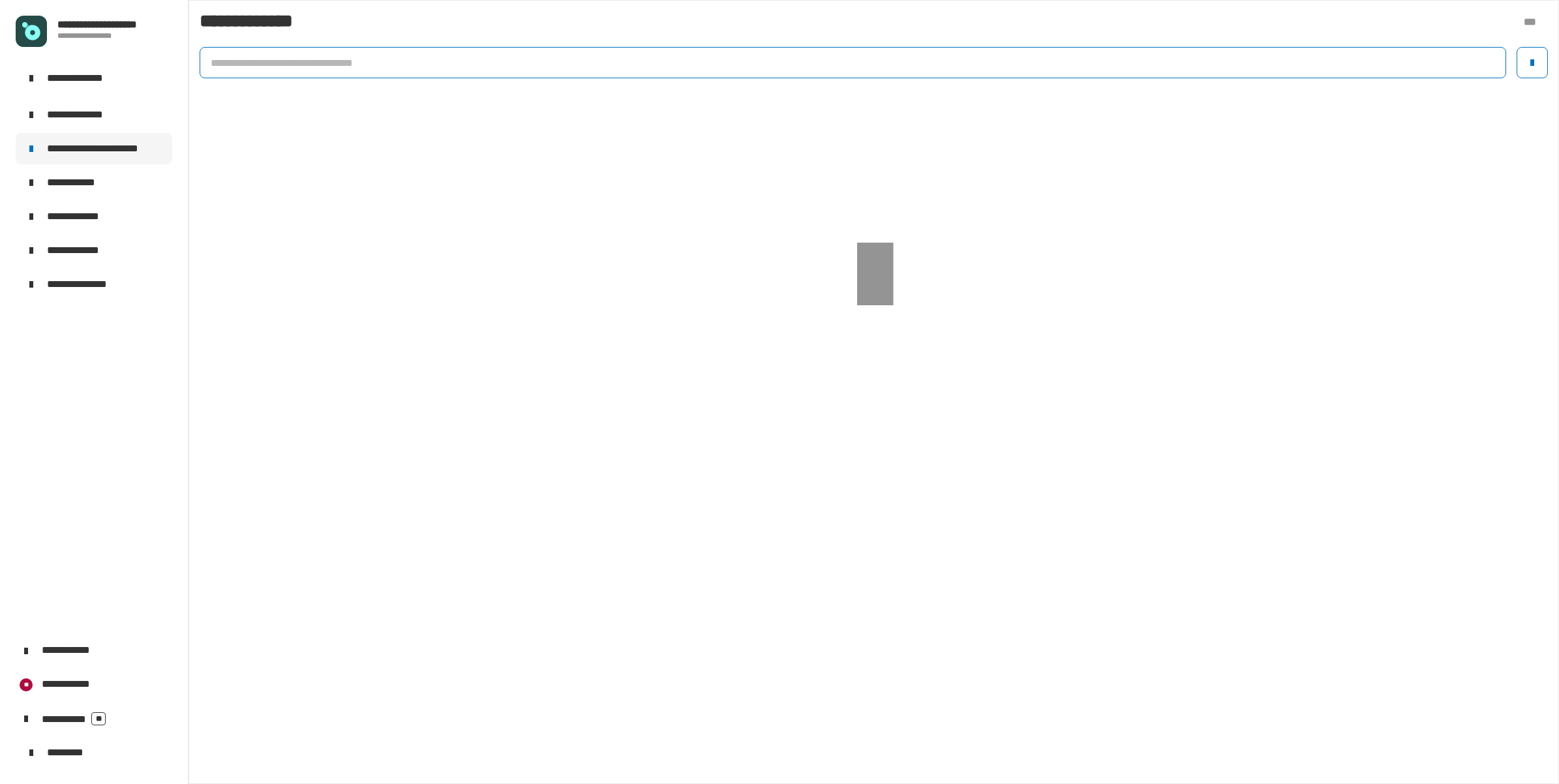 click 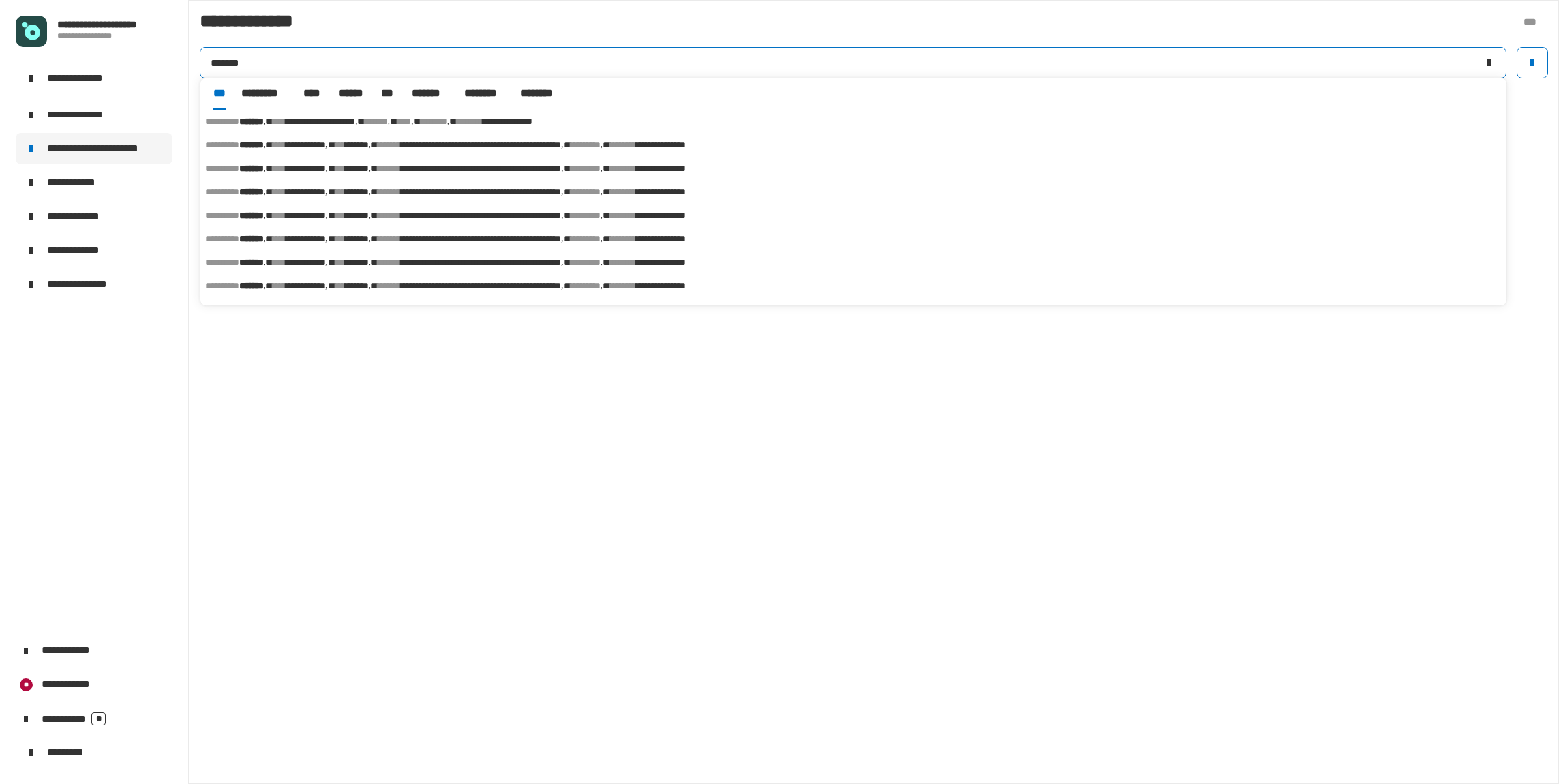 type on "*******" 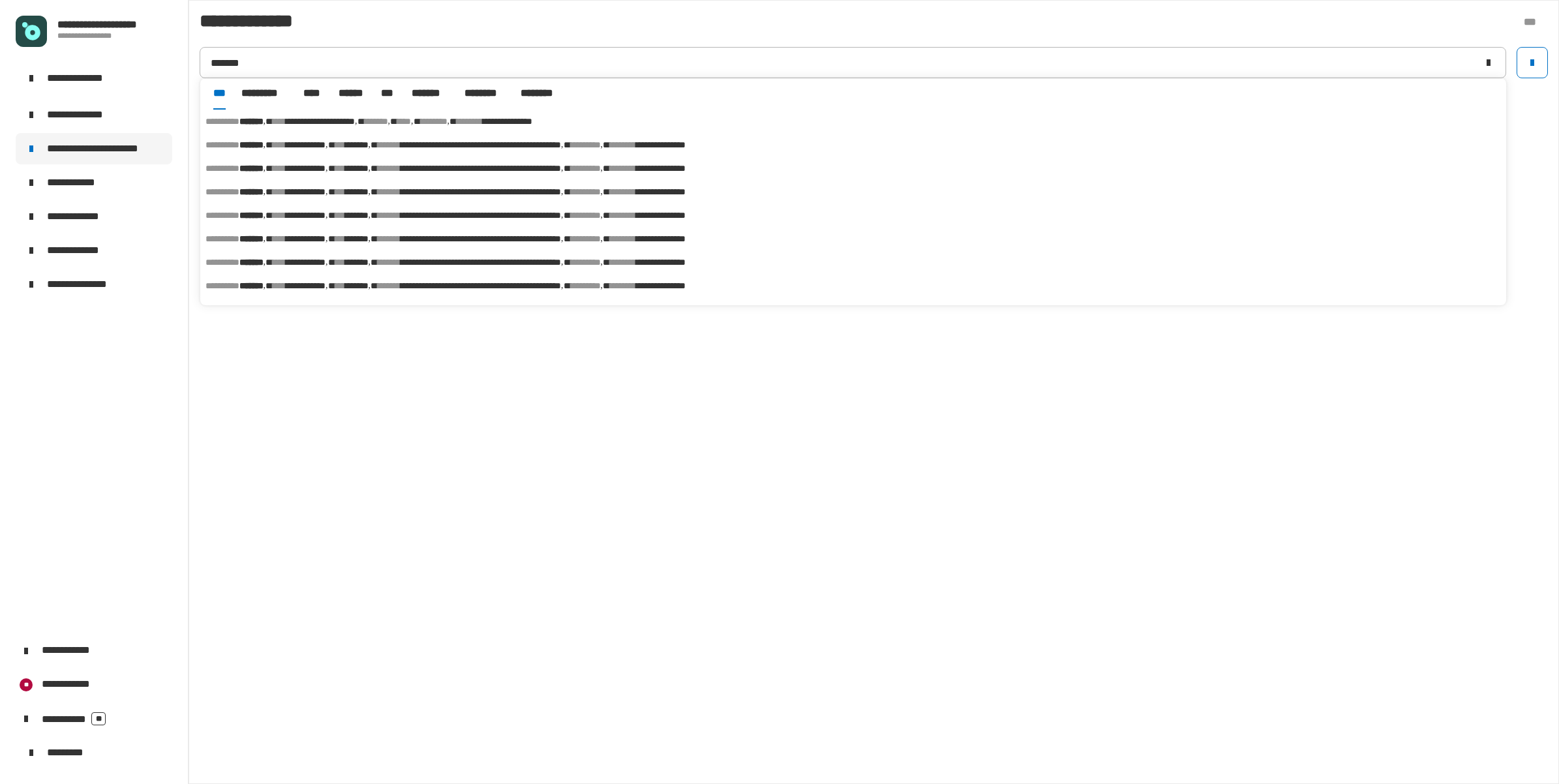 click on "**********" at bounding box center [853, 121] 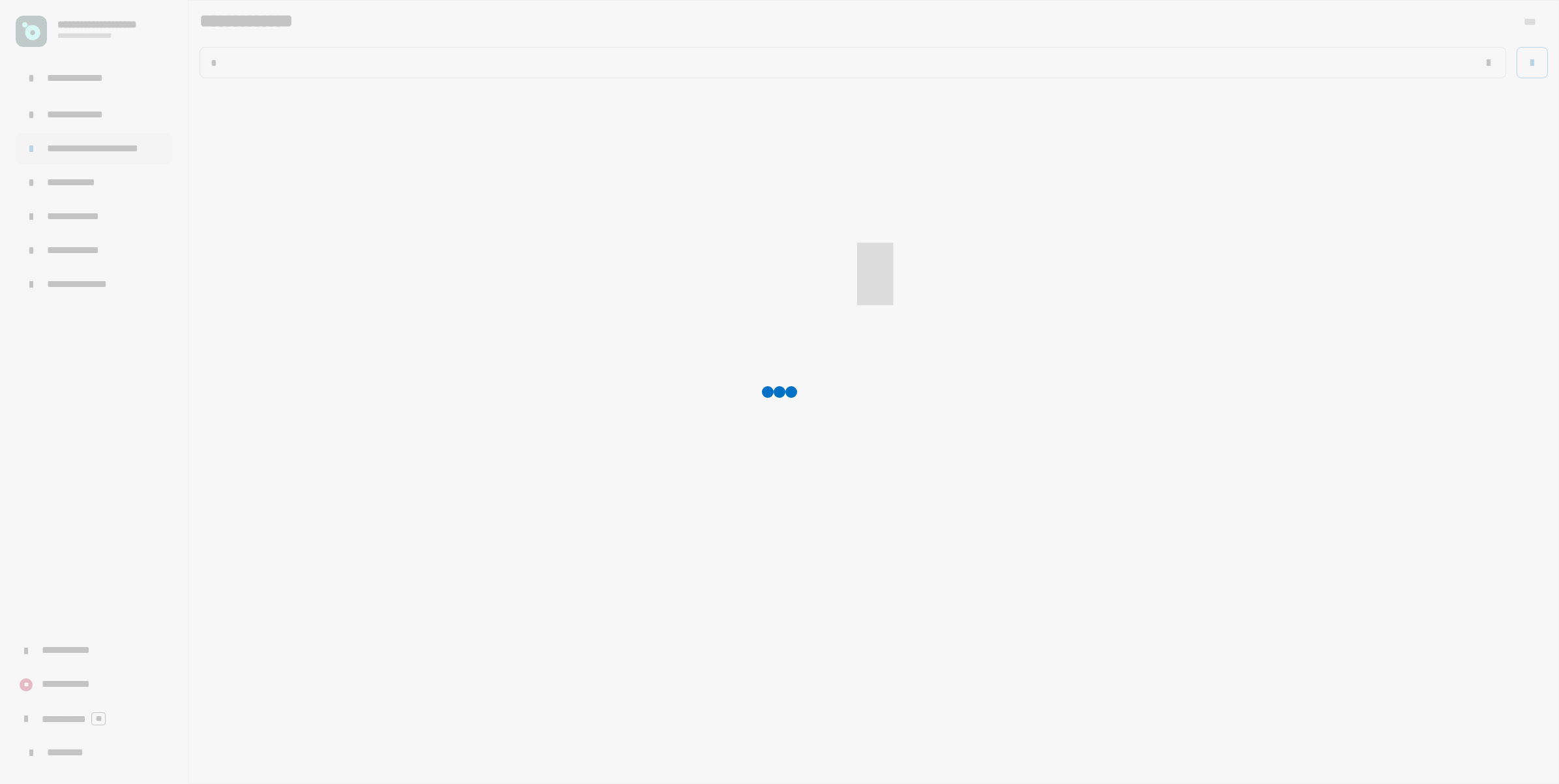 type on "*******" 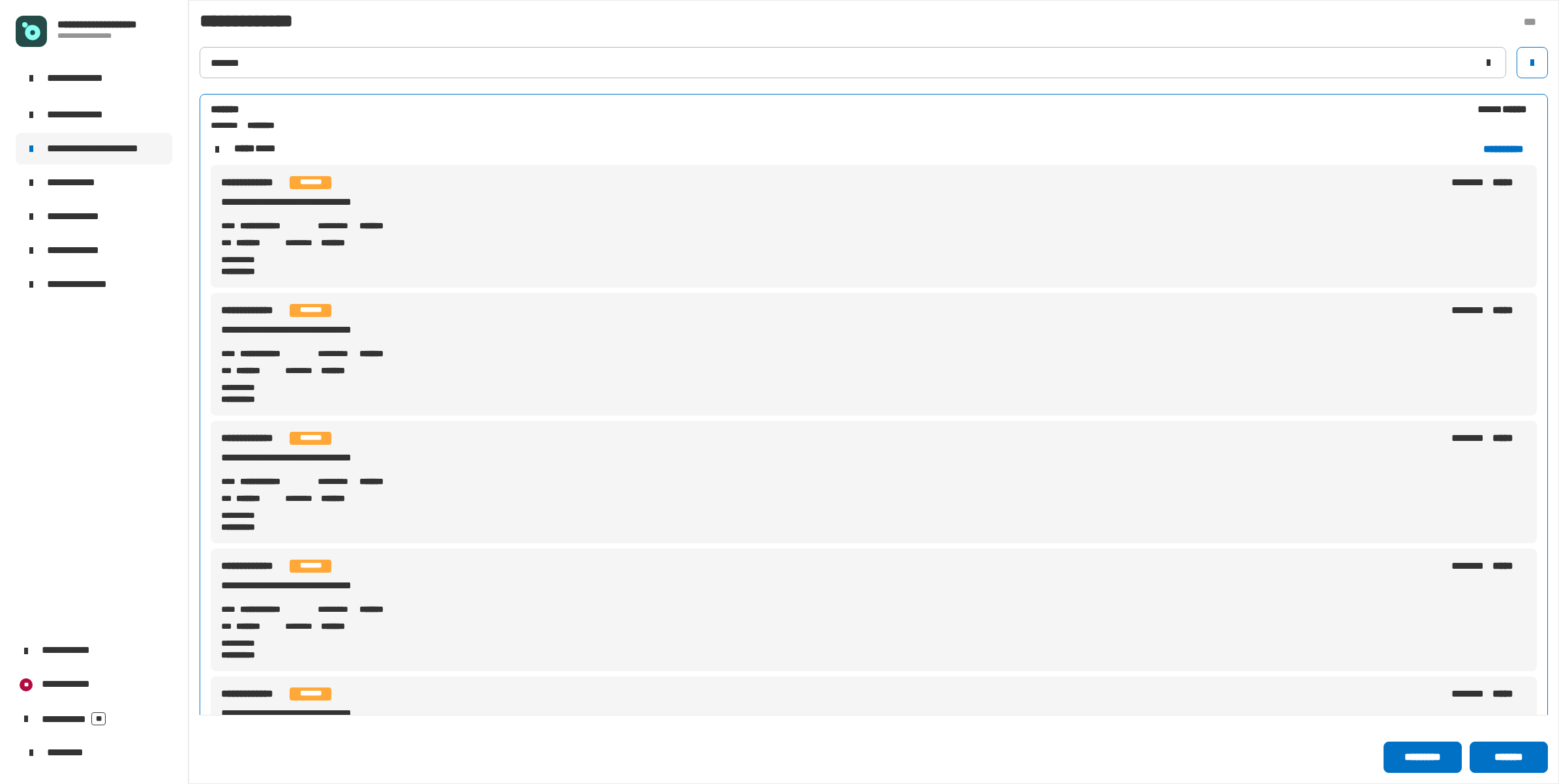 click on "**********" 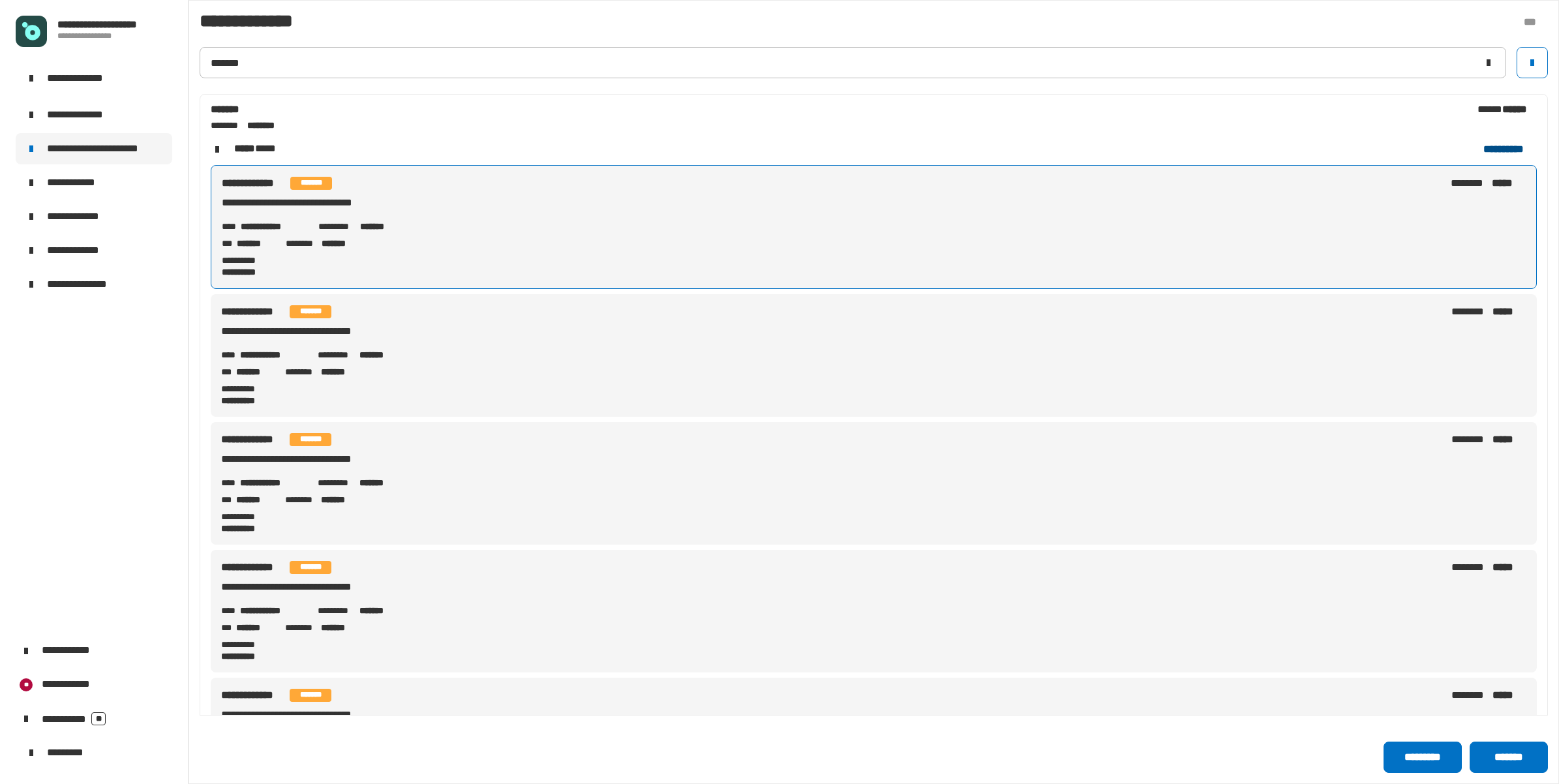 click on "**********" 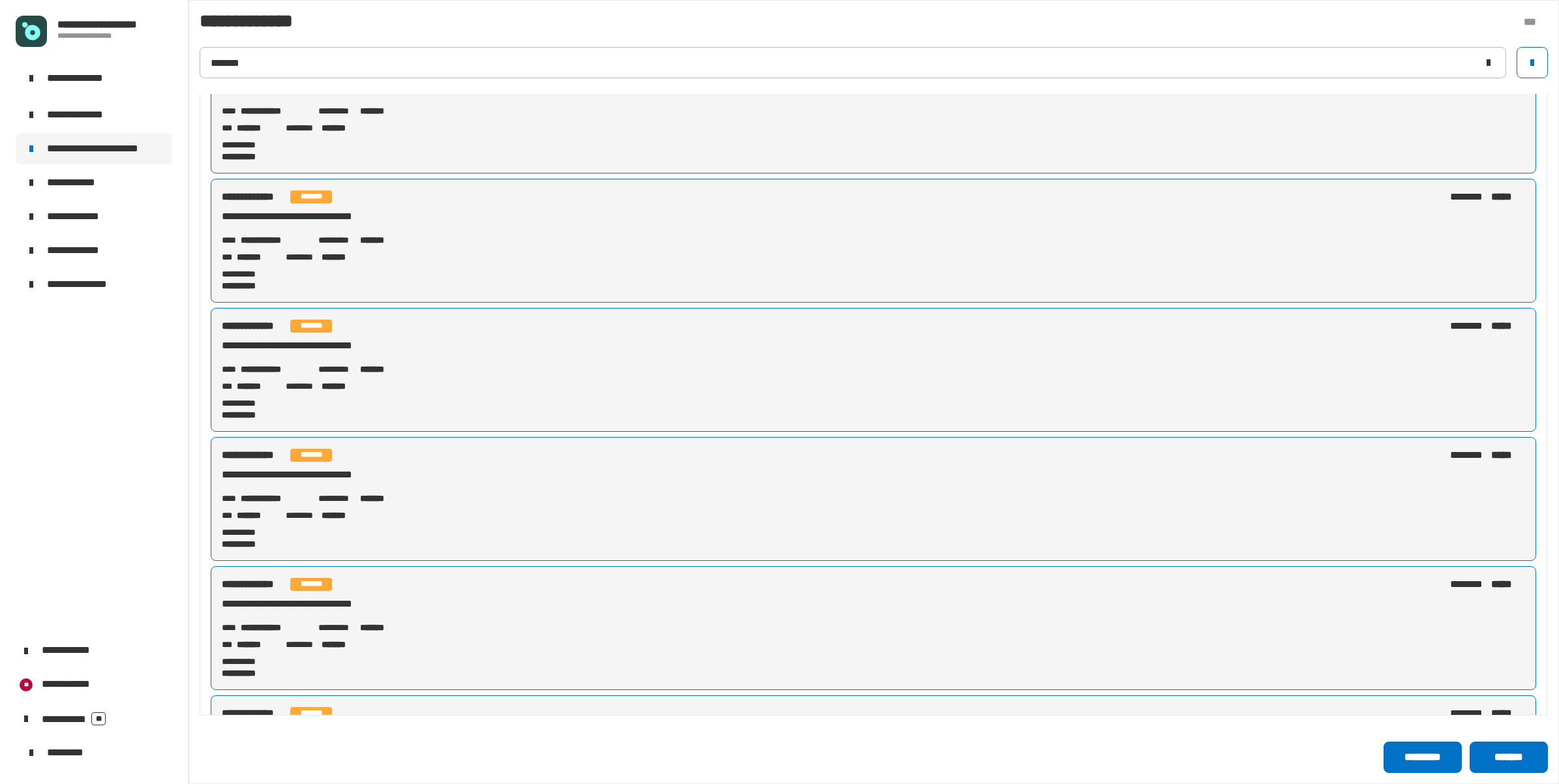 scroll, scrollTop: 0, scrollLeft: 0, axis: both 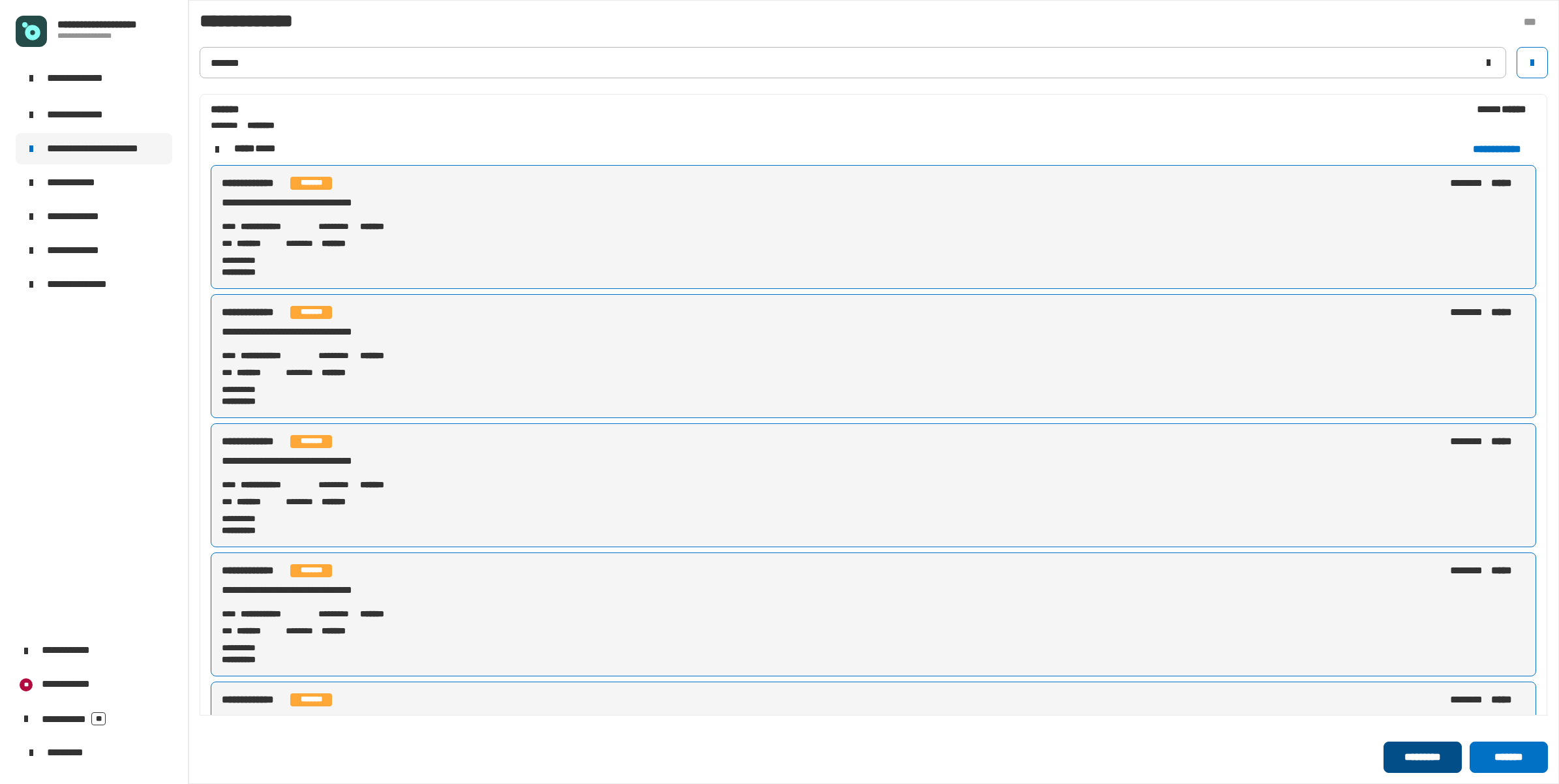 click on "*********" 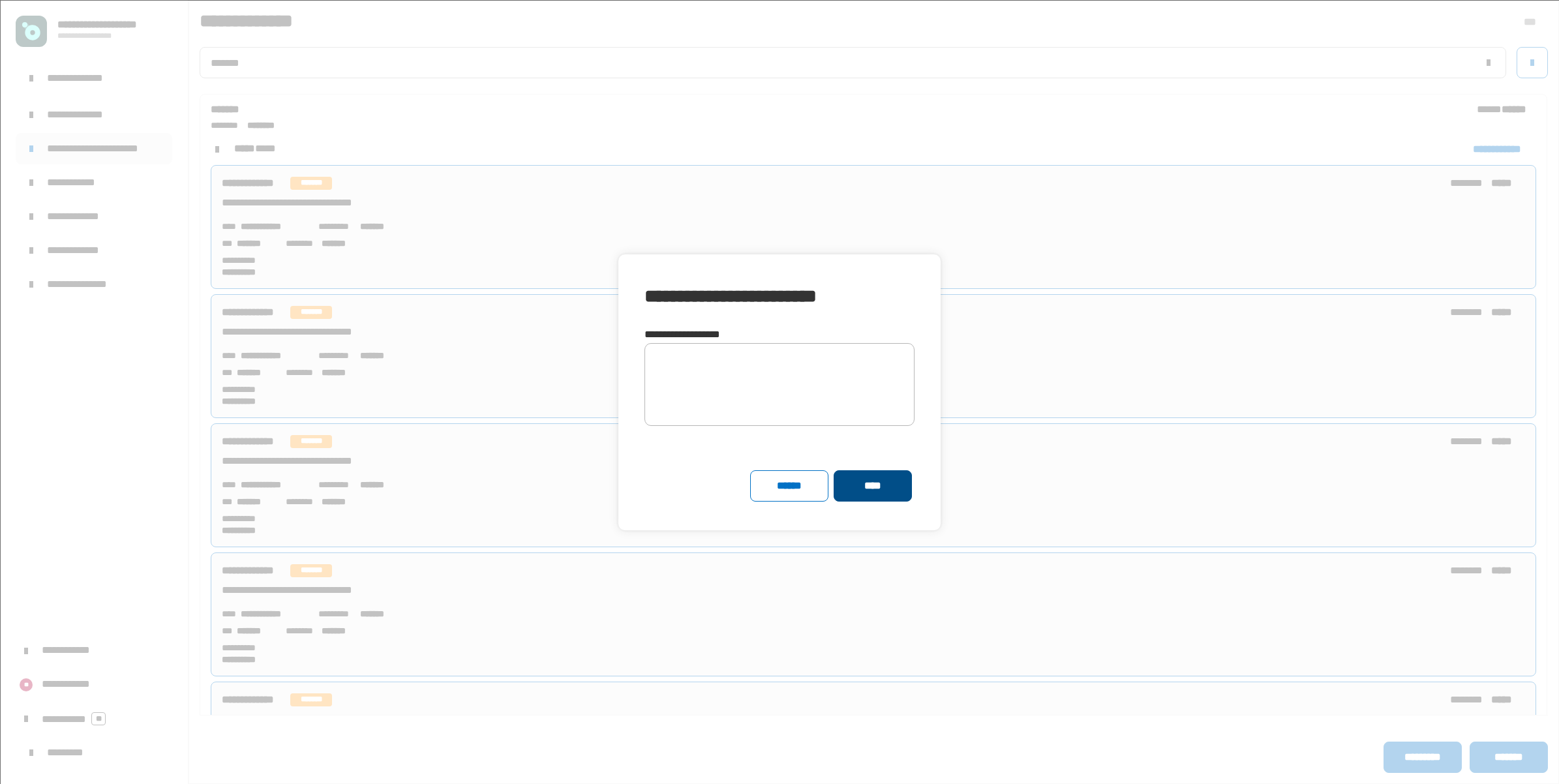 click on "****" 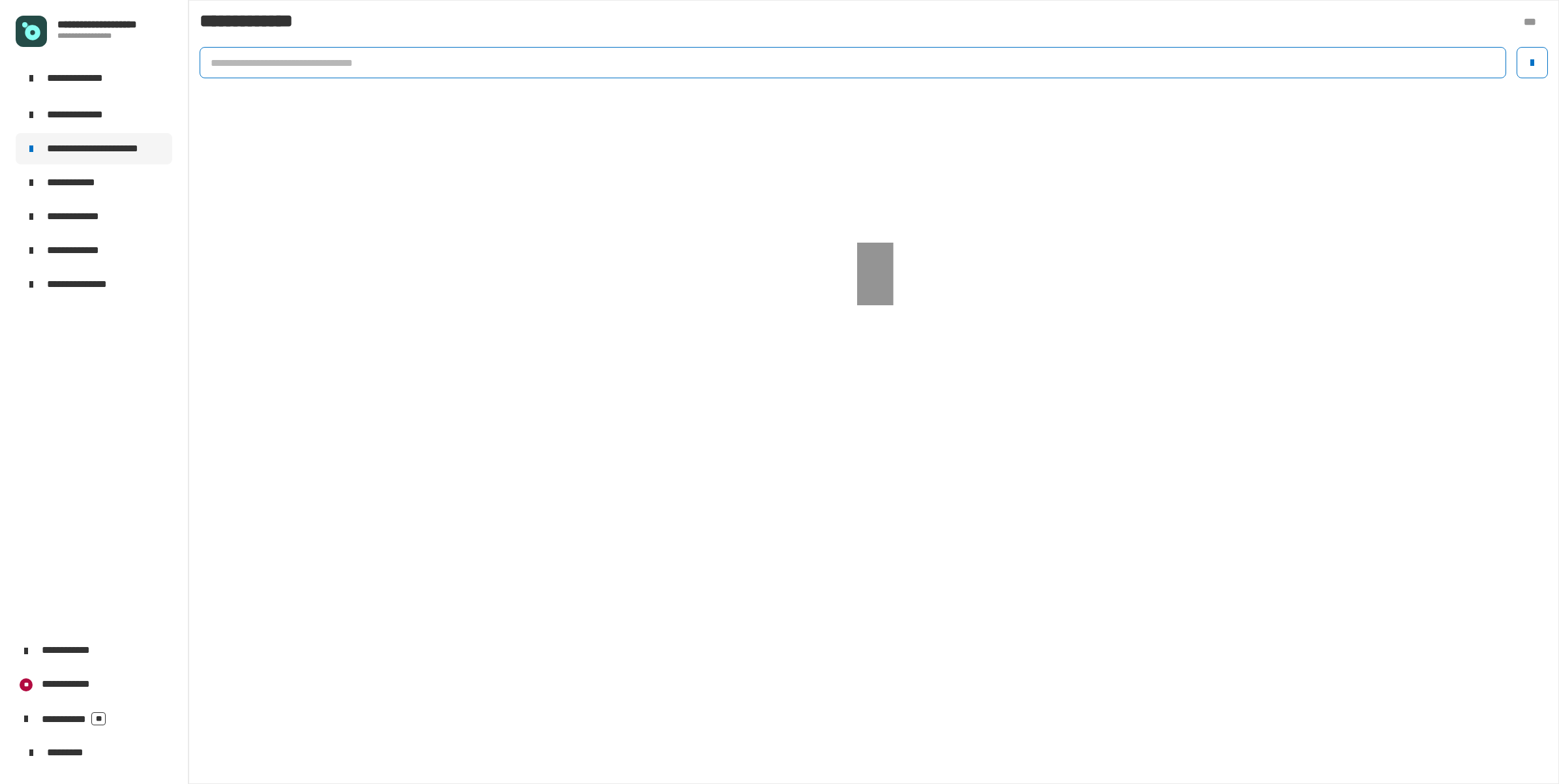 click 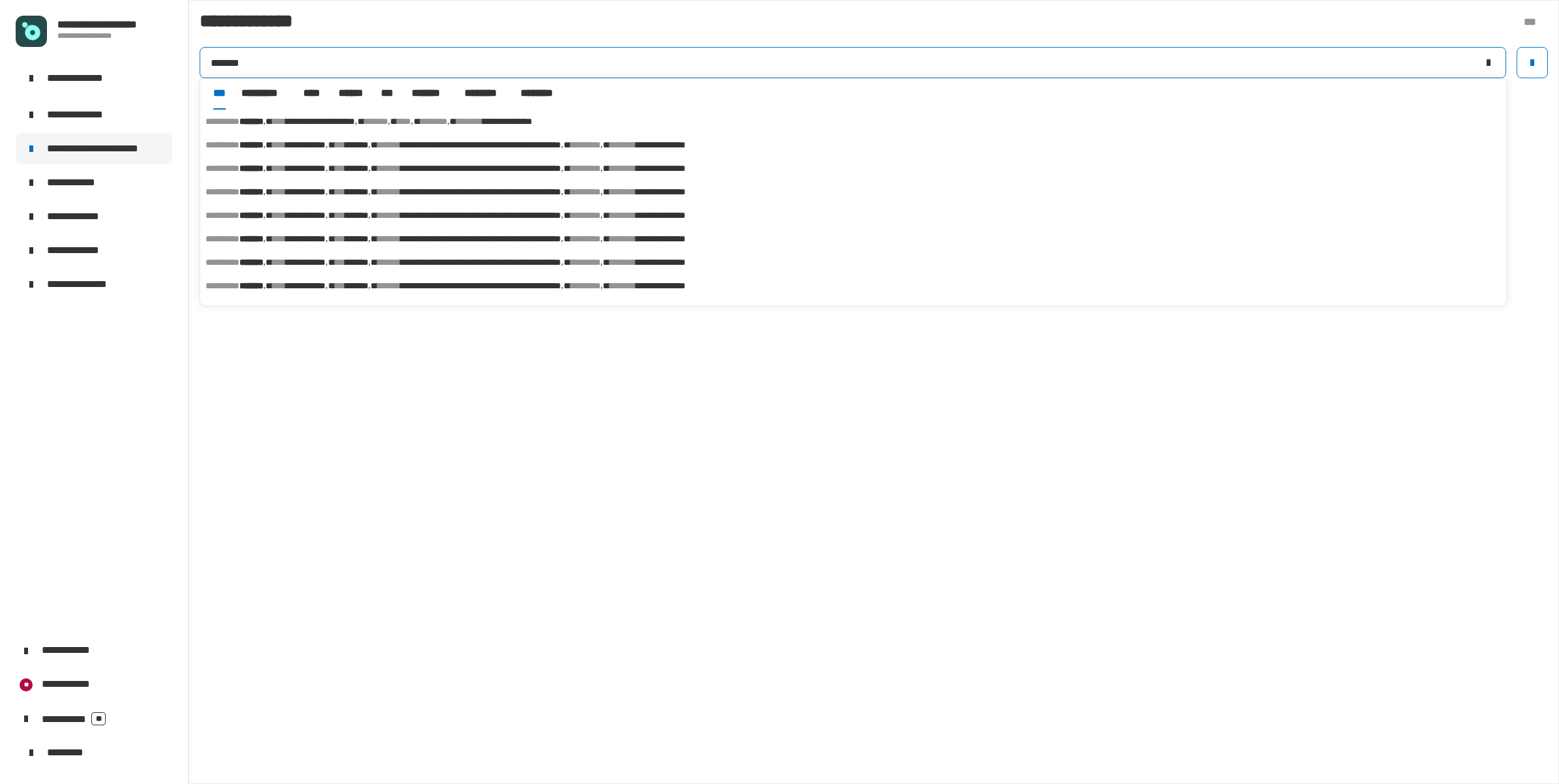 type on "*******" 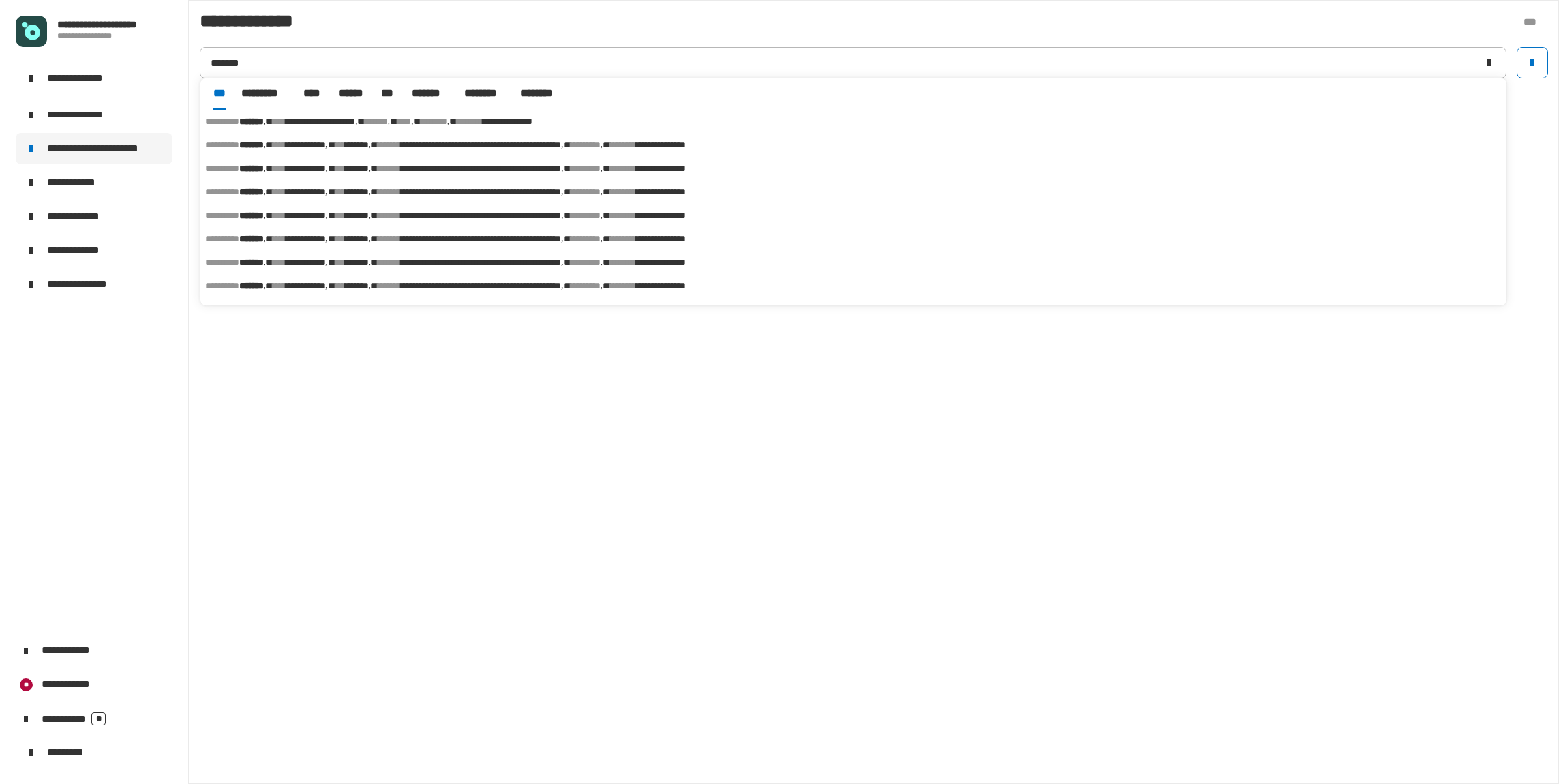 click on "**********" at bounding box center [320, 121] 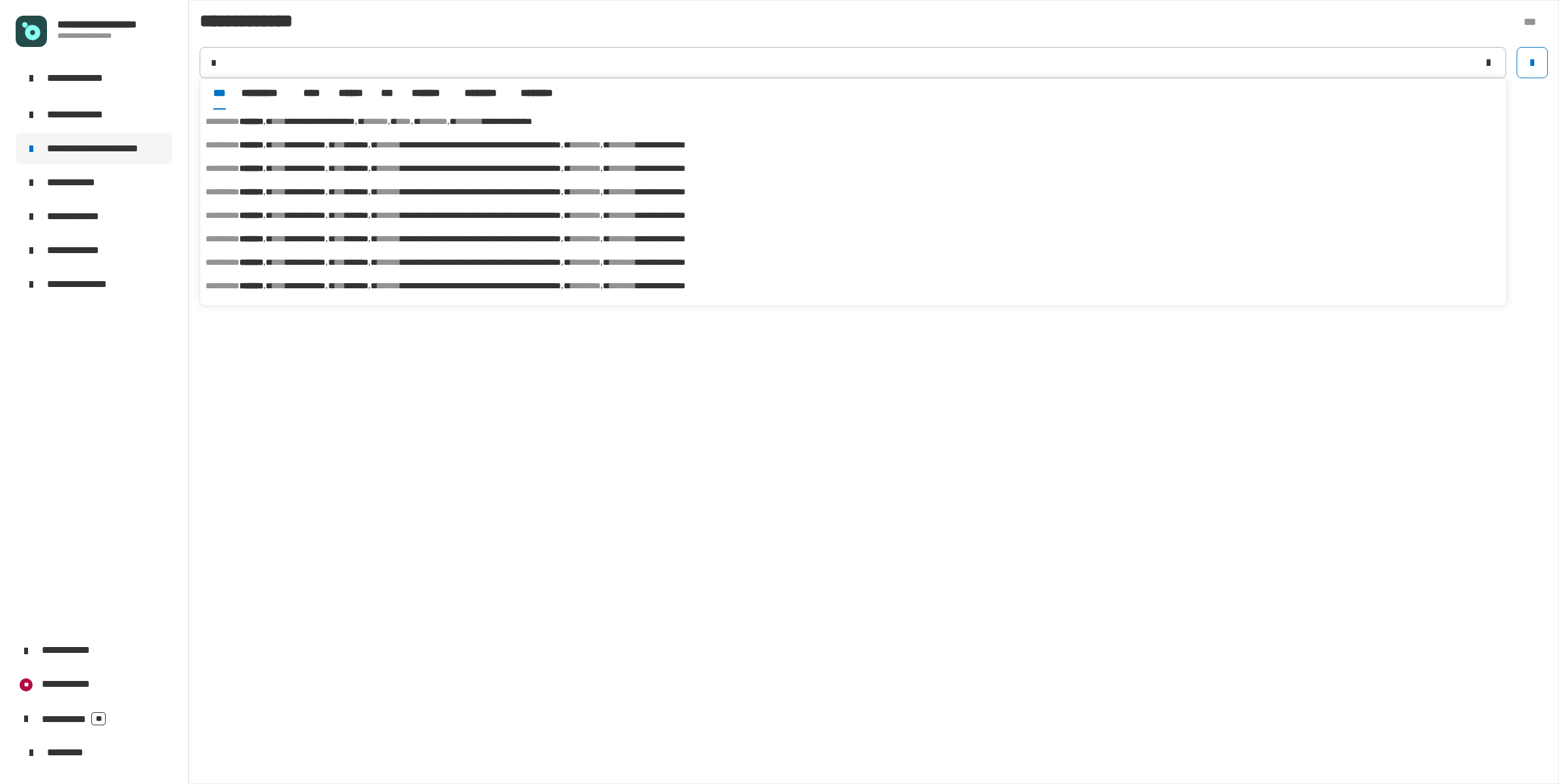 type on "*******" 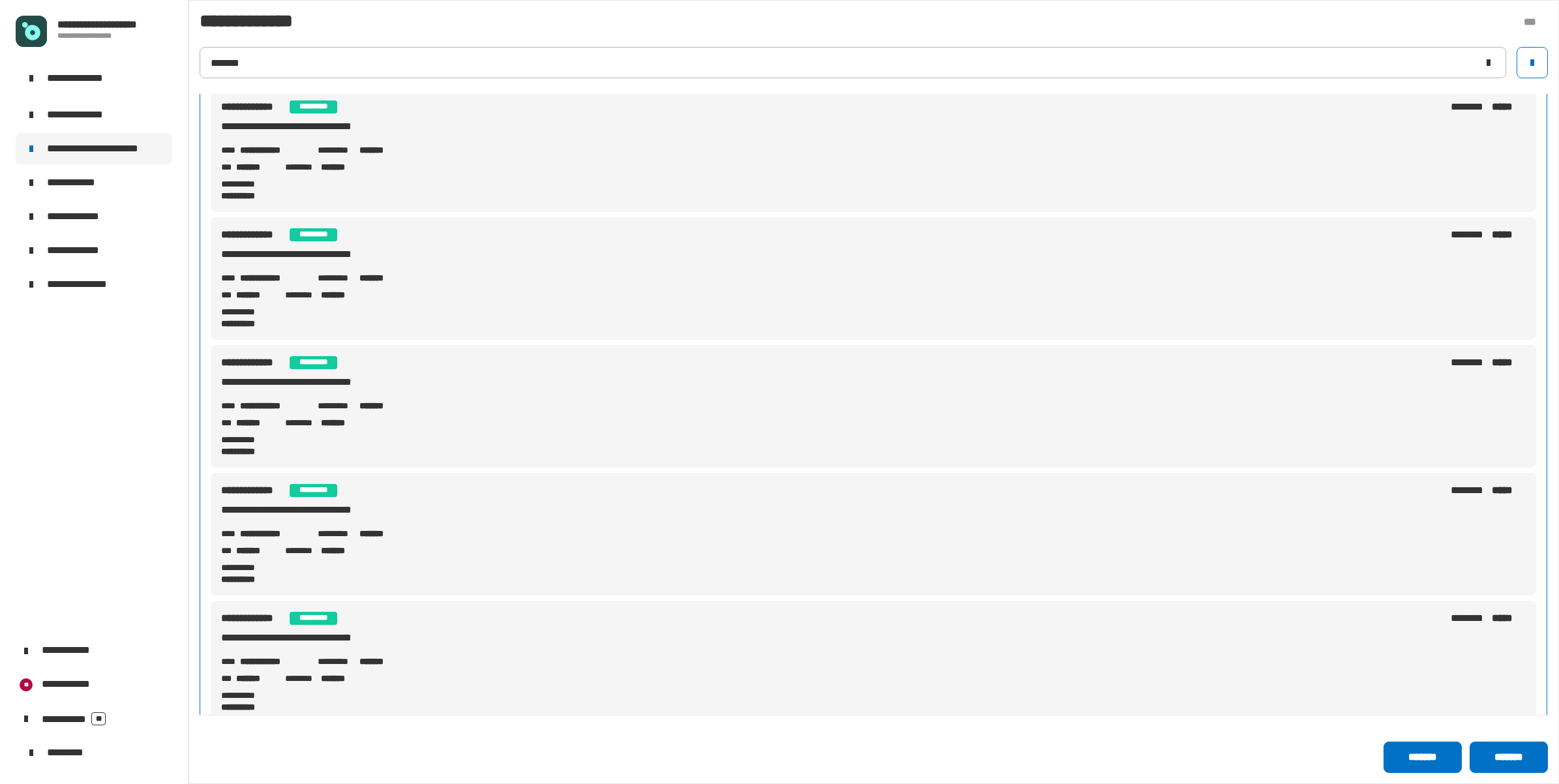 scroll, scrollTop: 0, scrollLeft: 0, axis: both 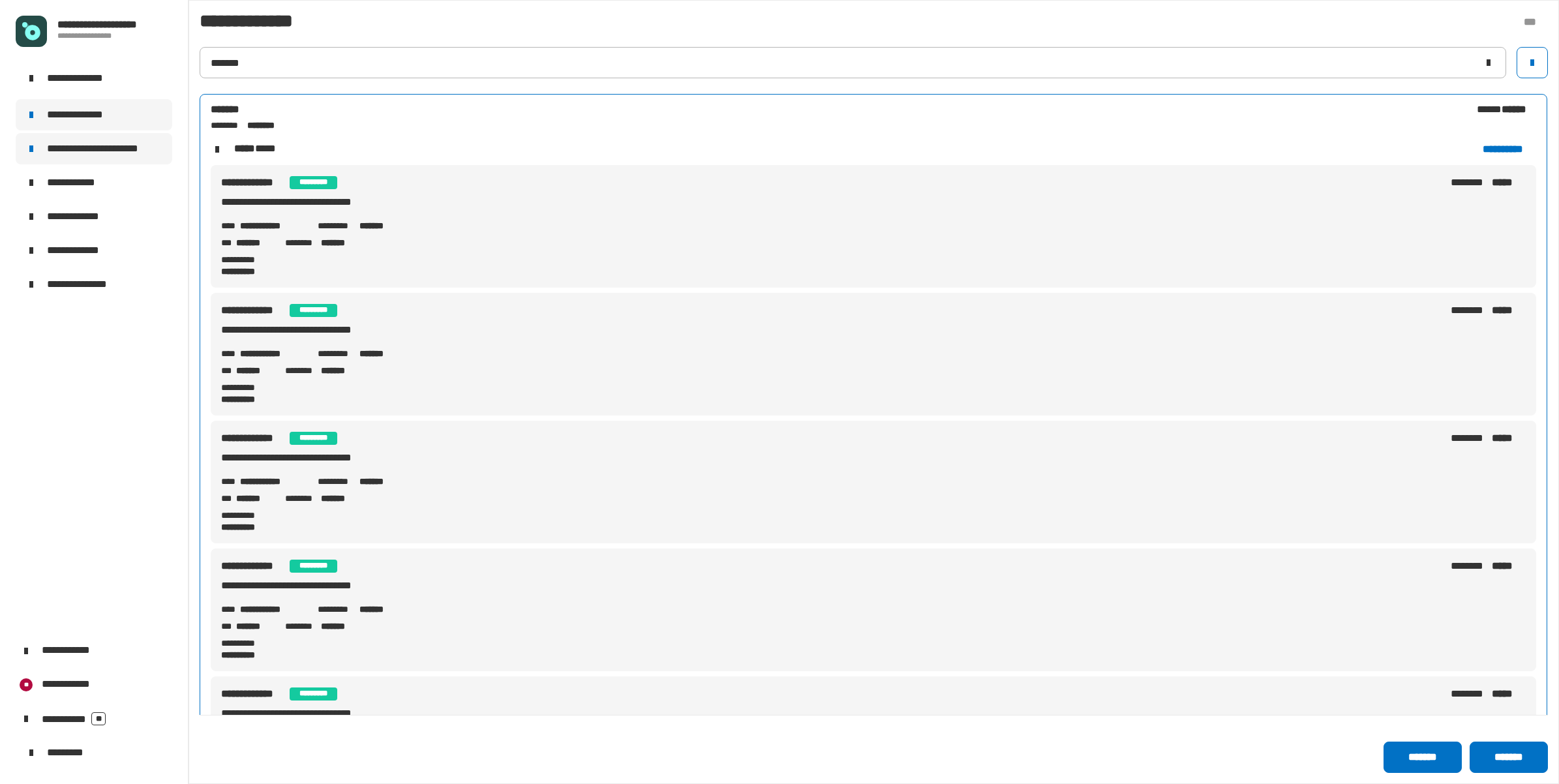 click on "**********" 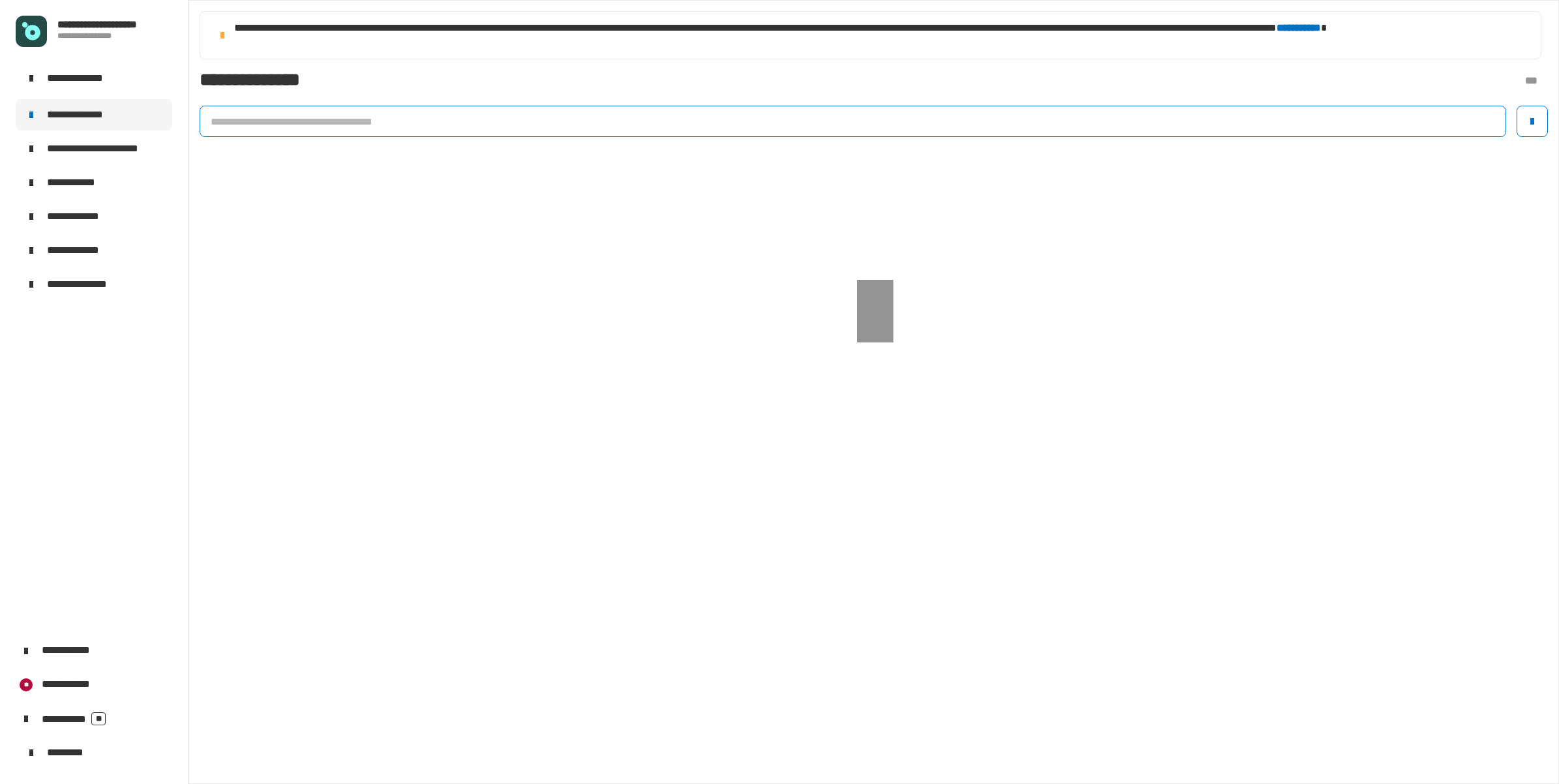 click 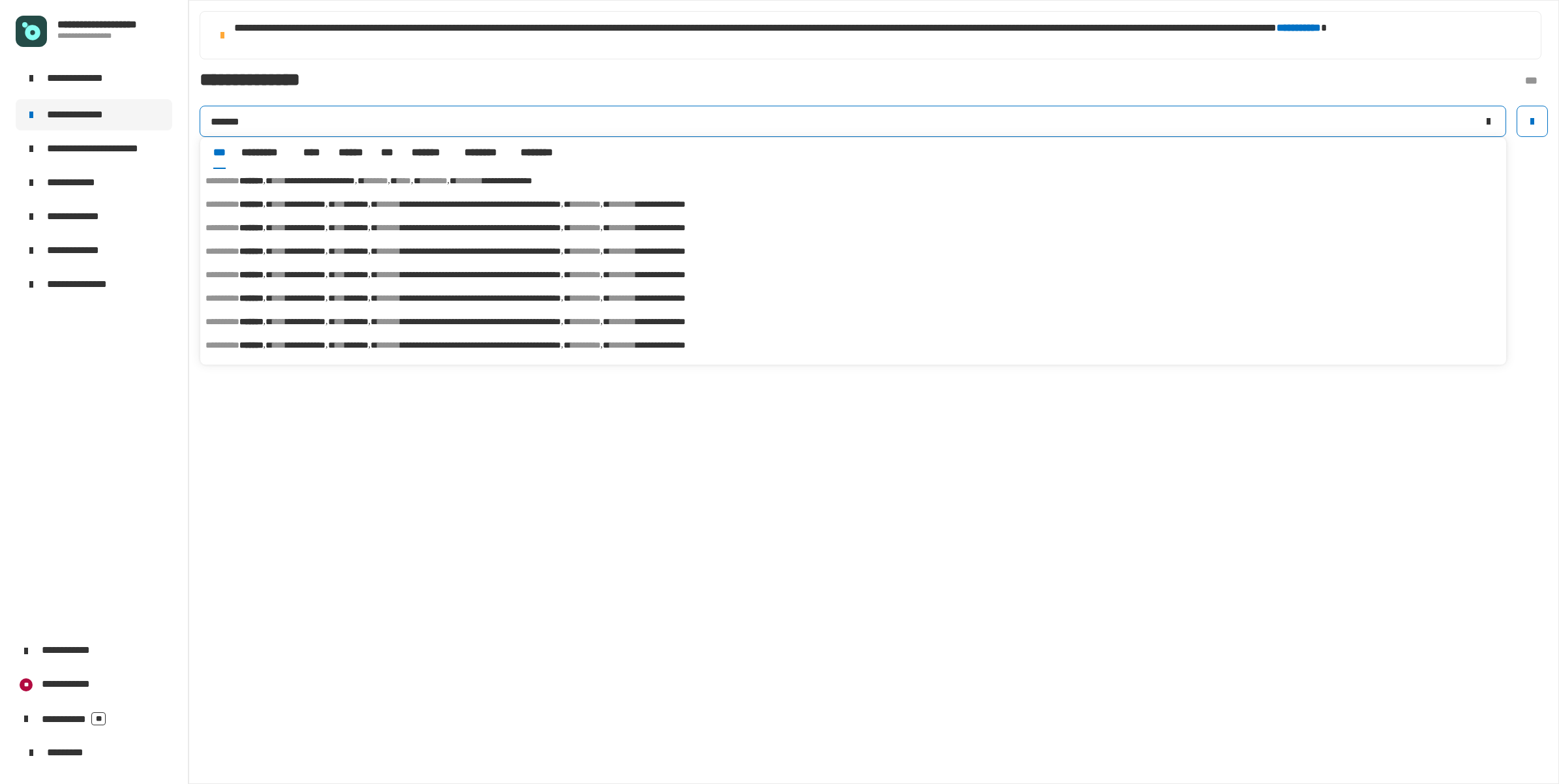 type on "*******" 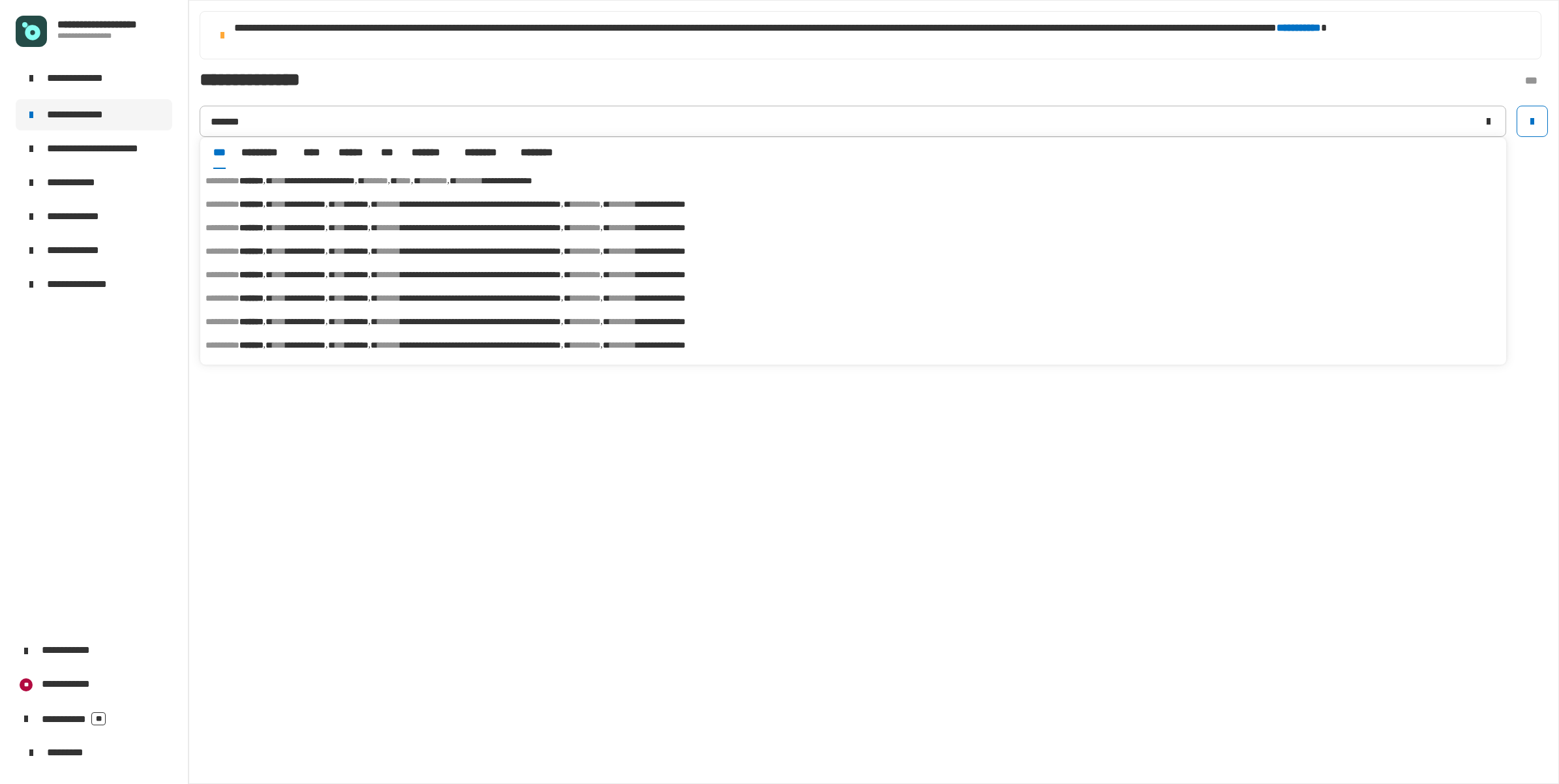 click on "******" at bounding box center (376, 181) 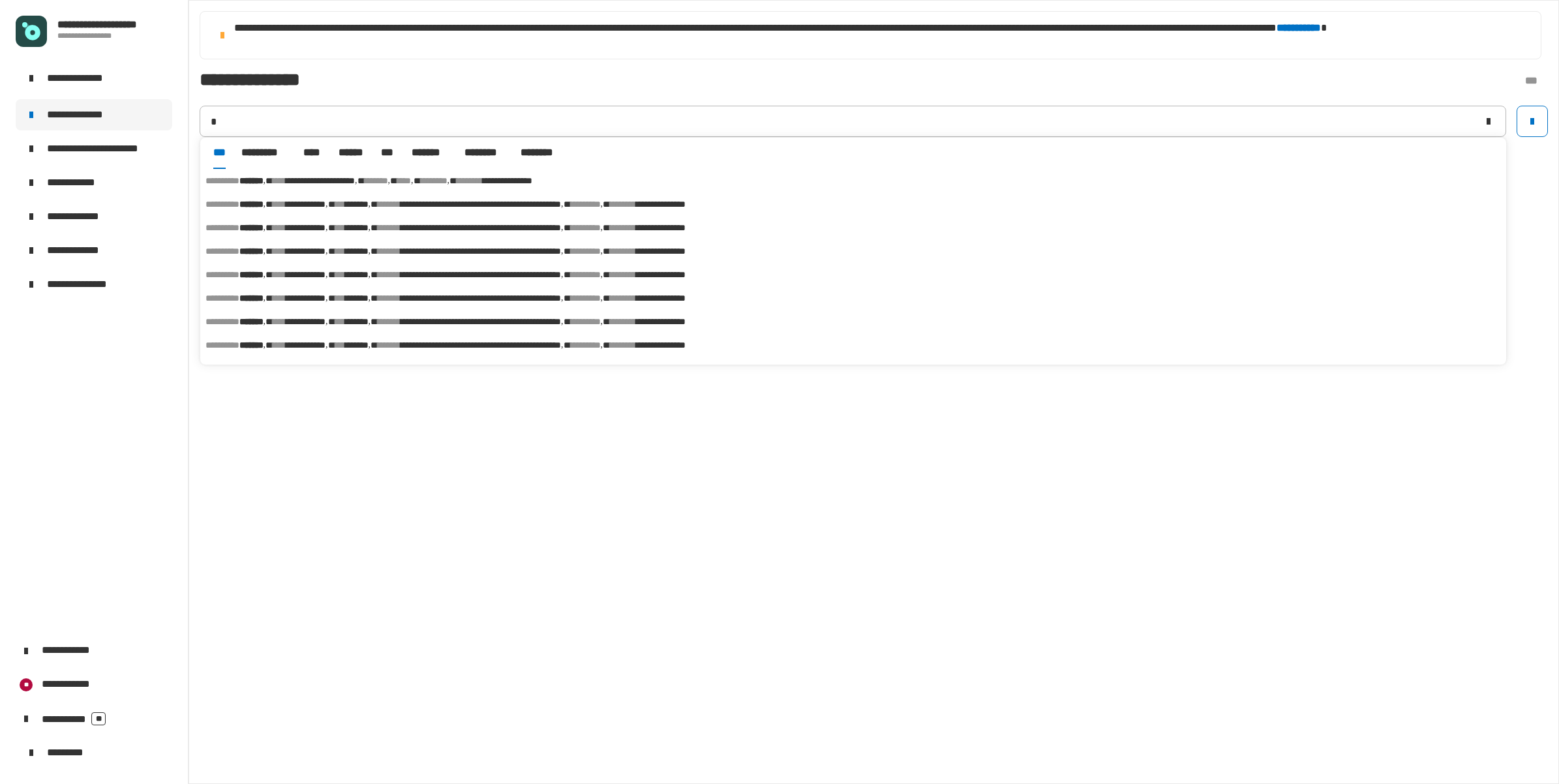 type on "*******" 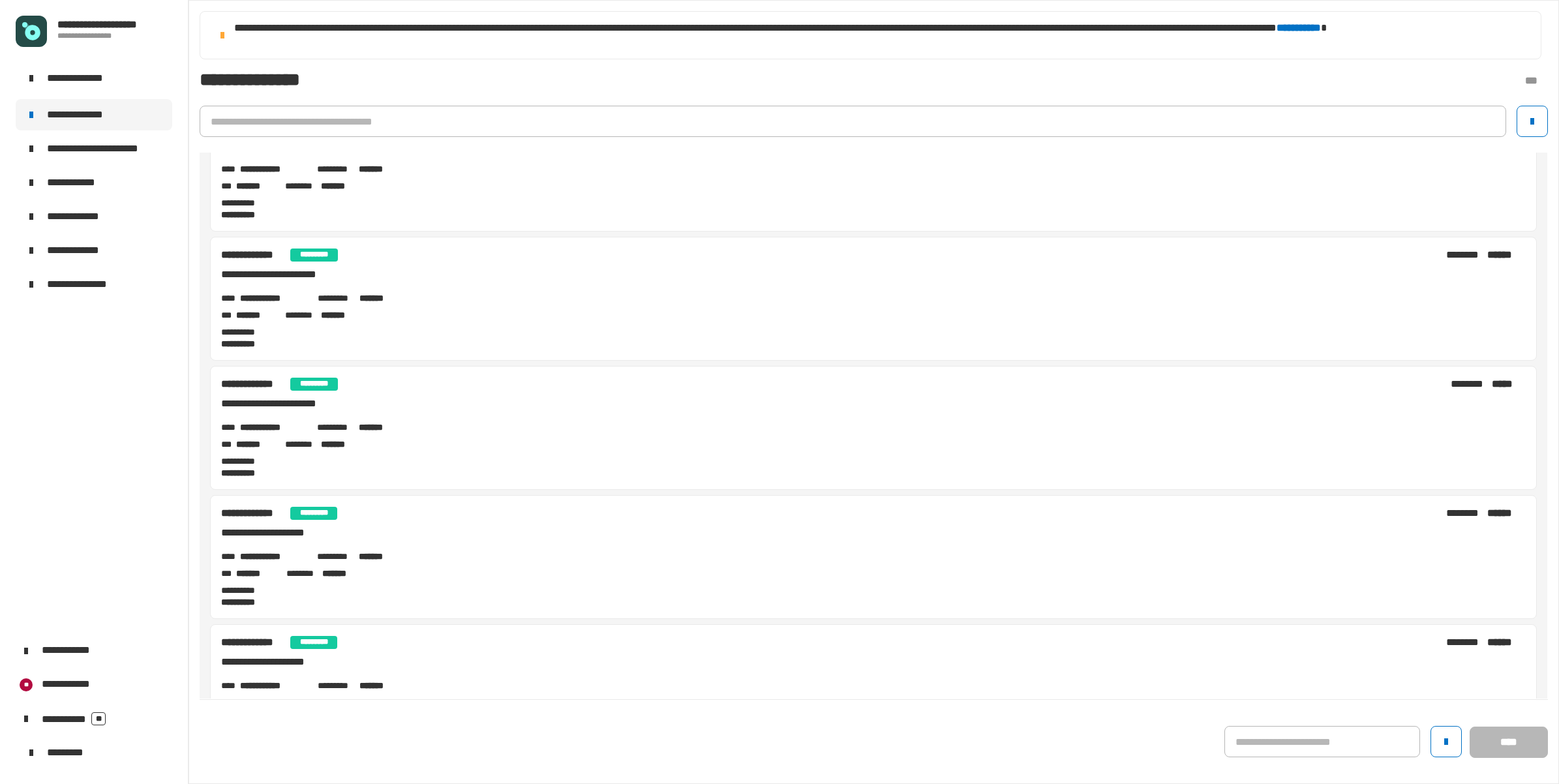 scroll, scrollTop: 1605, scrollLeft: 0, axis: vertical 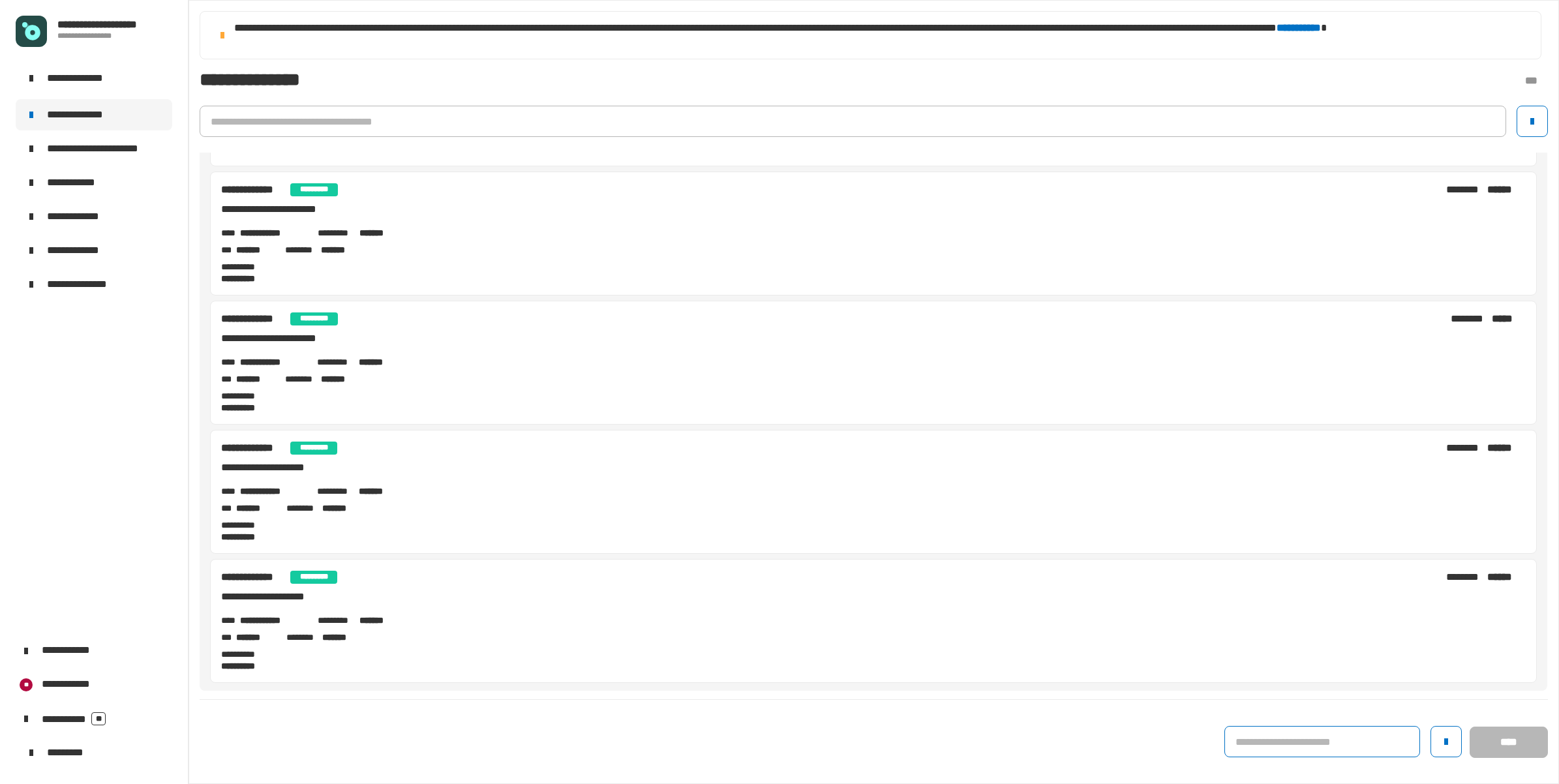 click 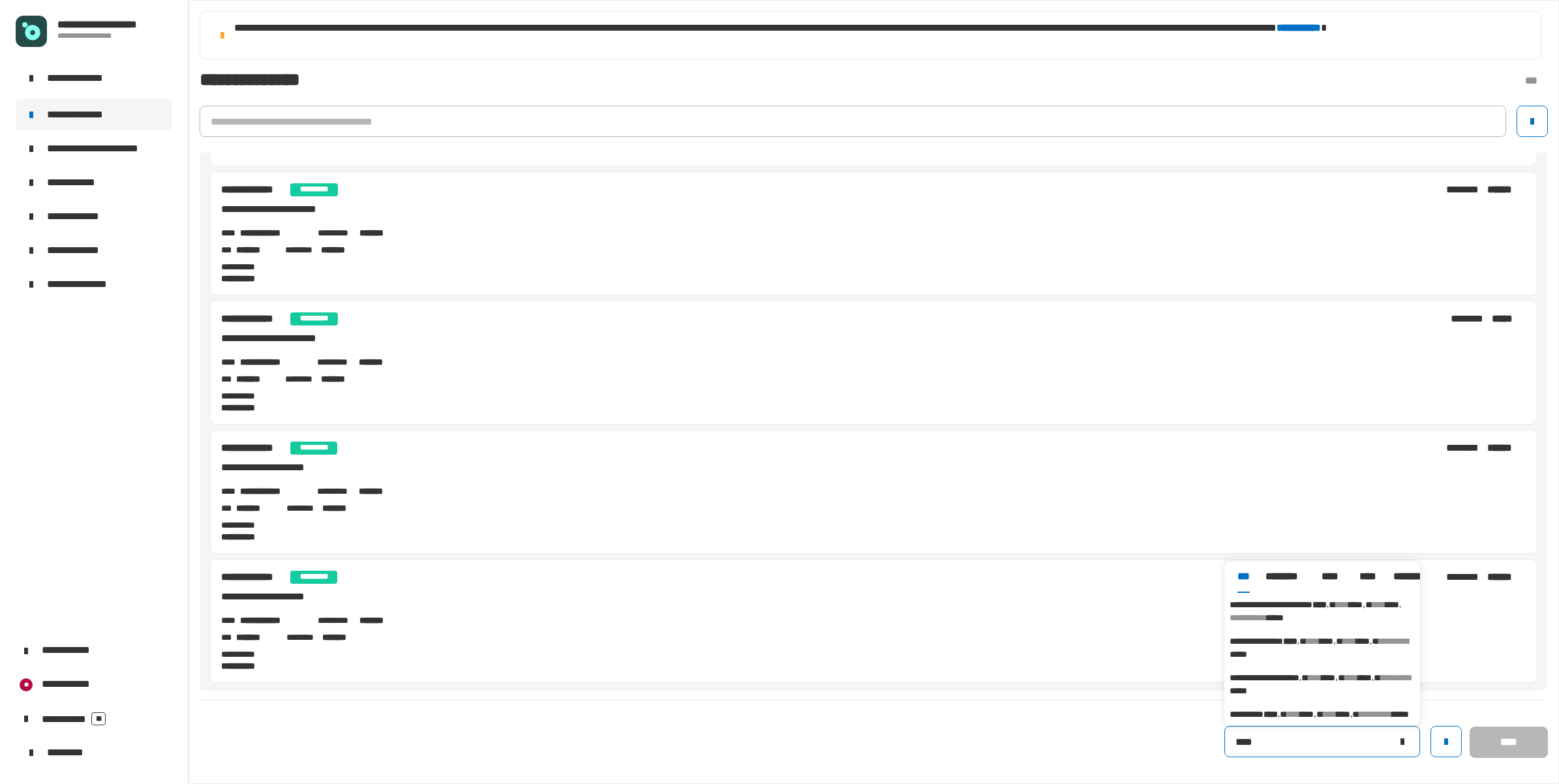 type on "****" 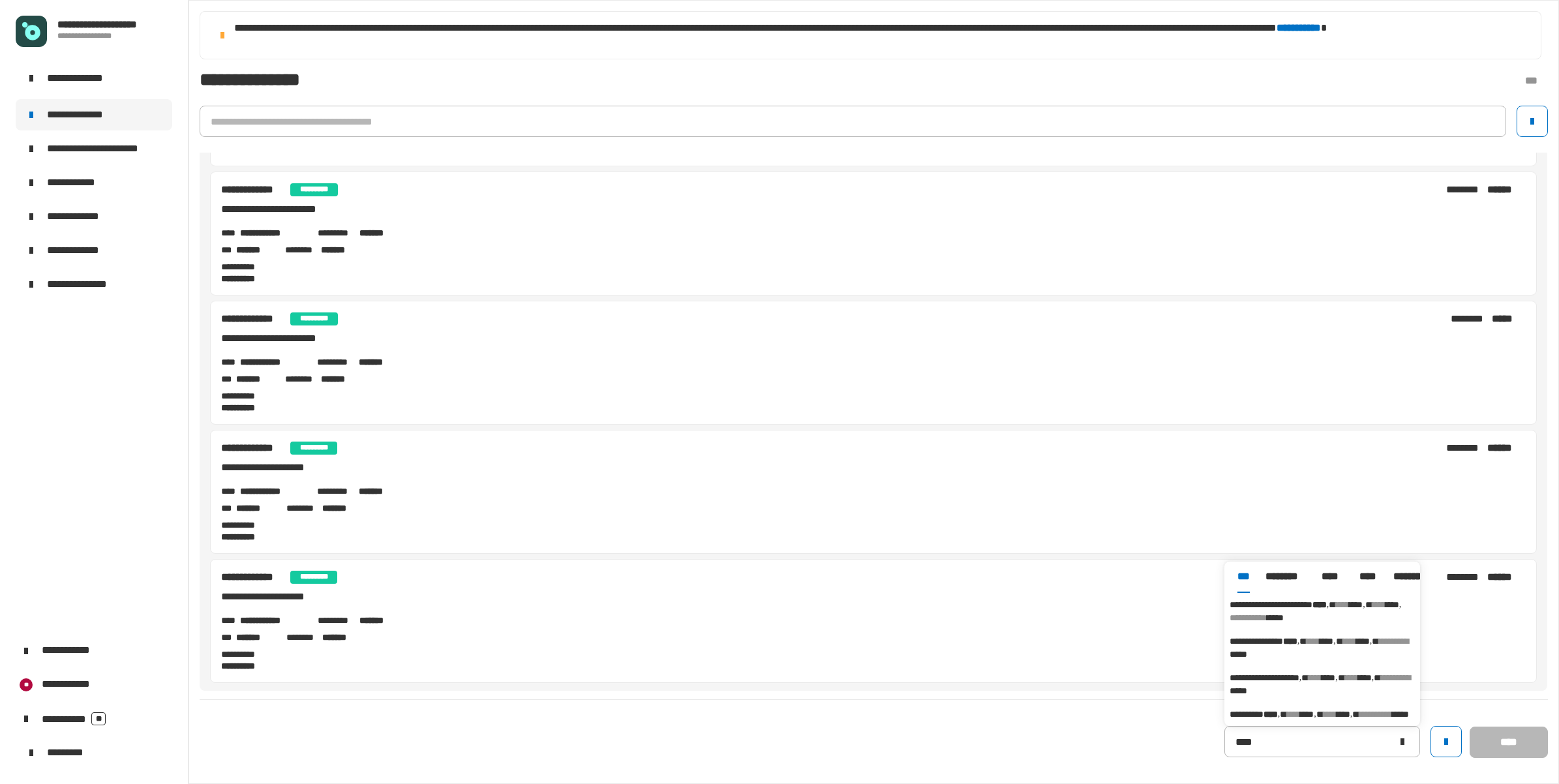 click on "**********" at bounding box center (1256, 641) 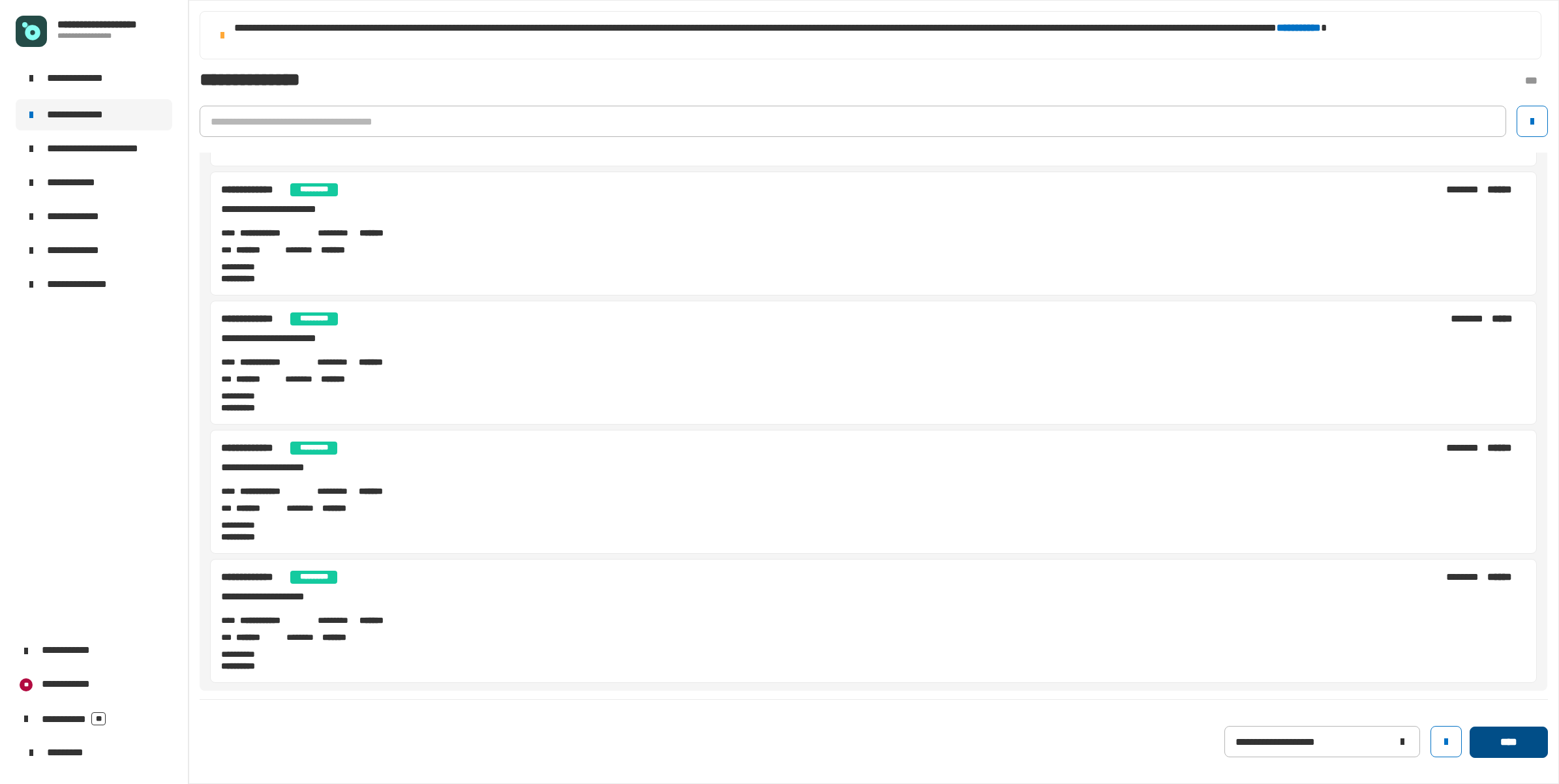click on "****" 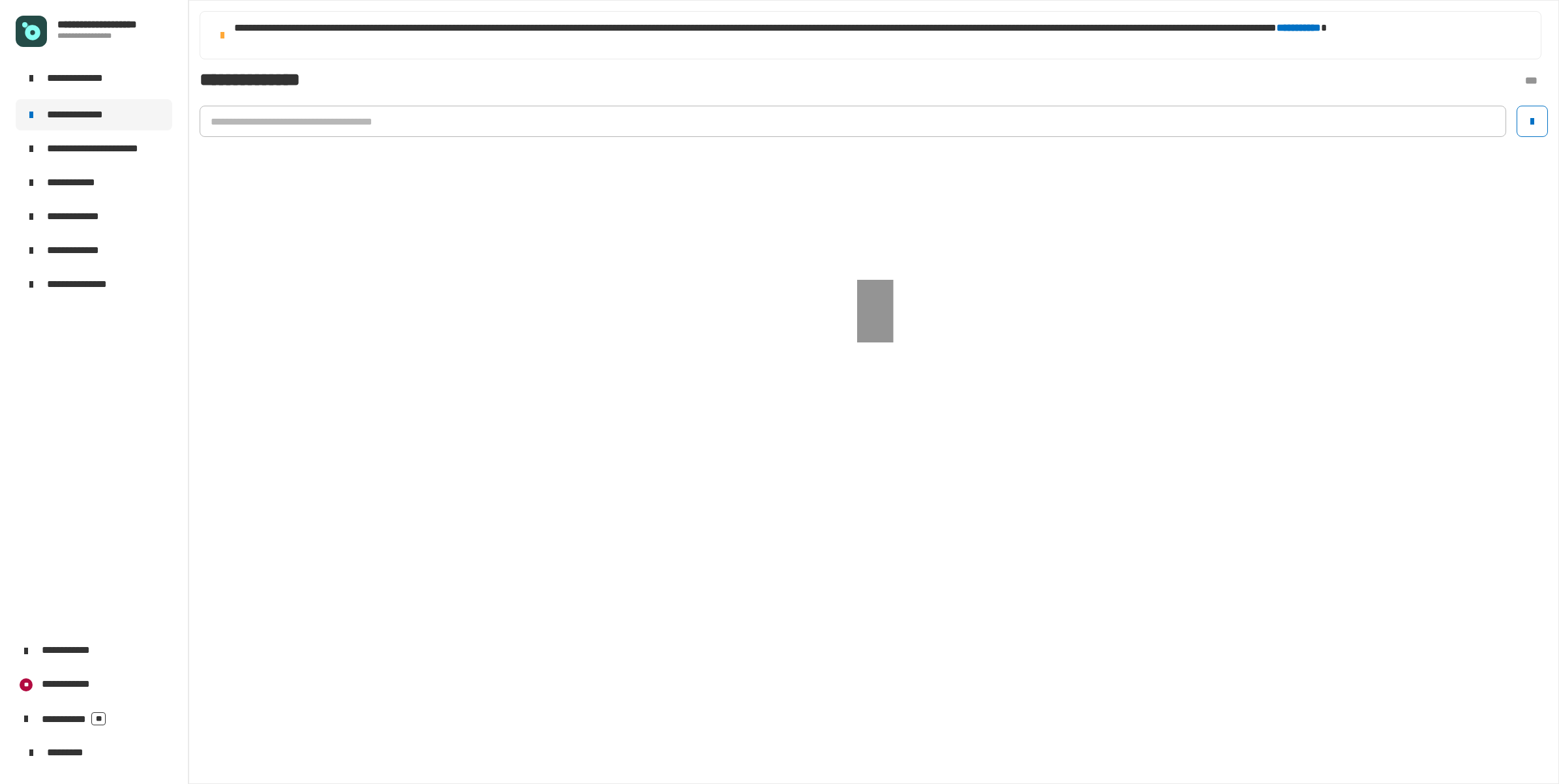 click on "**********" 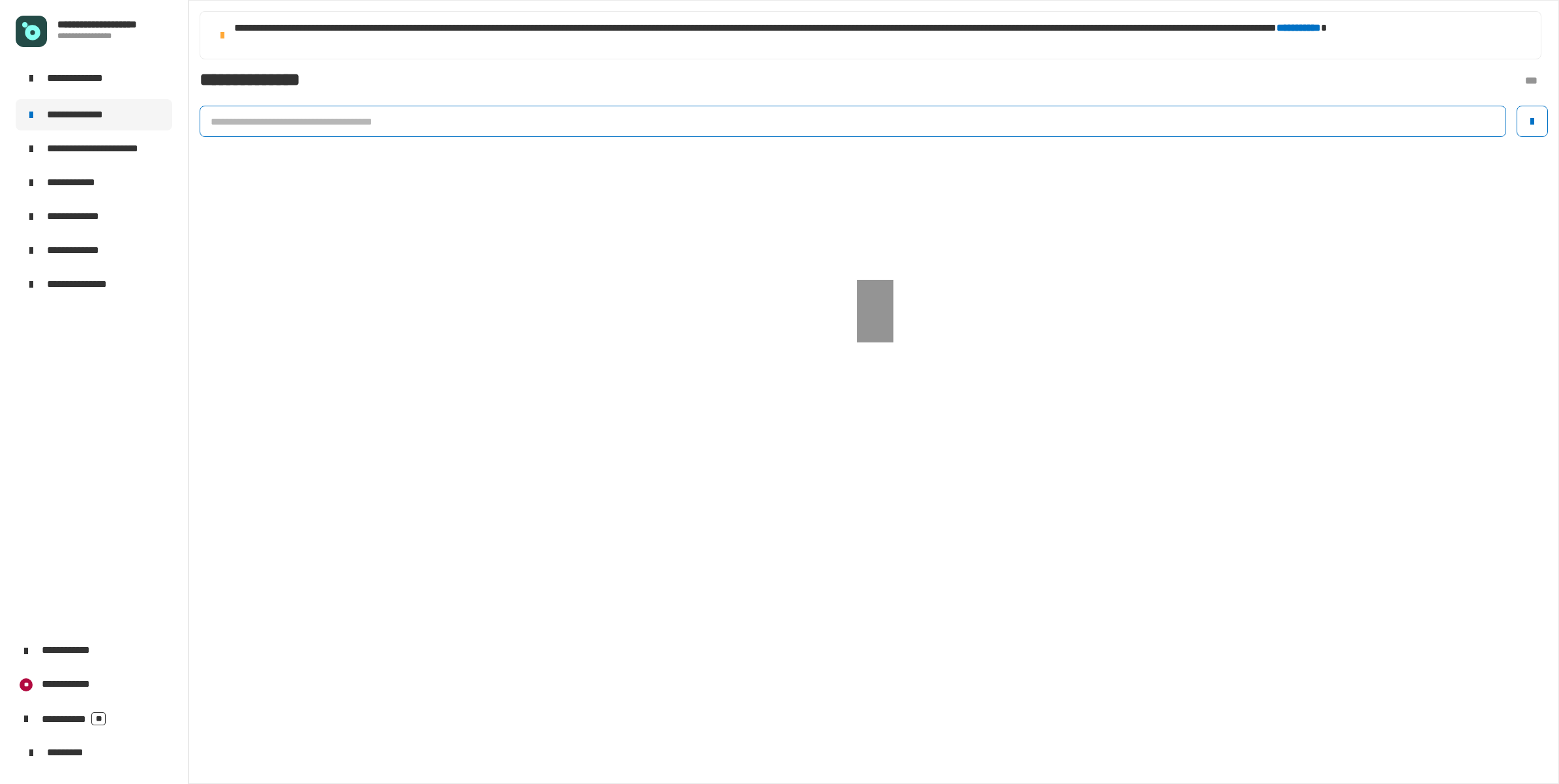 click 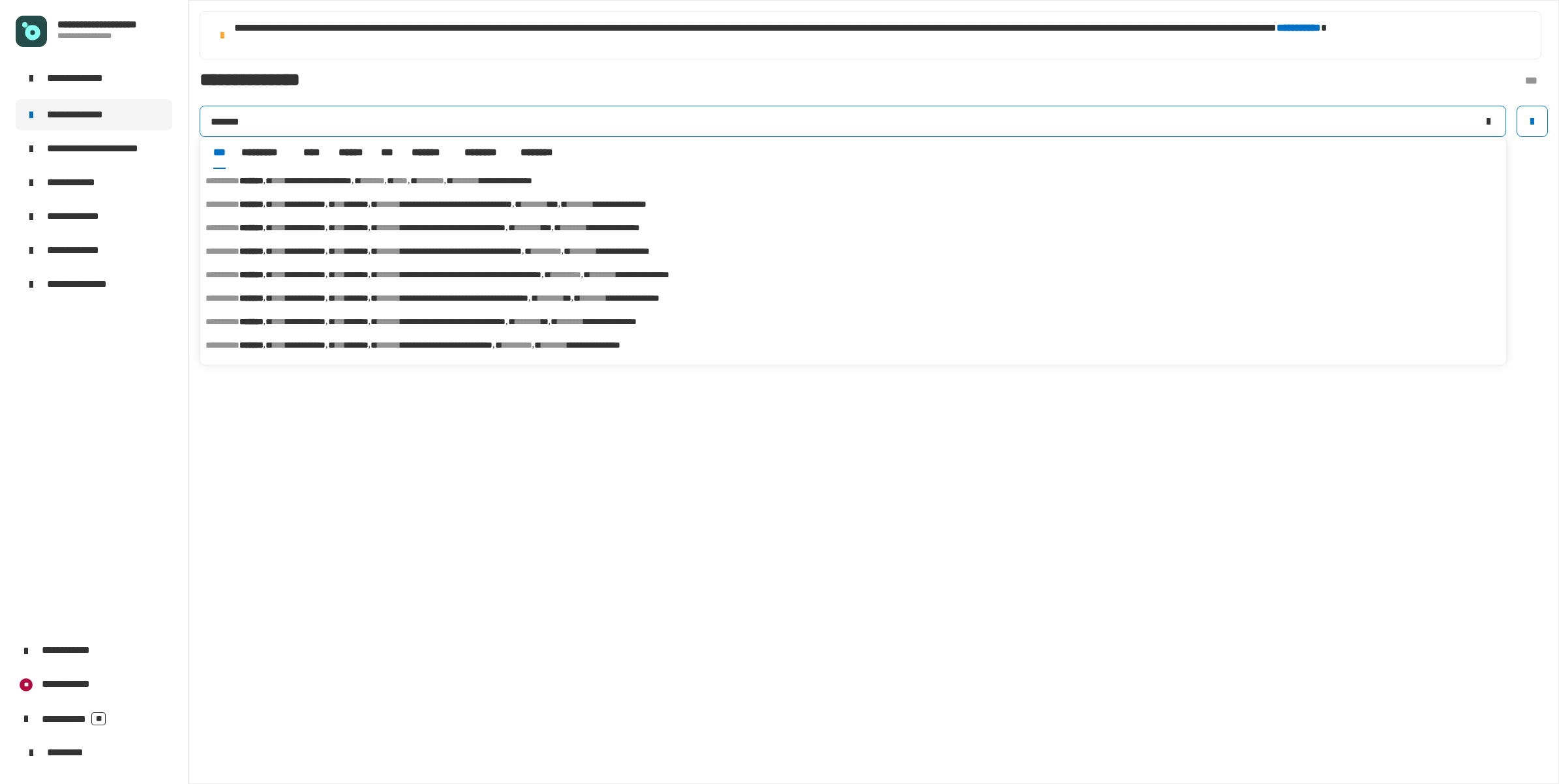 type on "*******" 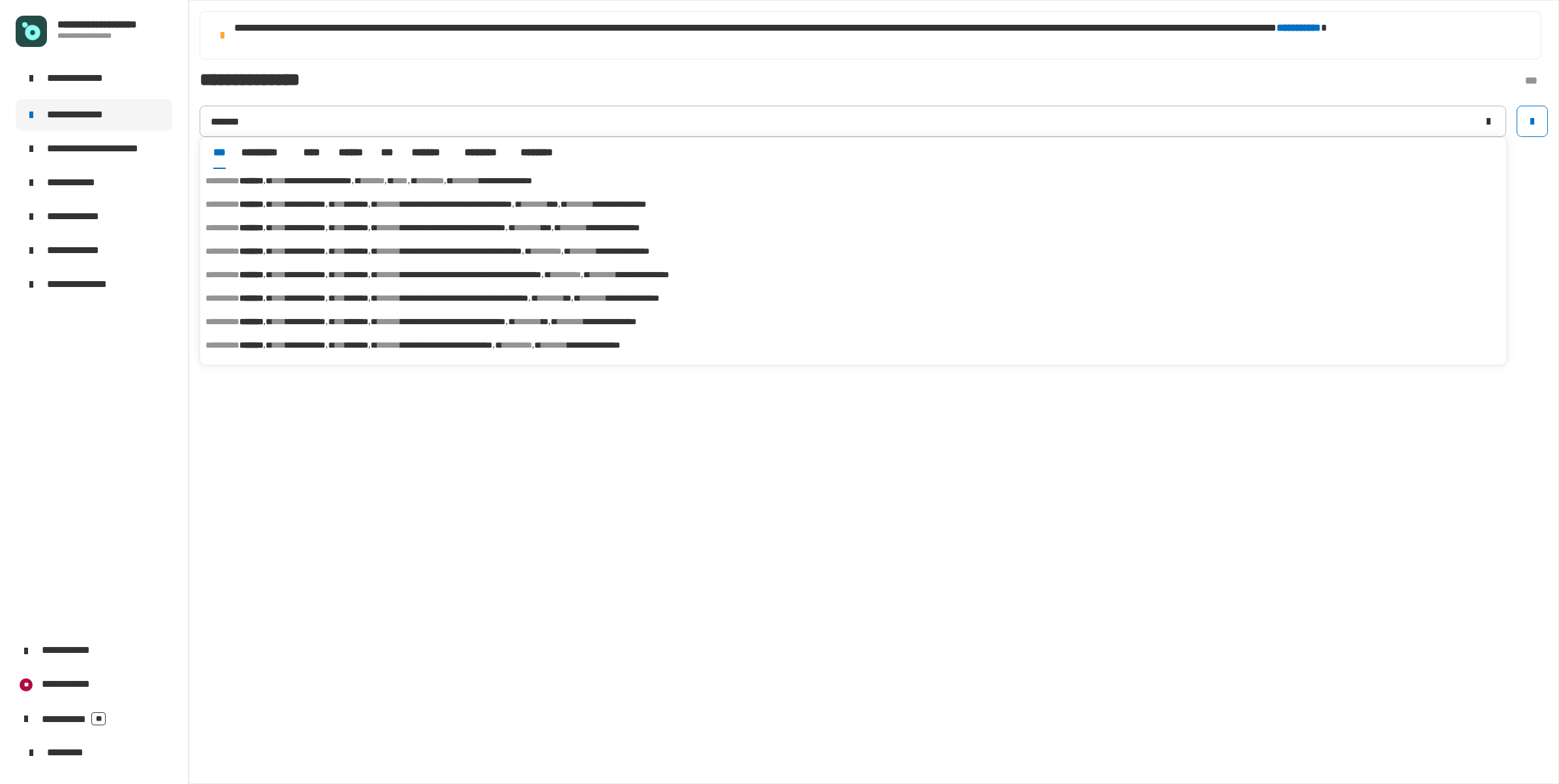 click on "**********" at bounding box center [317, 181] 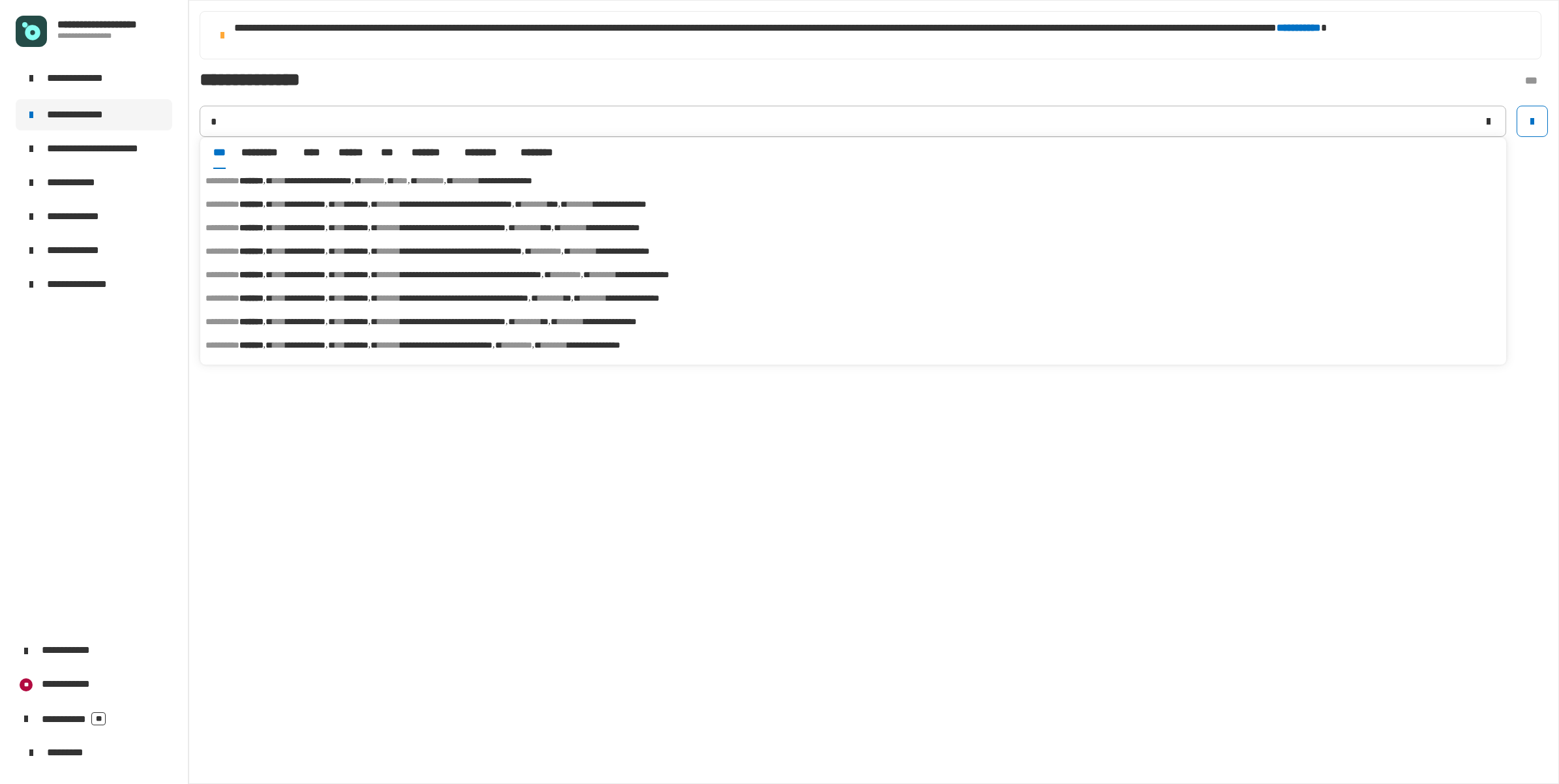 type on "*******" 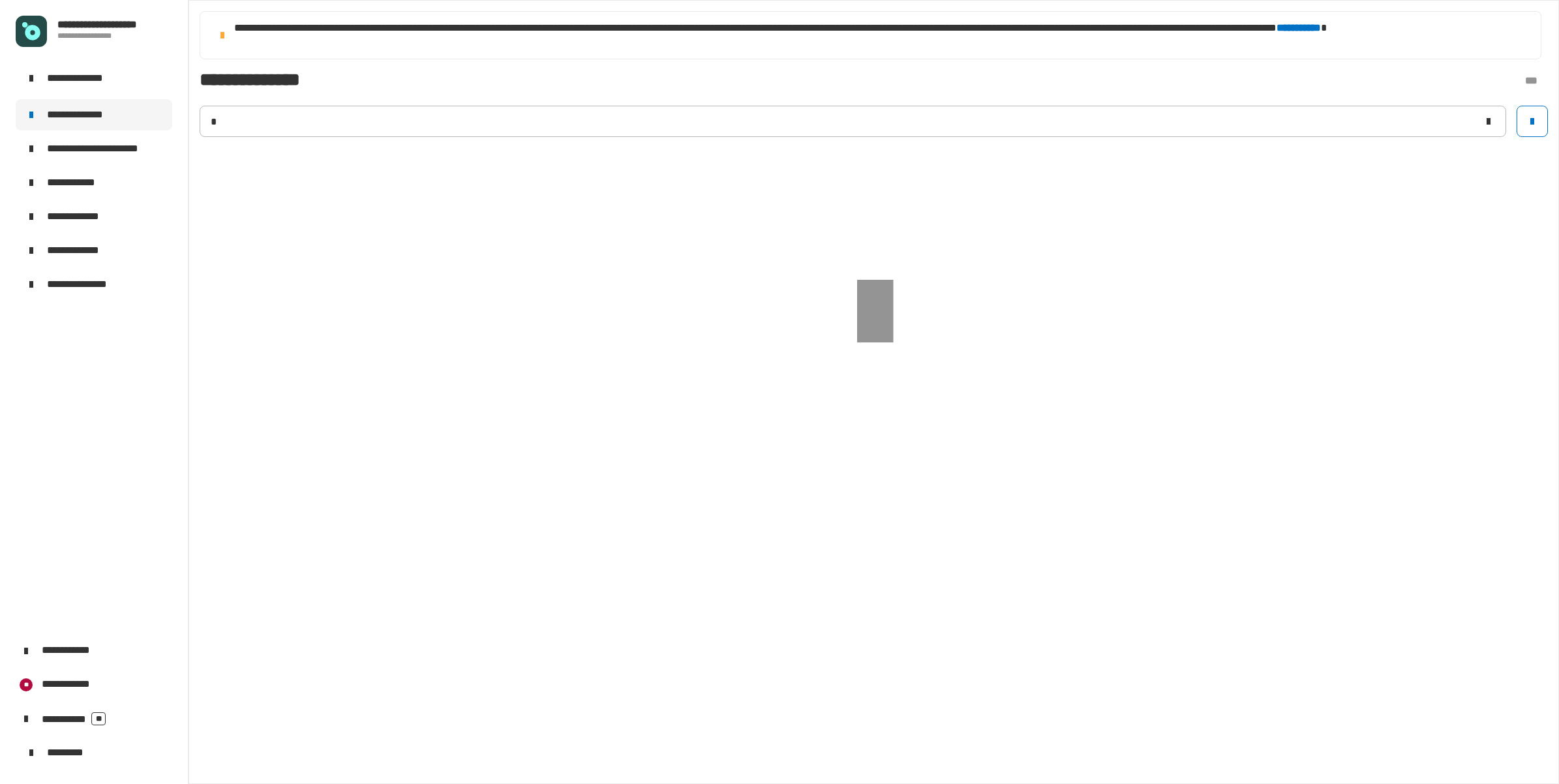 type 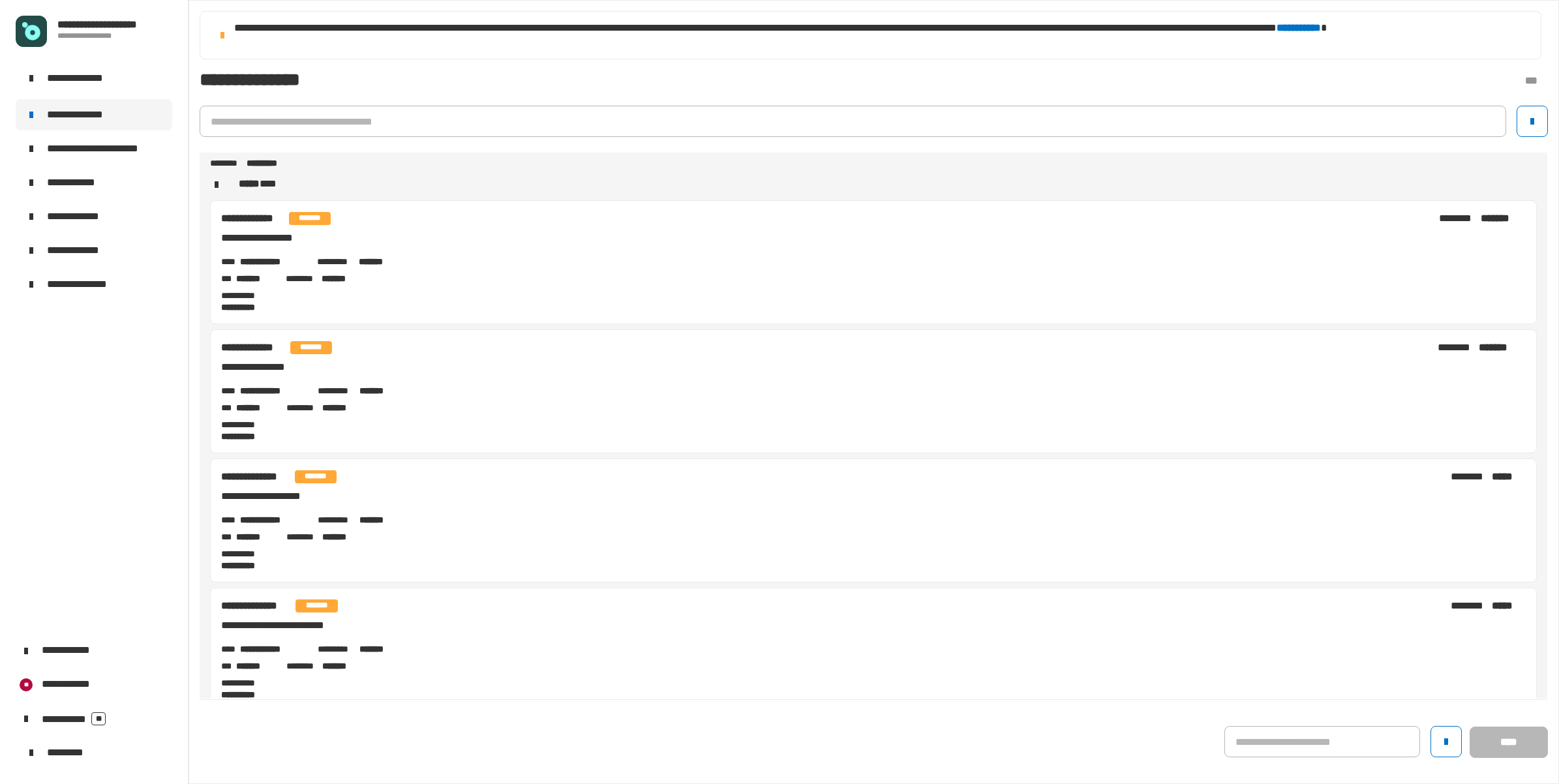 scroll, scrollTop: 0, scrollLeft: 0, axis: both 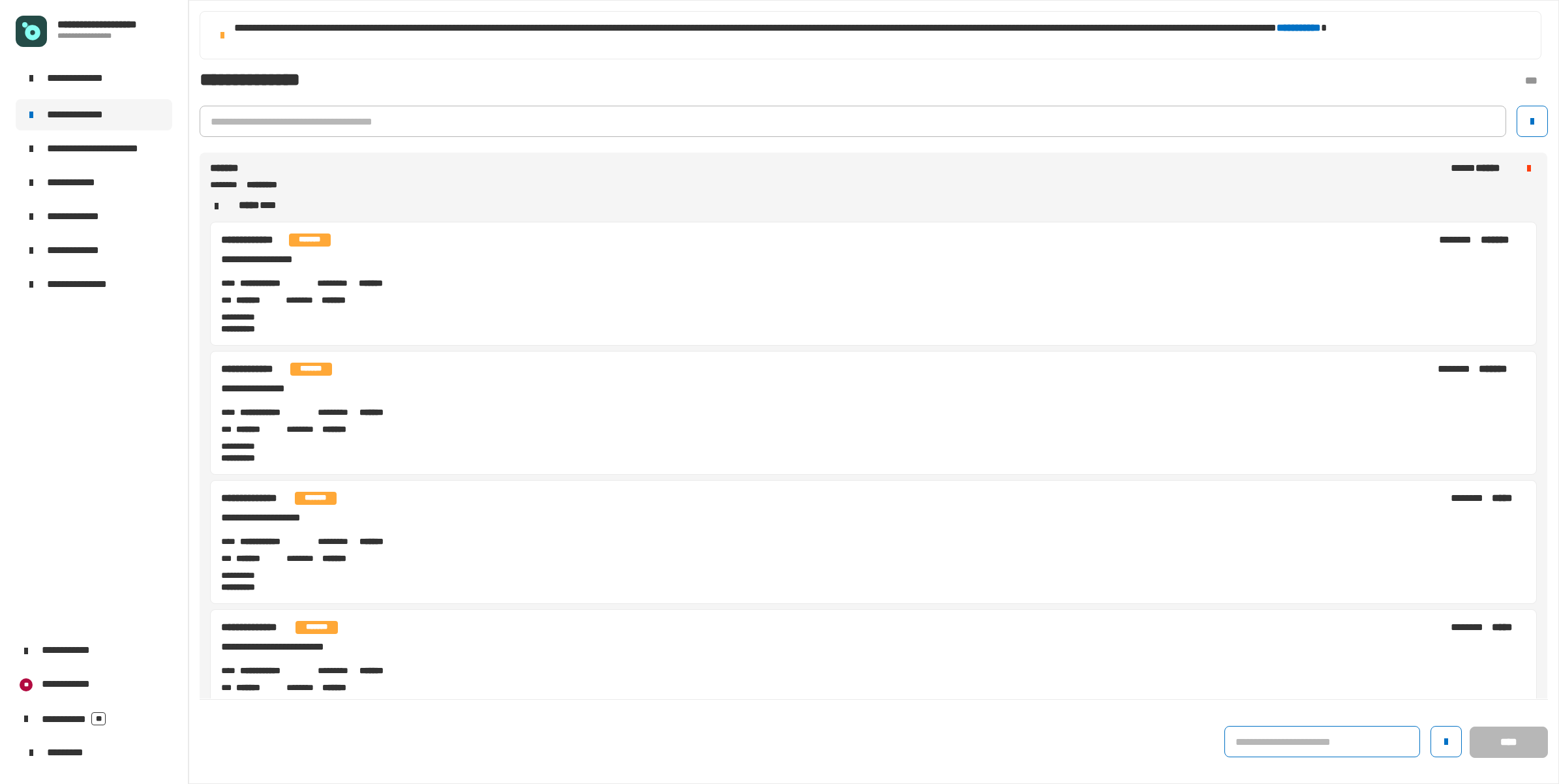 click 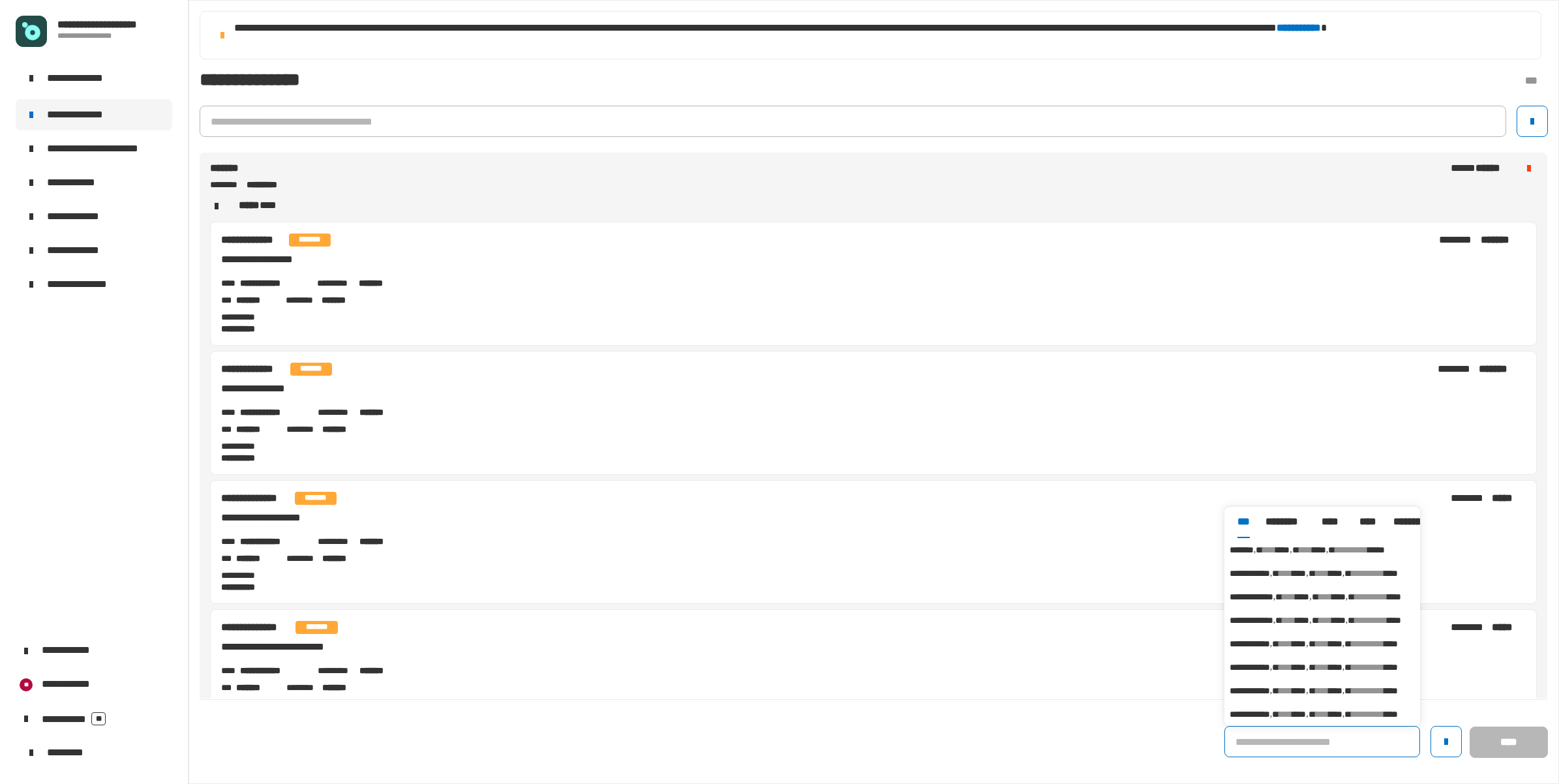 click 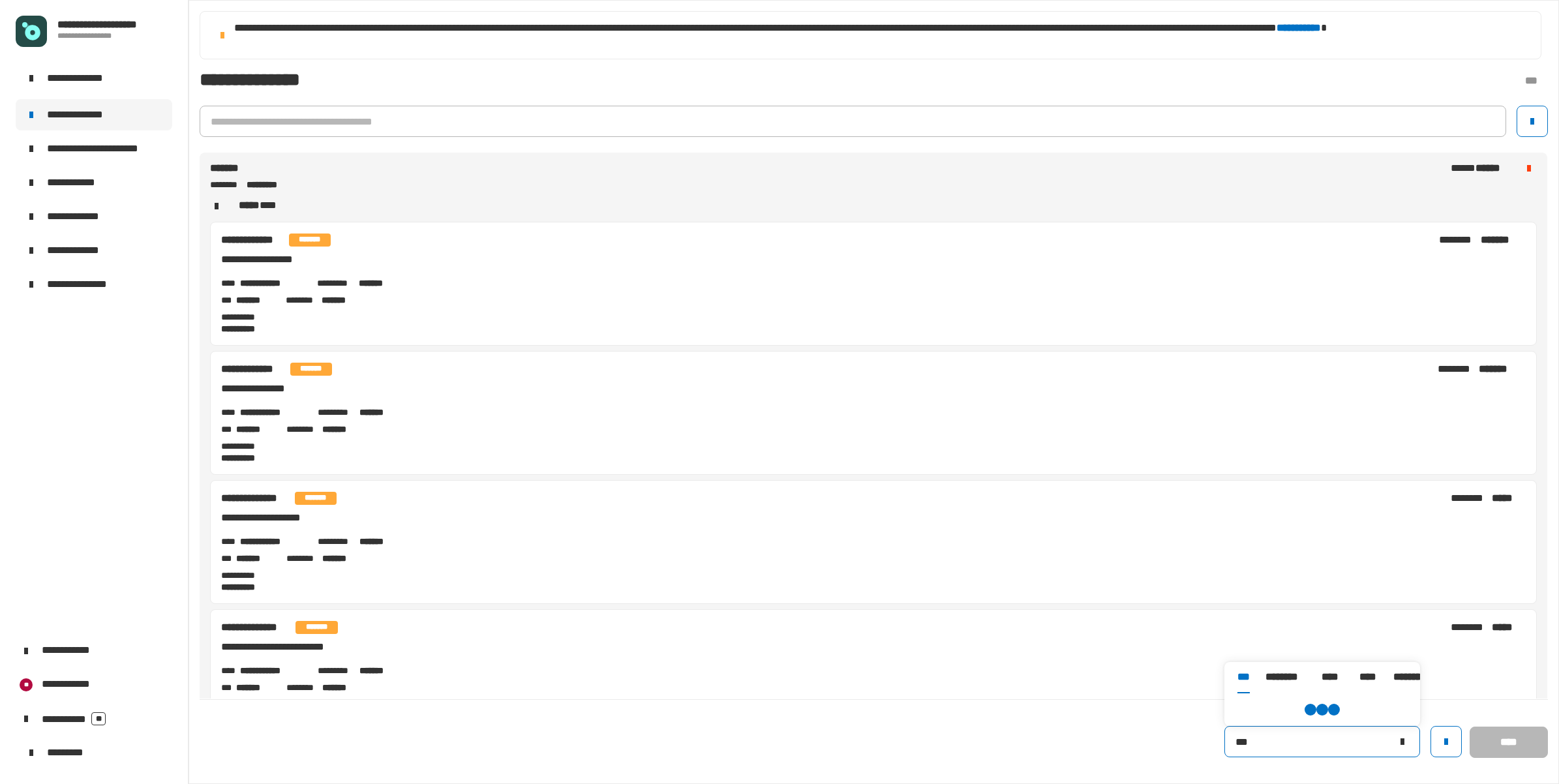 type on "*" 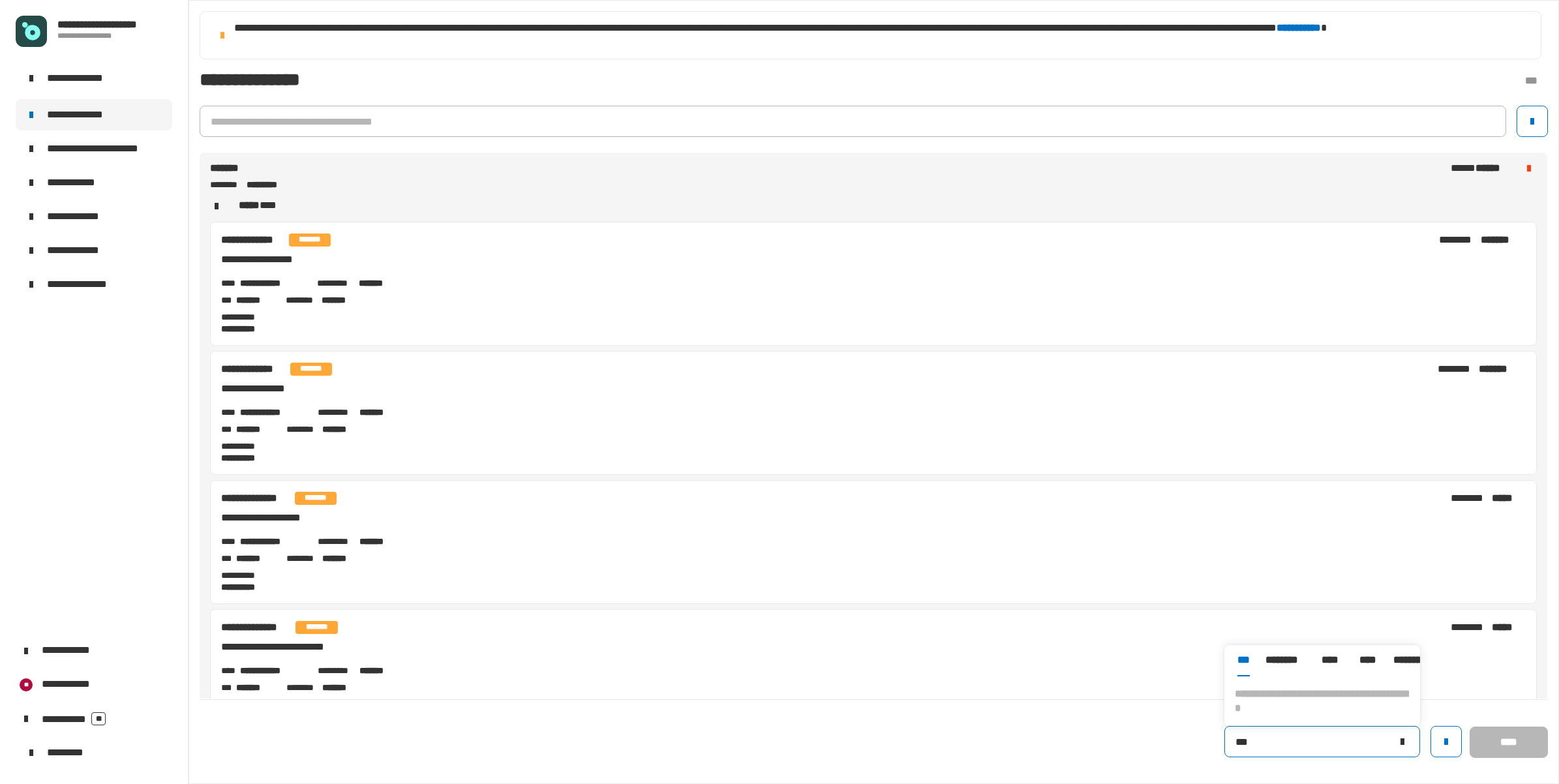 type on "*" 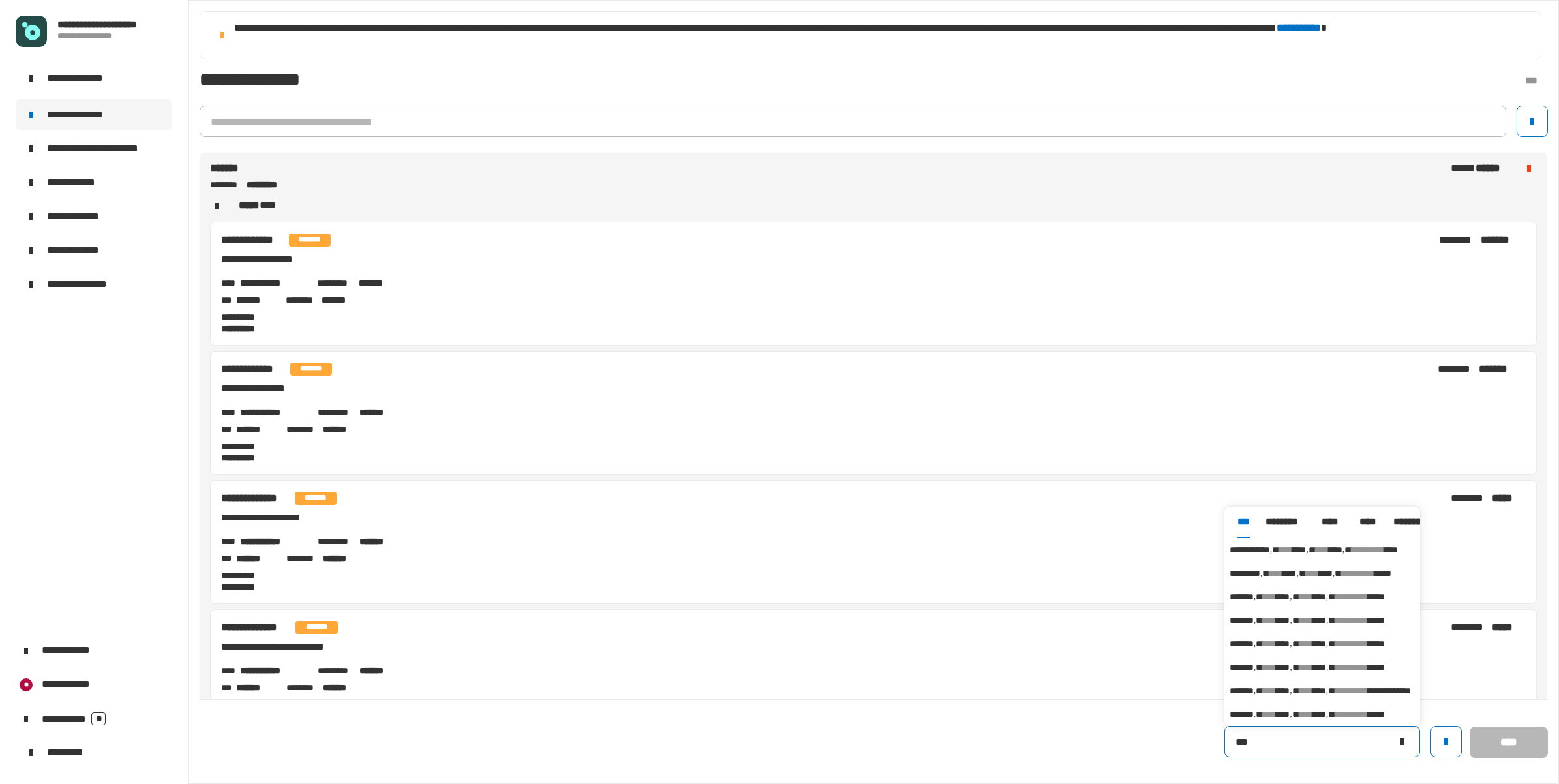 type on "*" 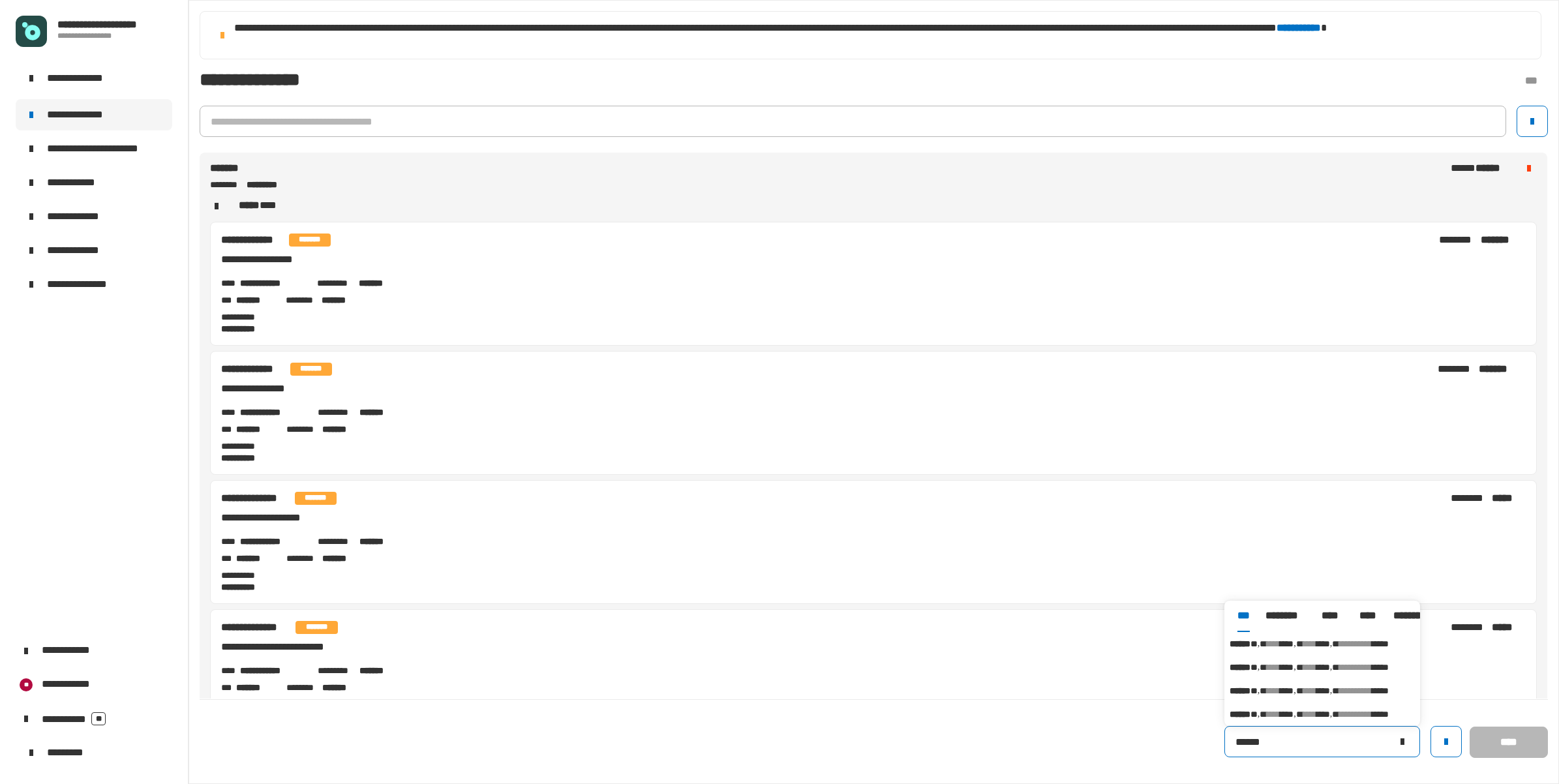 type on "*****" 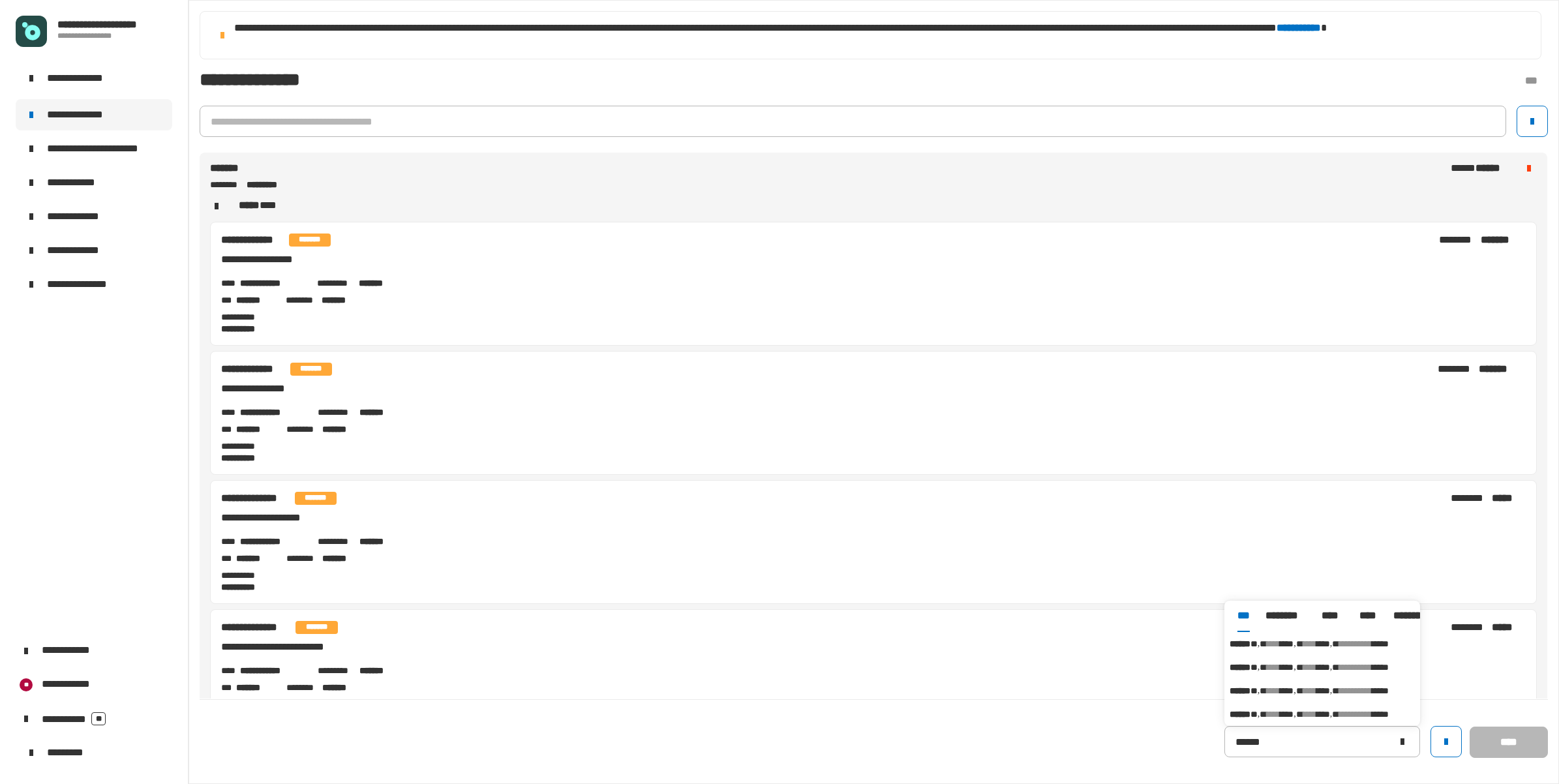 click on "**********" at bounding box center [1322, 644] 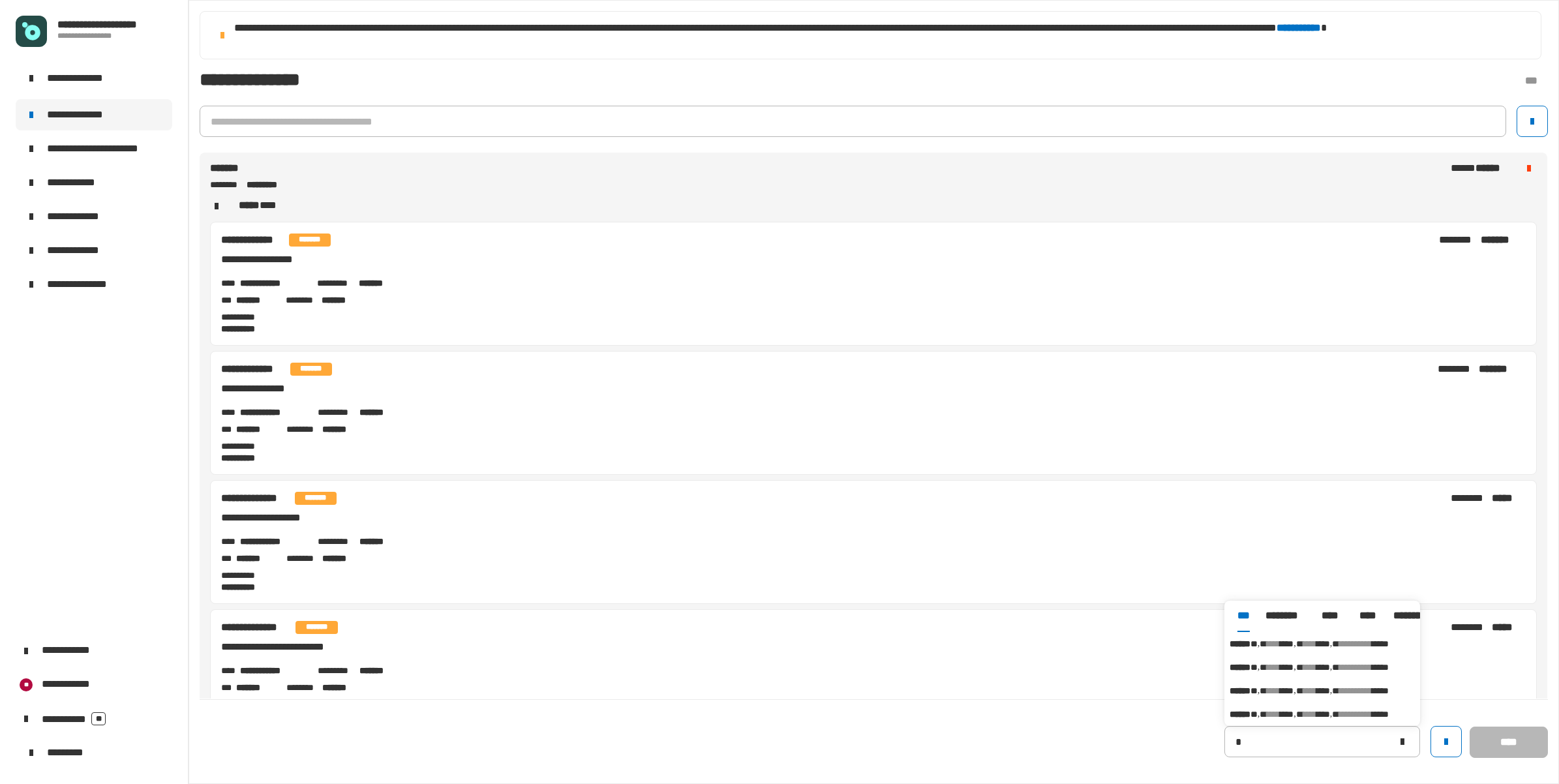 type on "********" 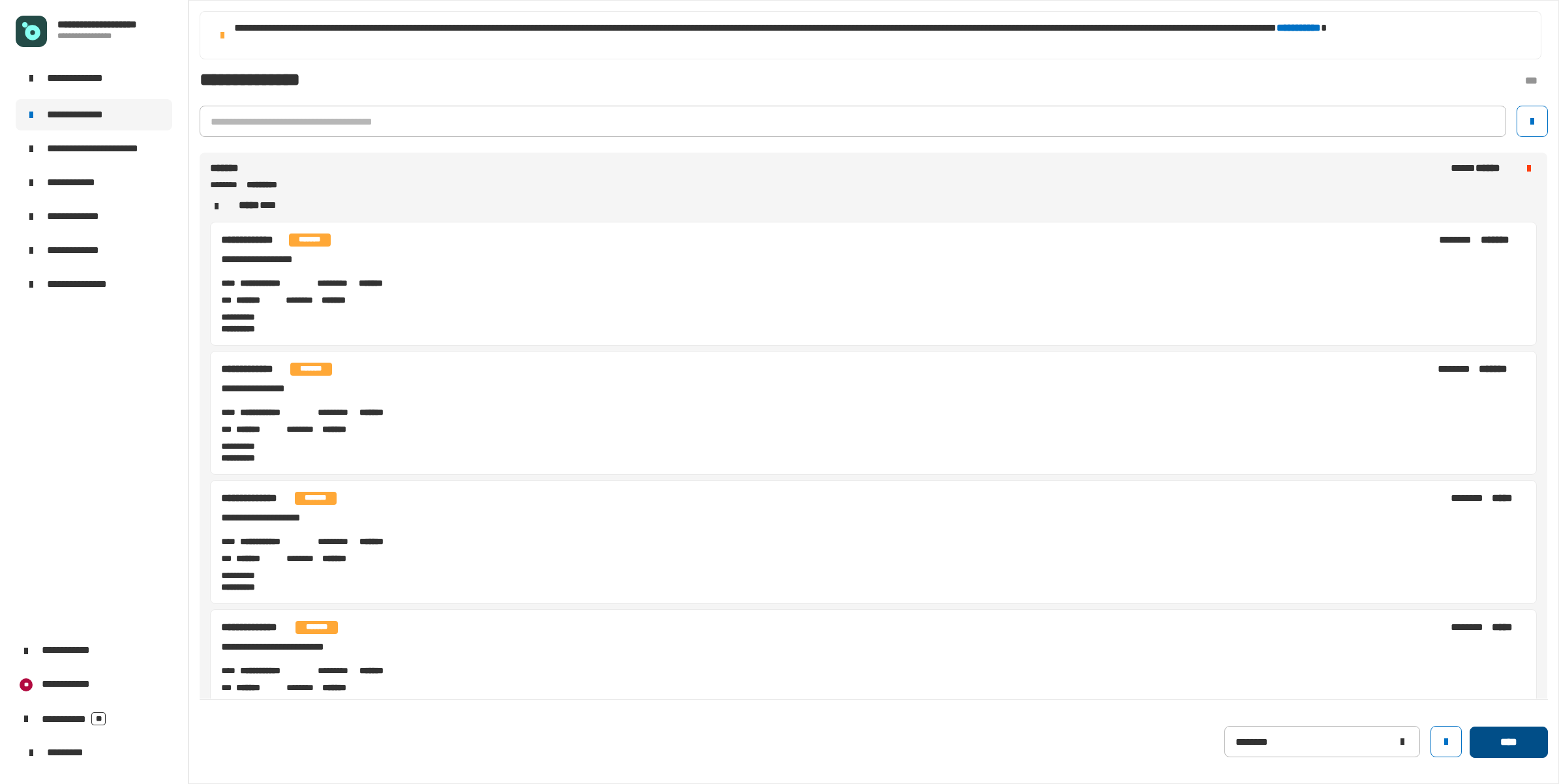 click on "****" 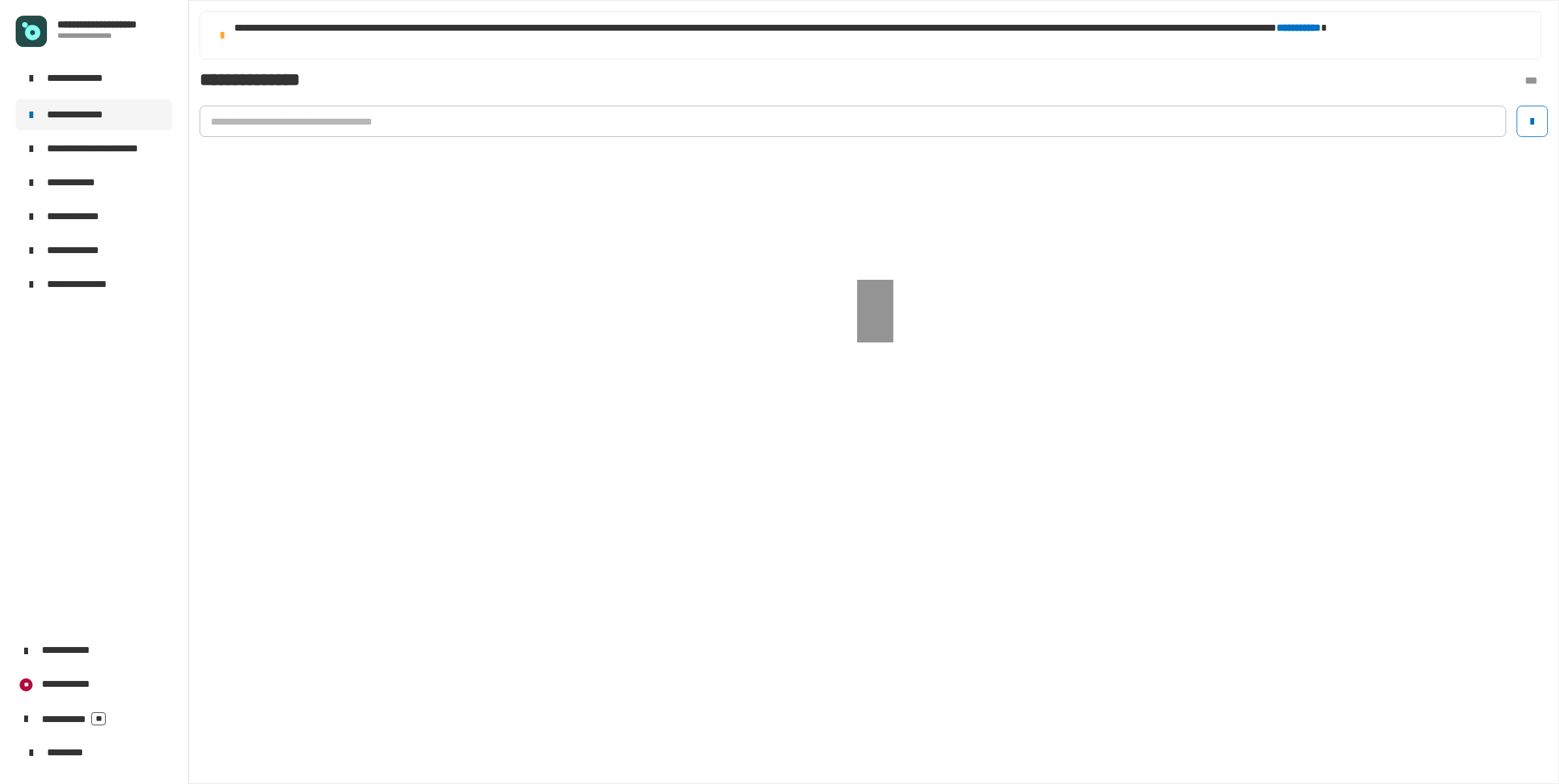 click on "**********" 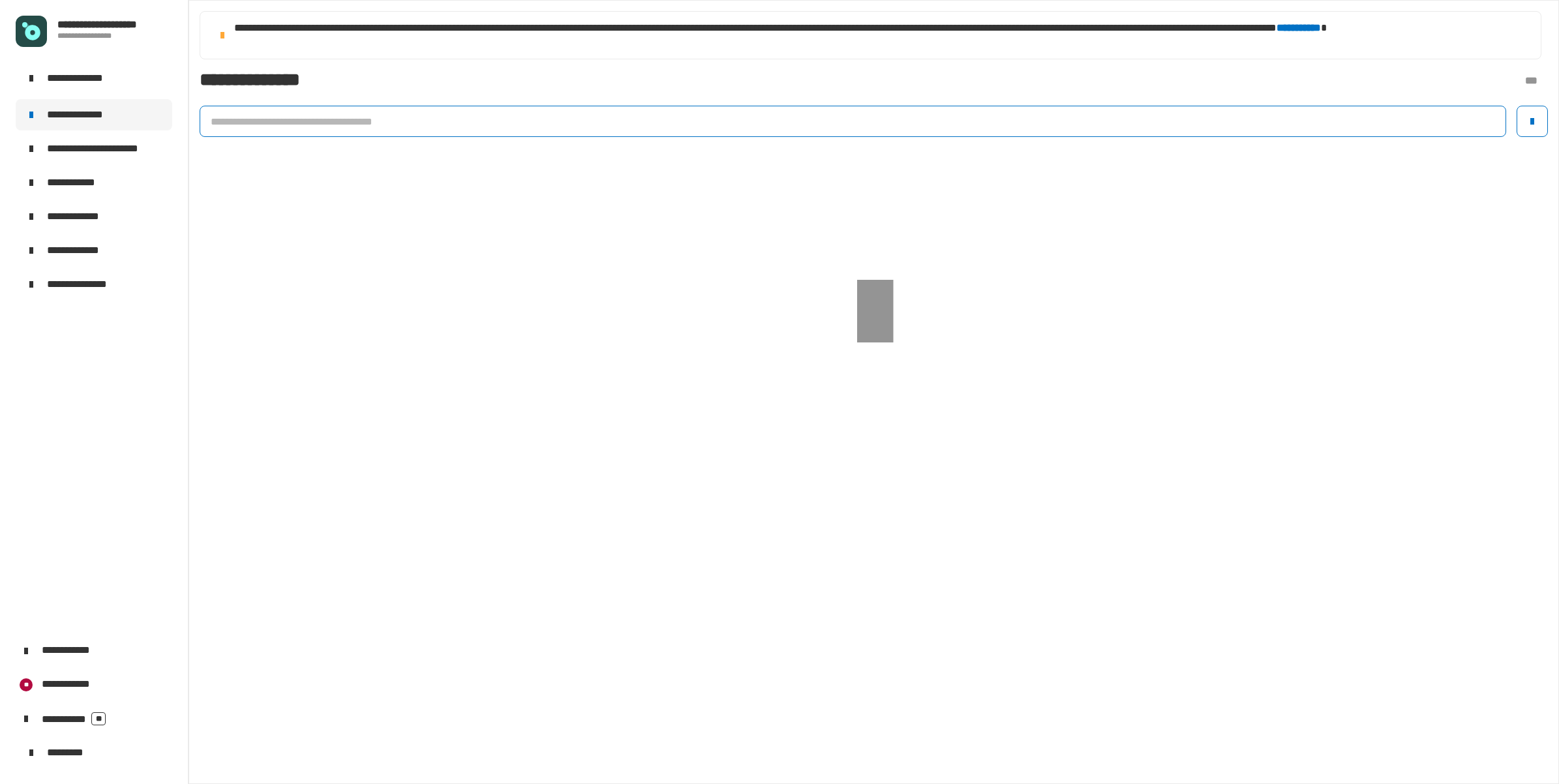 click 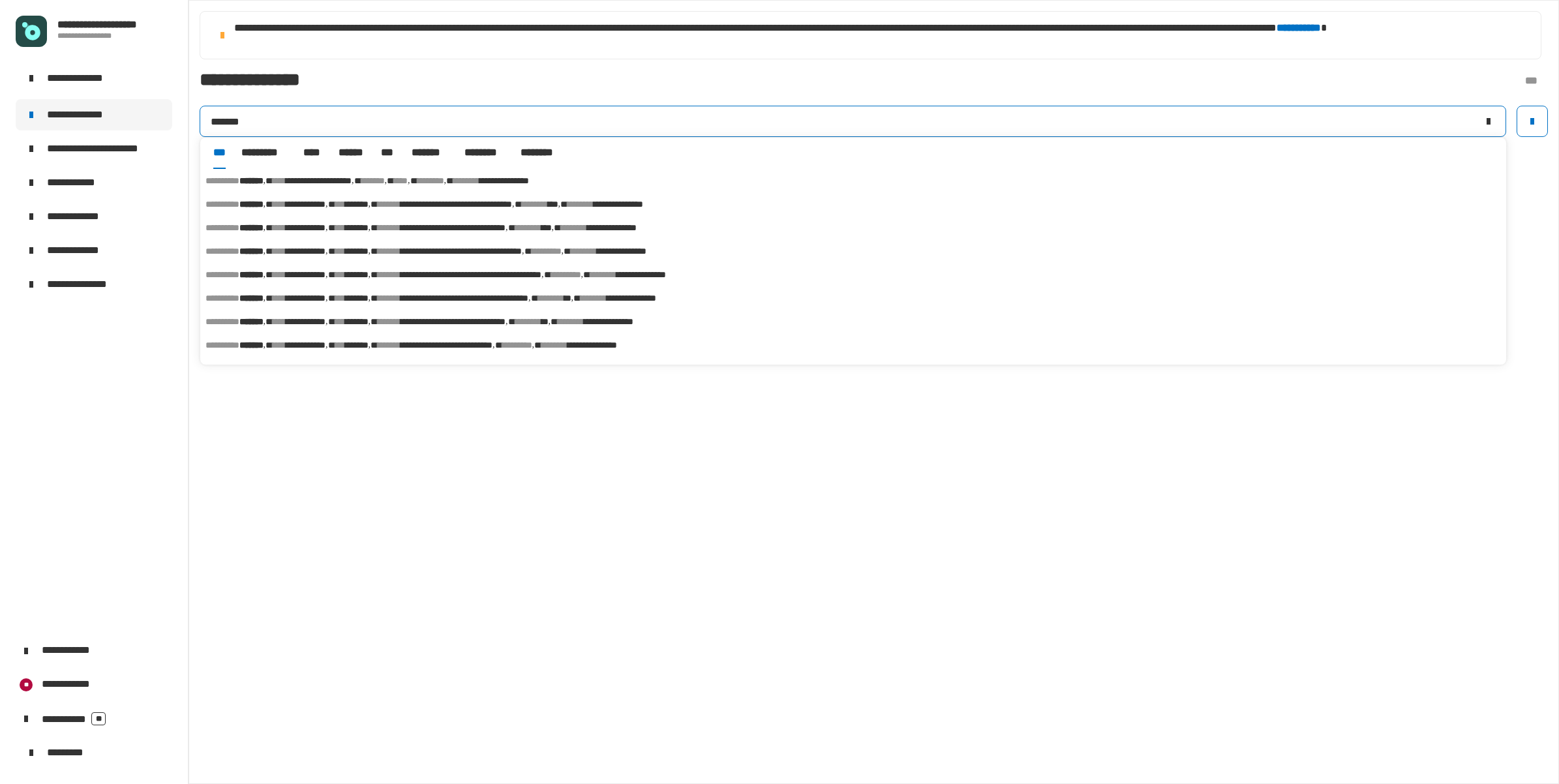 type on "*******" 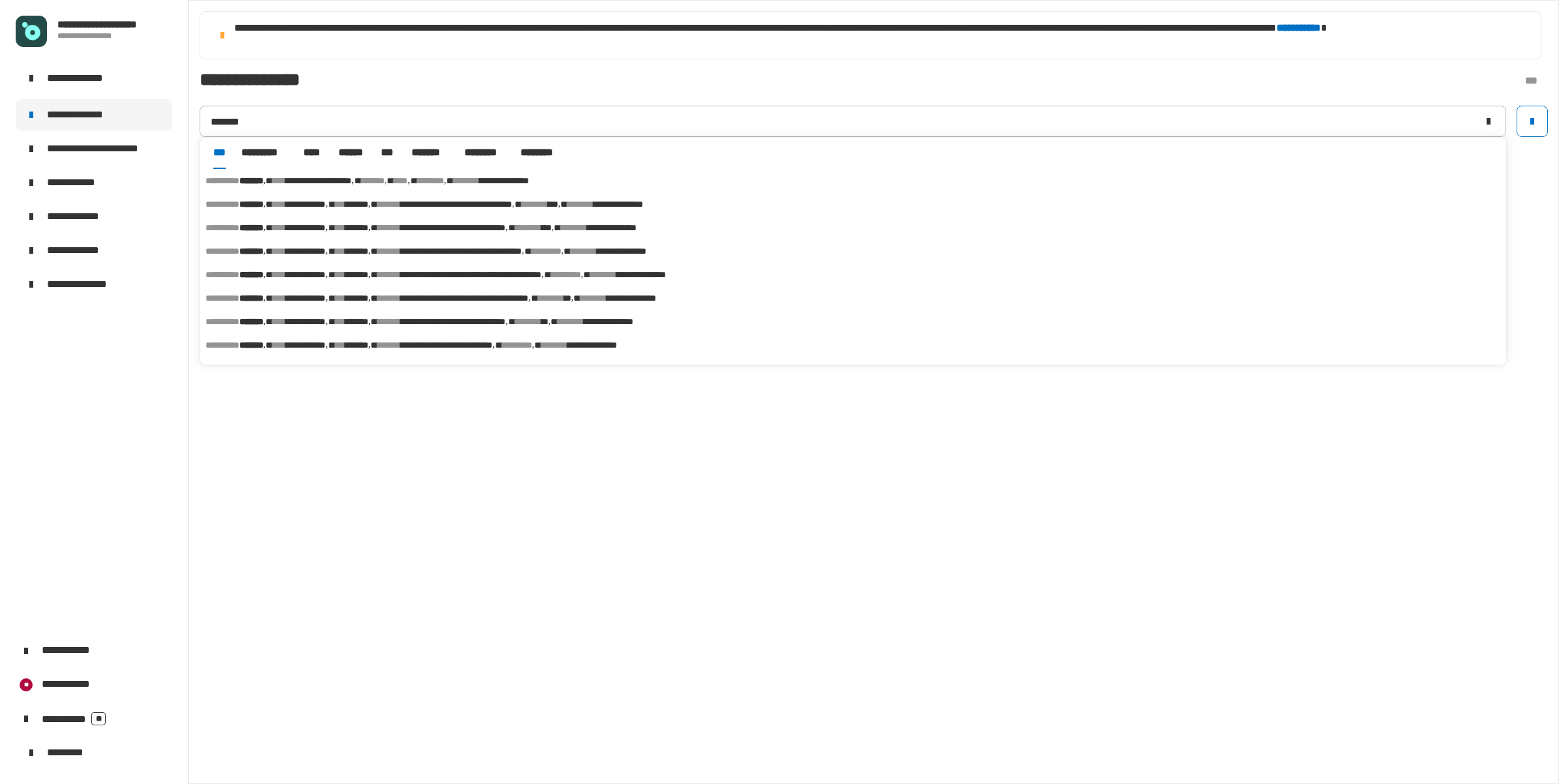 click on "*******" at bounding box center (251, 181) 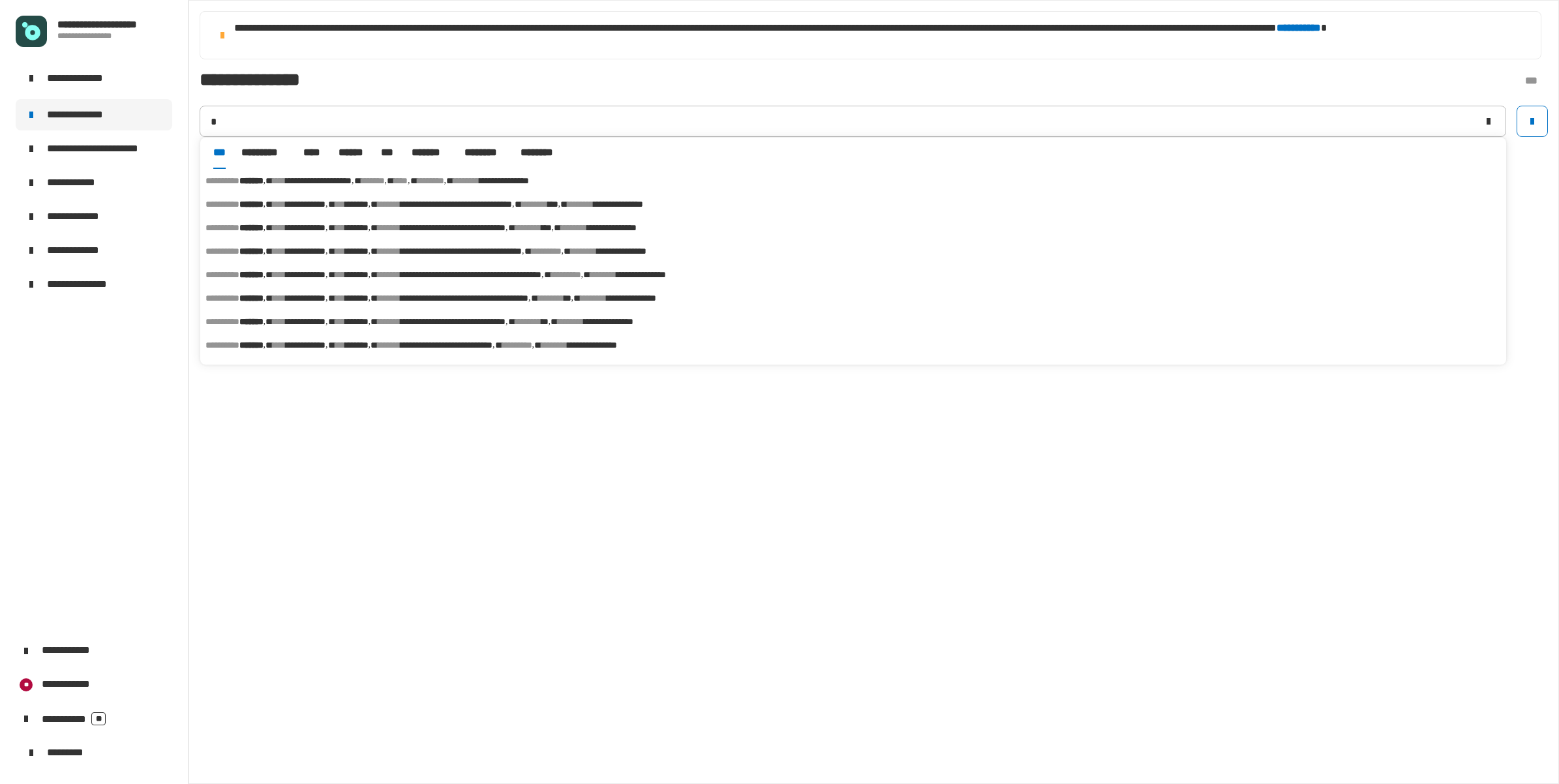type on "*******" 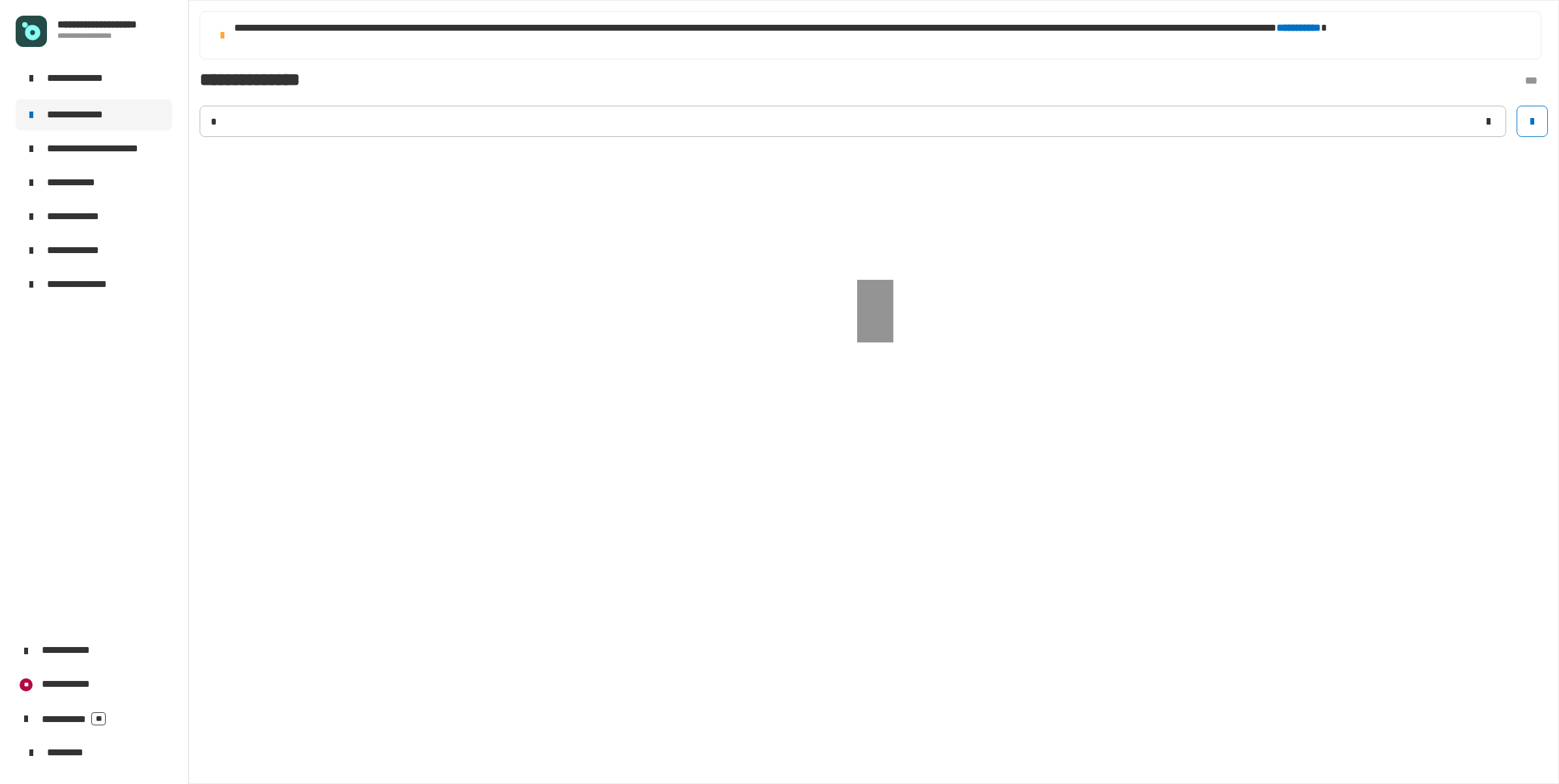type 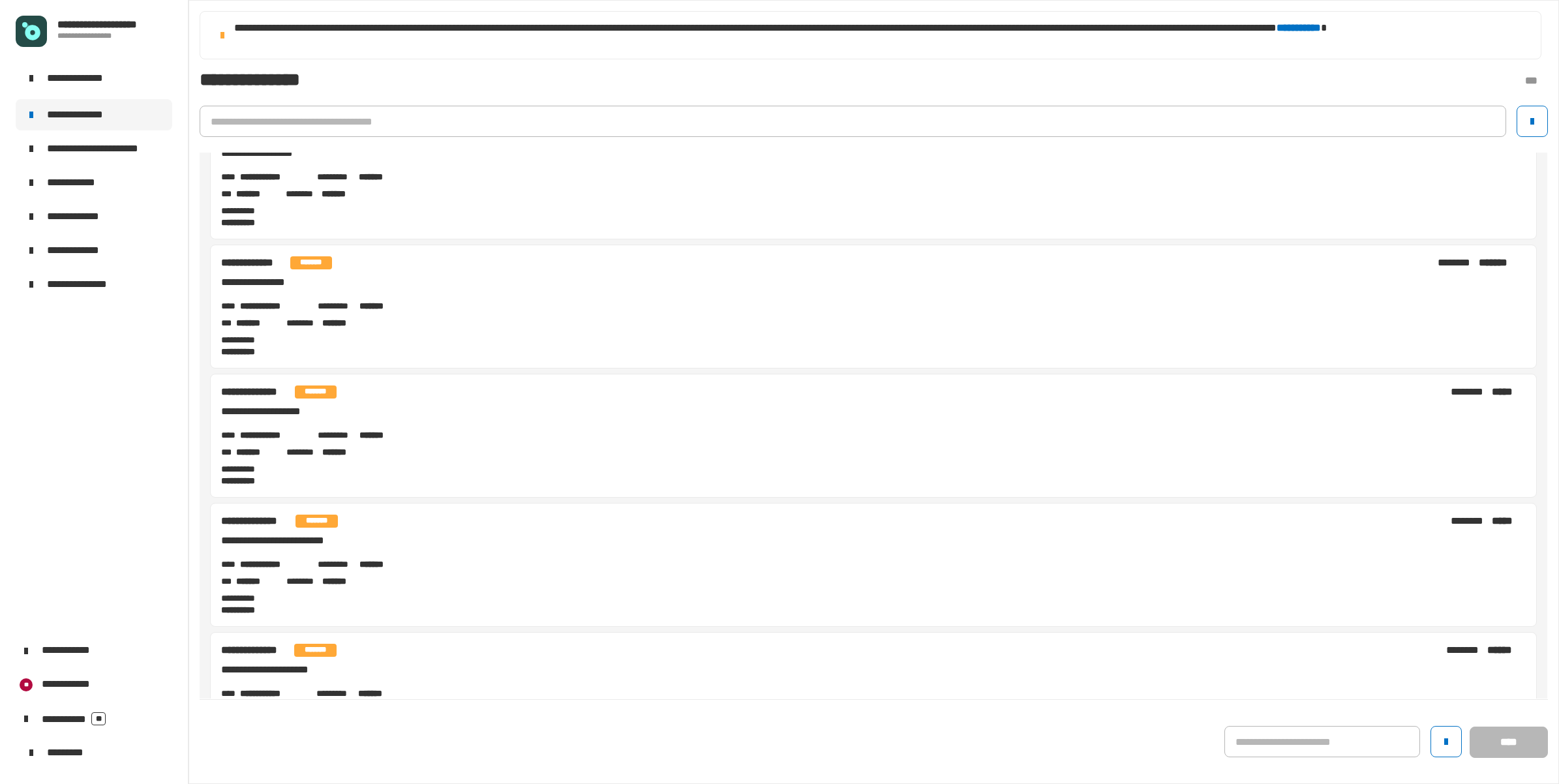 scroll, scrollTop: 0, scrollLeft: 0, axis: both 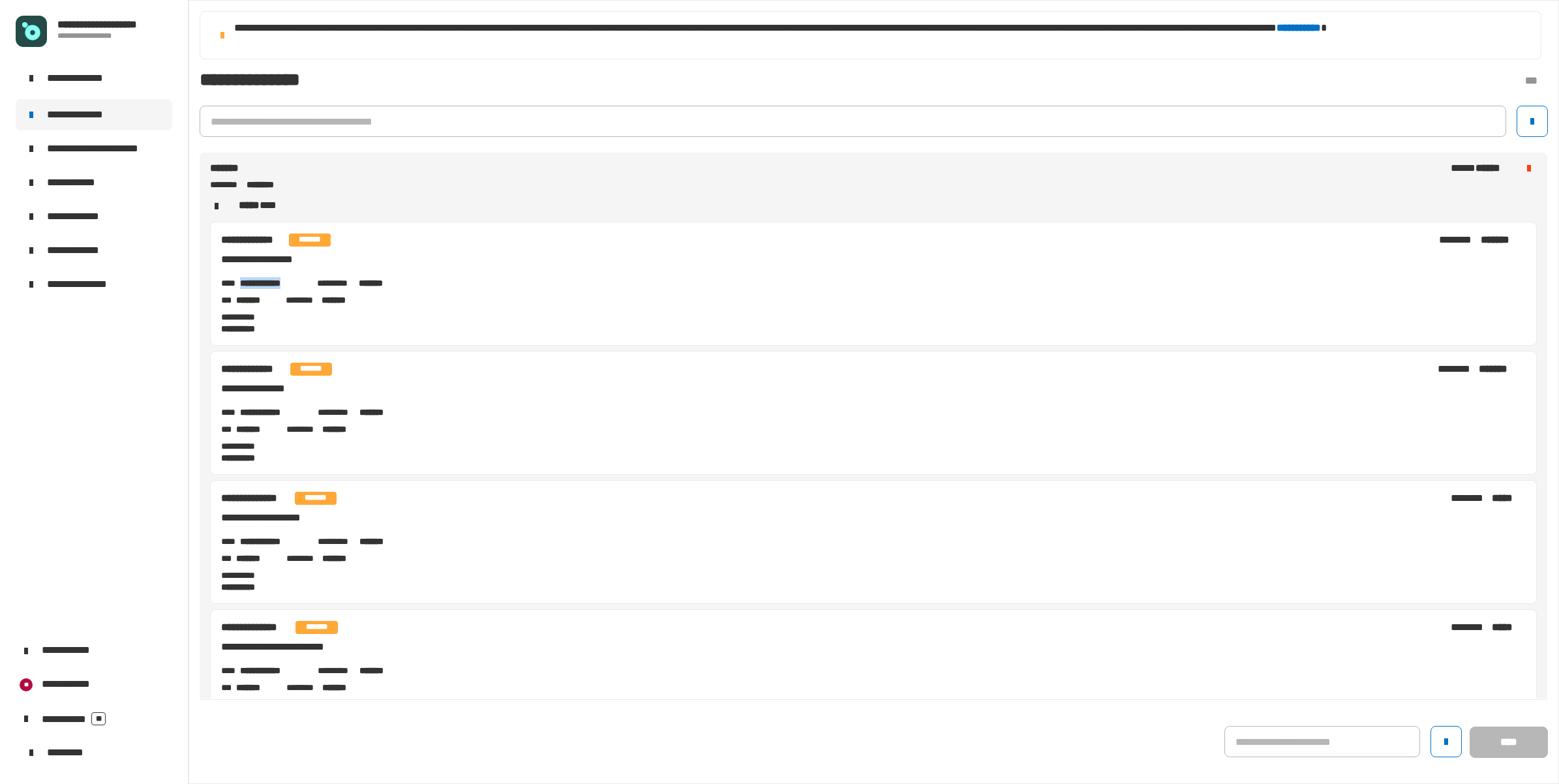drag, startPoint x: 239, startPoint y: 279, endPoint x: 305, endPoint y: 286, distance: 66.37017 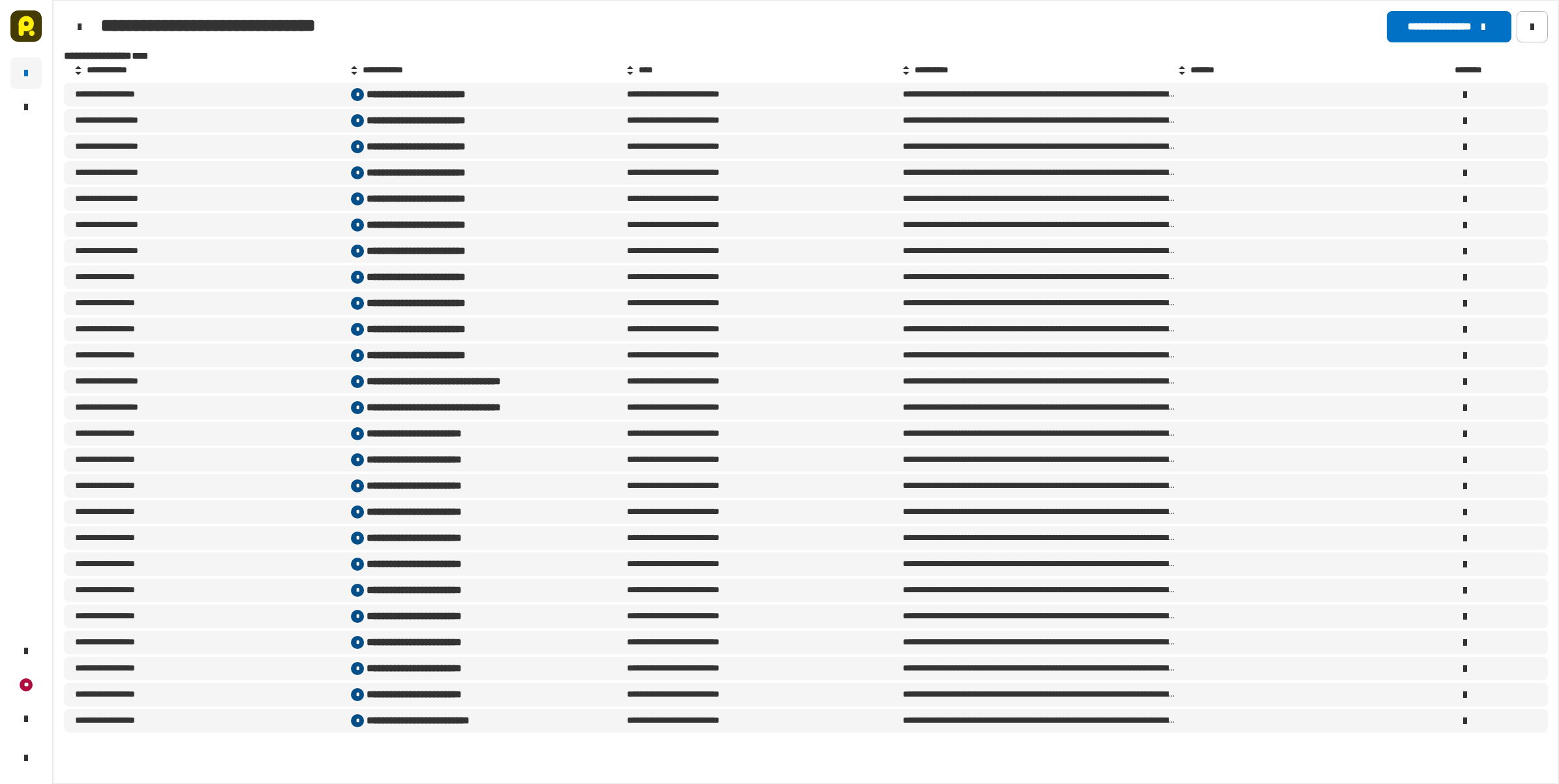 scroll, scrollTop: 0, scrollLeft: 0, axis: both 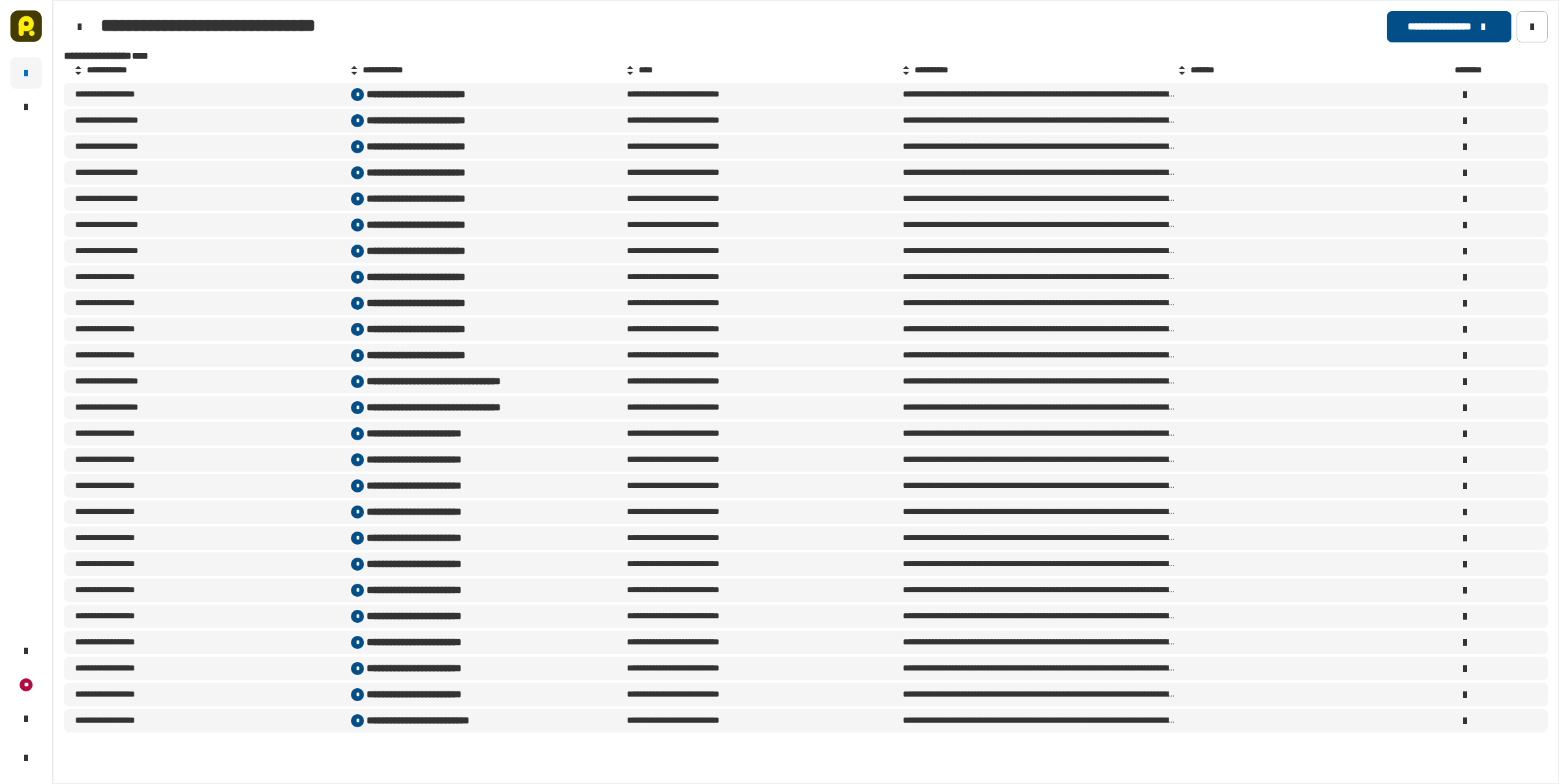 click on "**********" 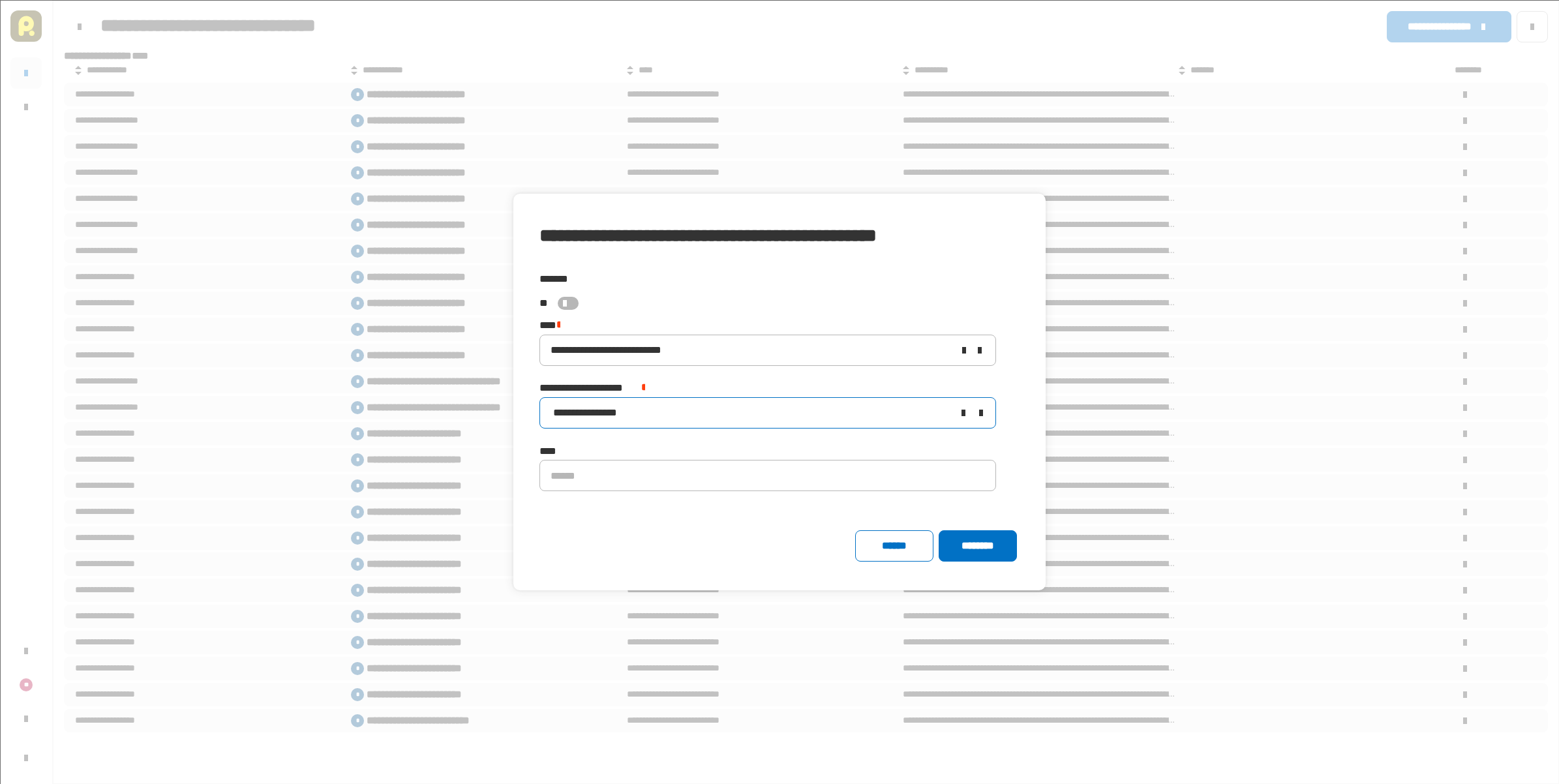 click 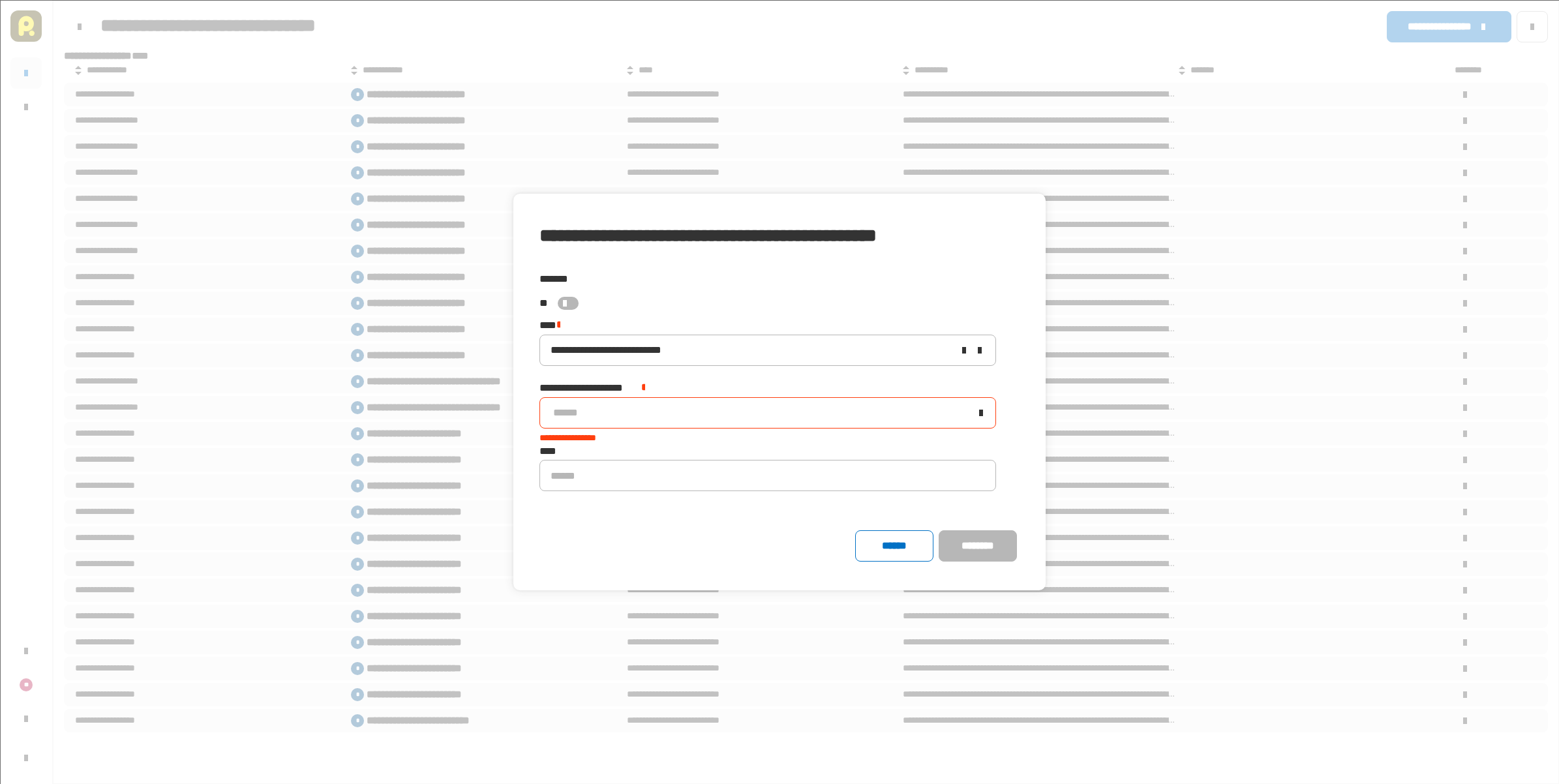 click on "******" 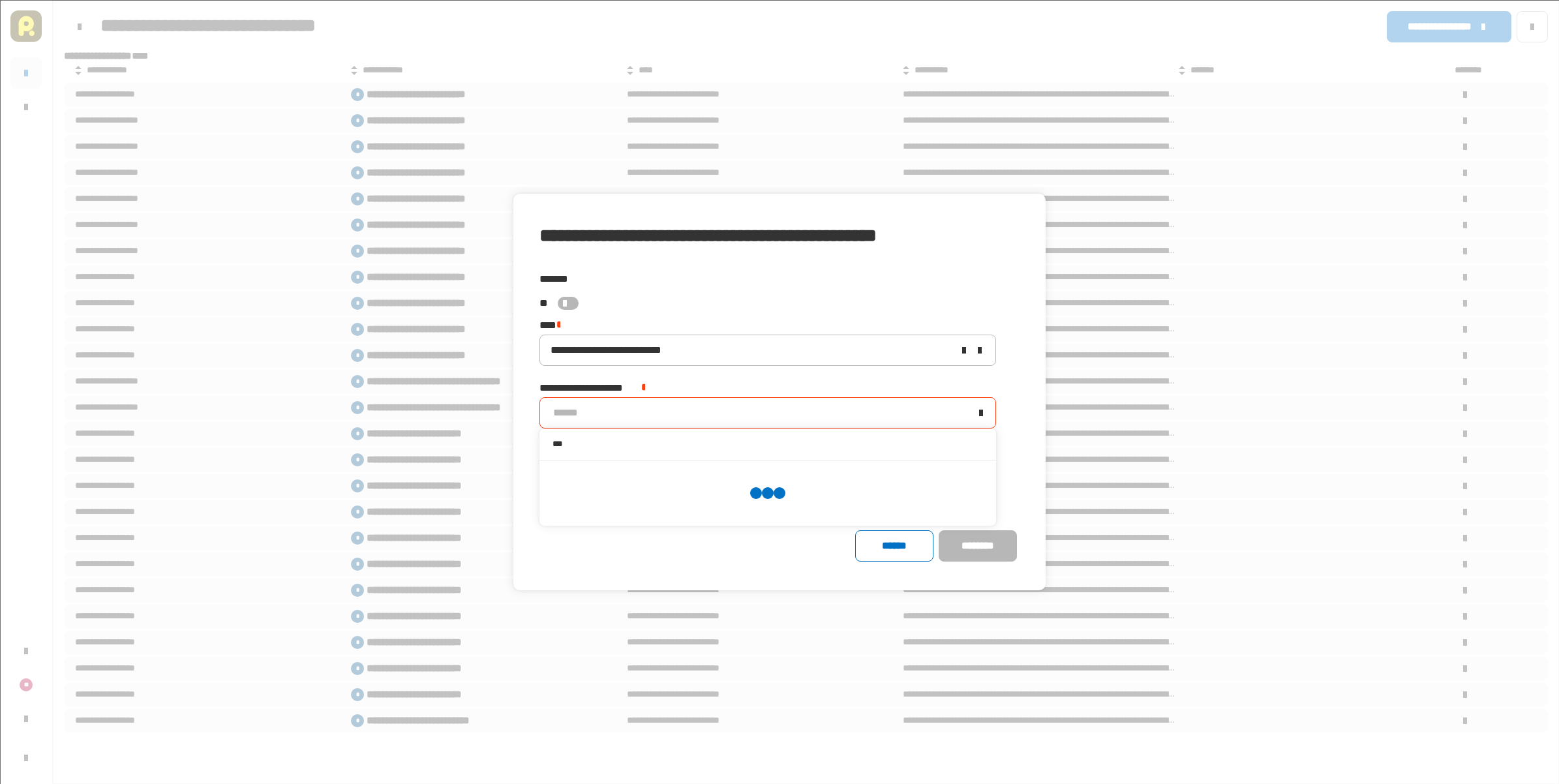 type on "*" 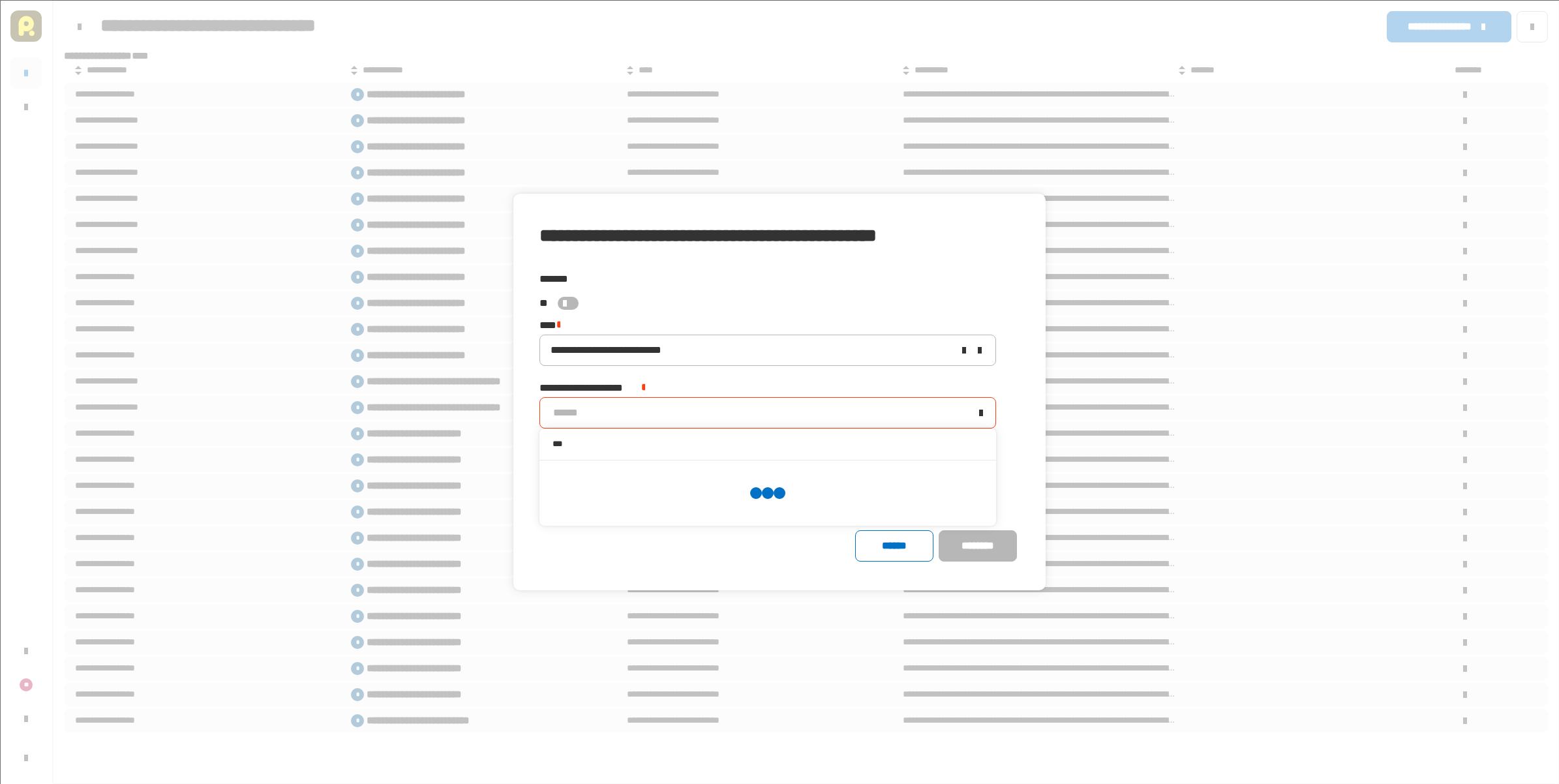 type on "*" 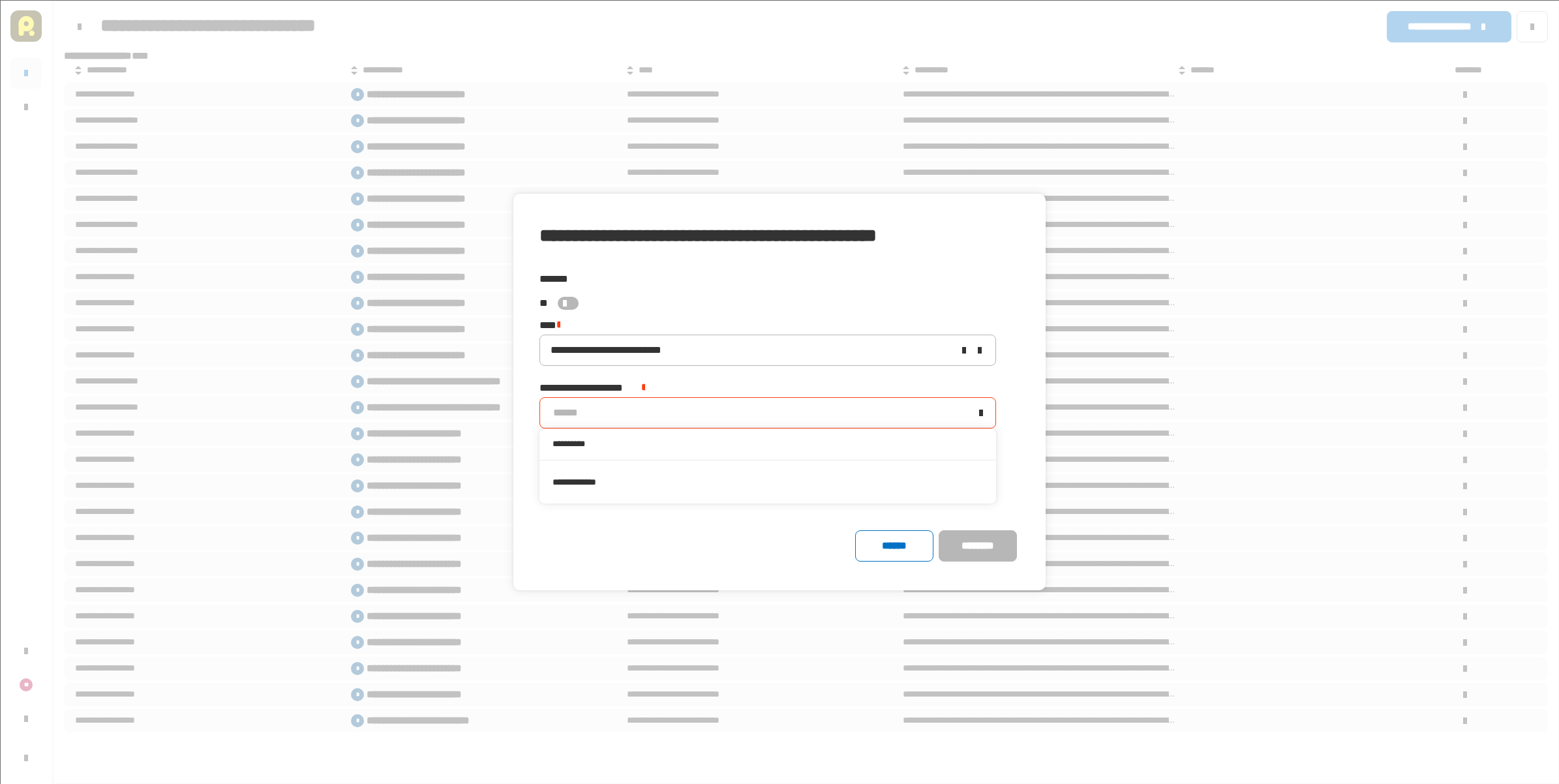 type on "**********" 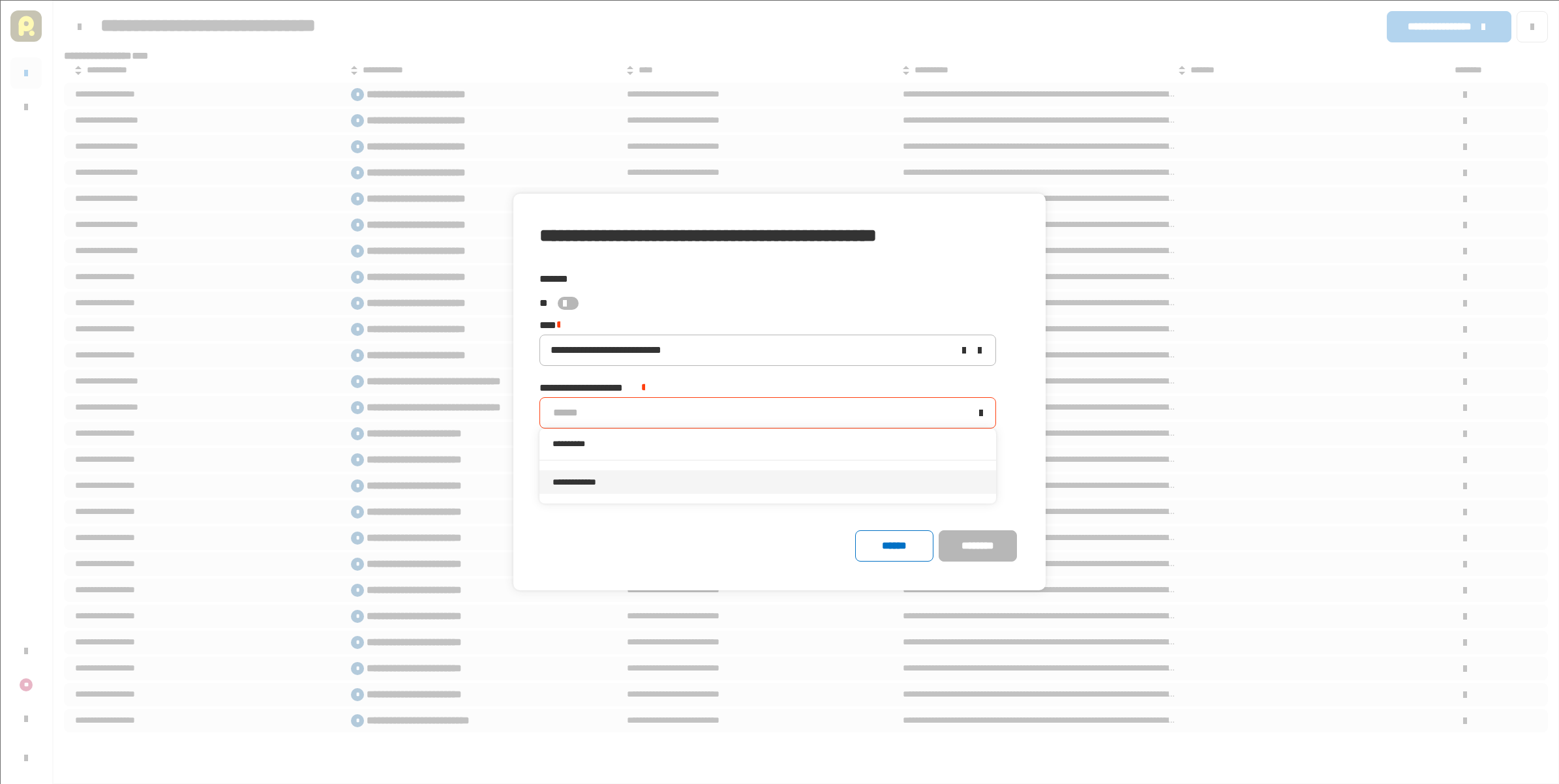 click on "**********" at bounding box center (768, 482) 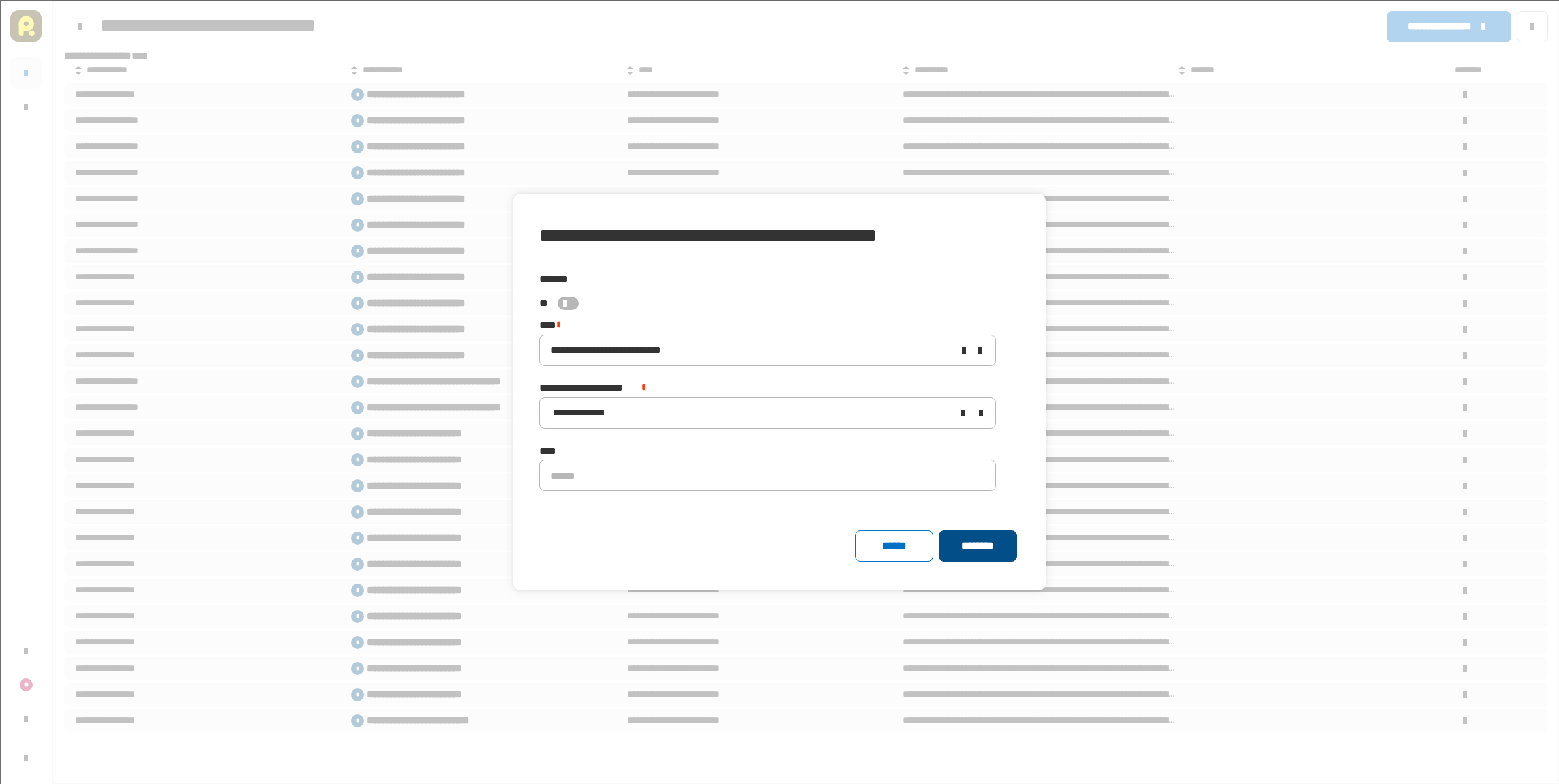 click on "********" 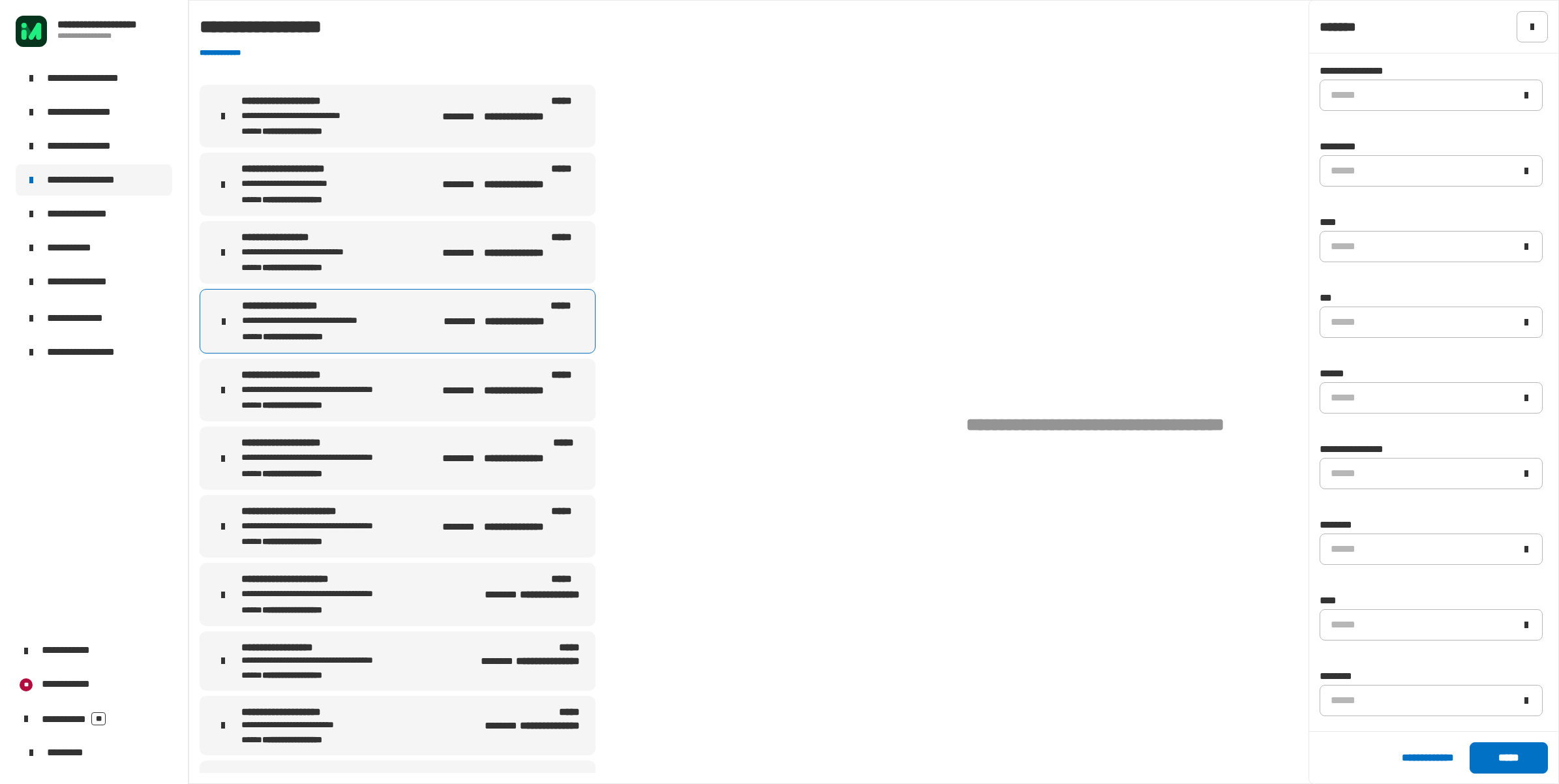scroll, scrollTop: 0, scrollLeft: 0, axis: both 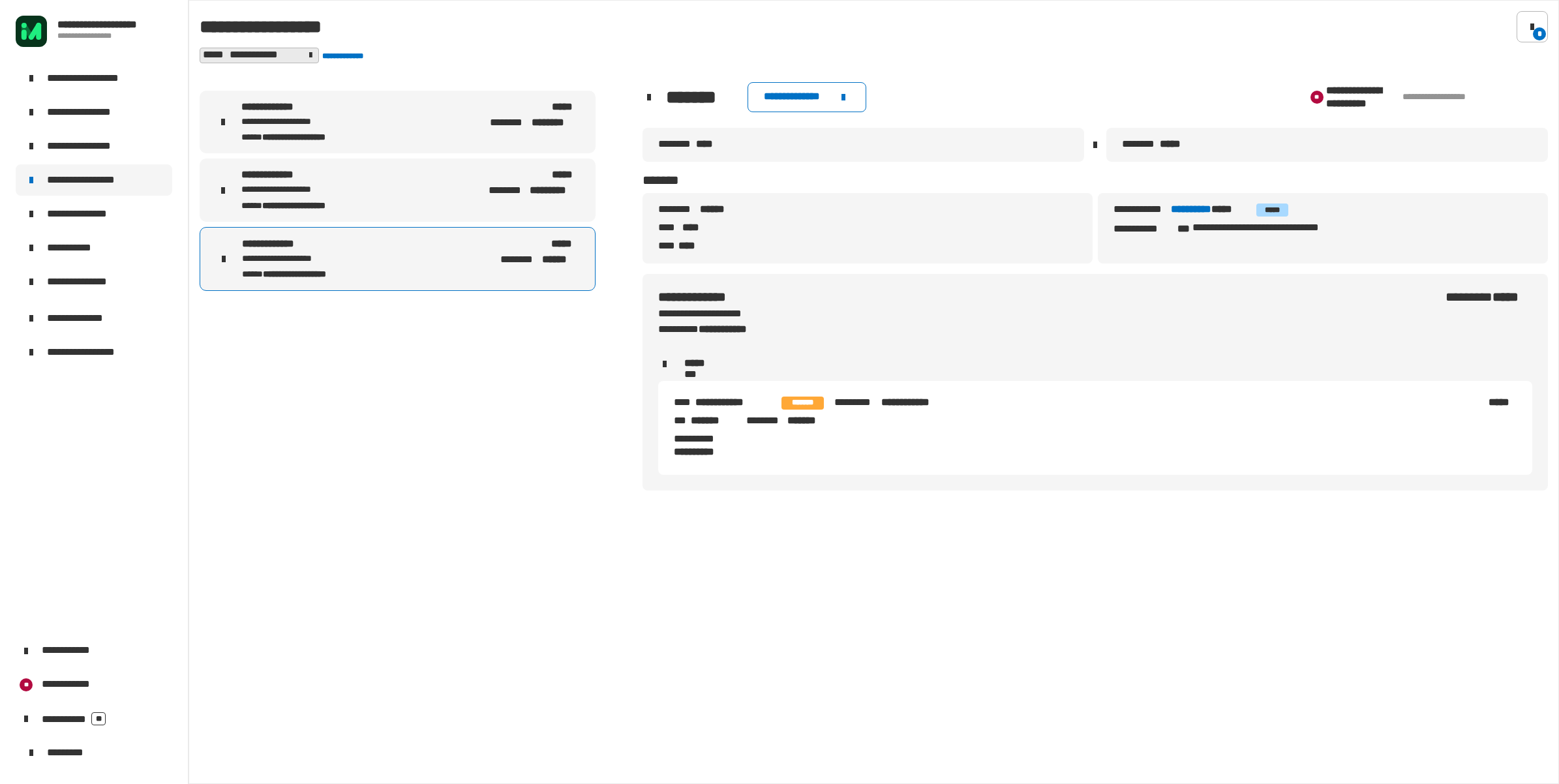 click on "**********" 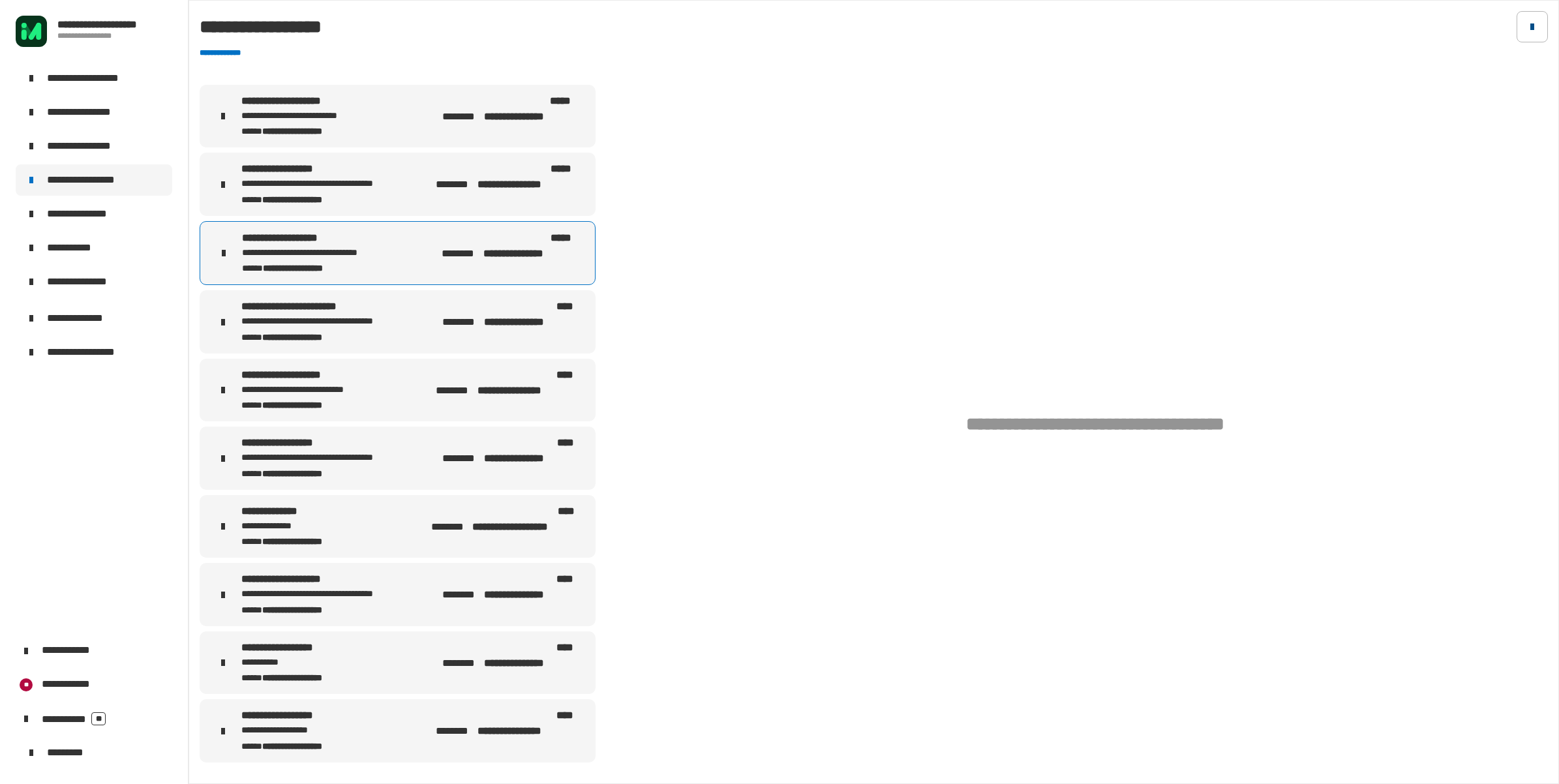click 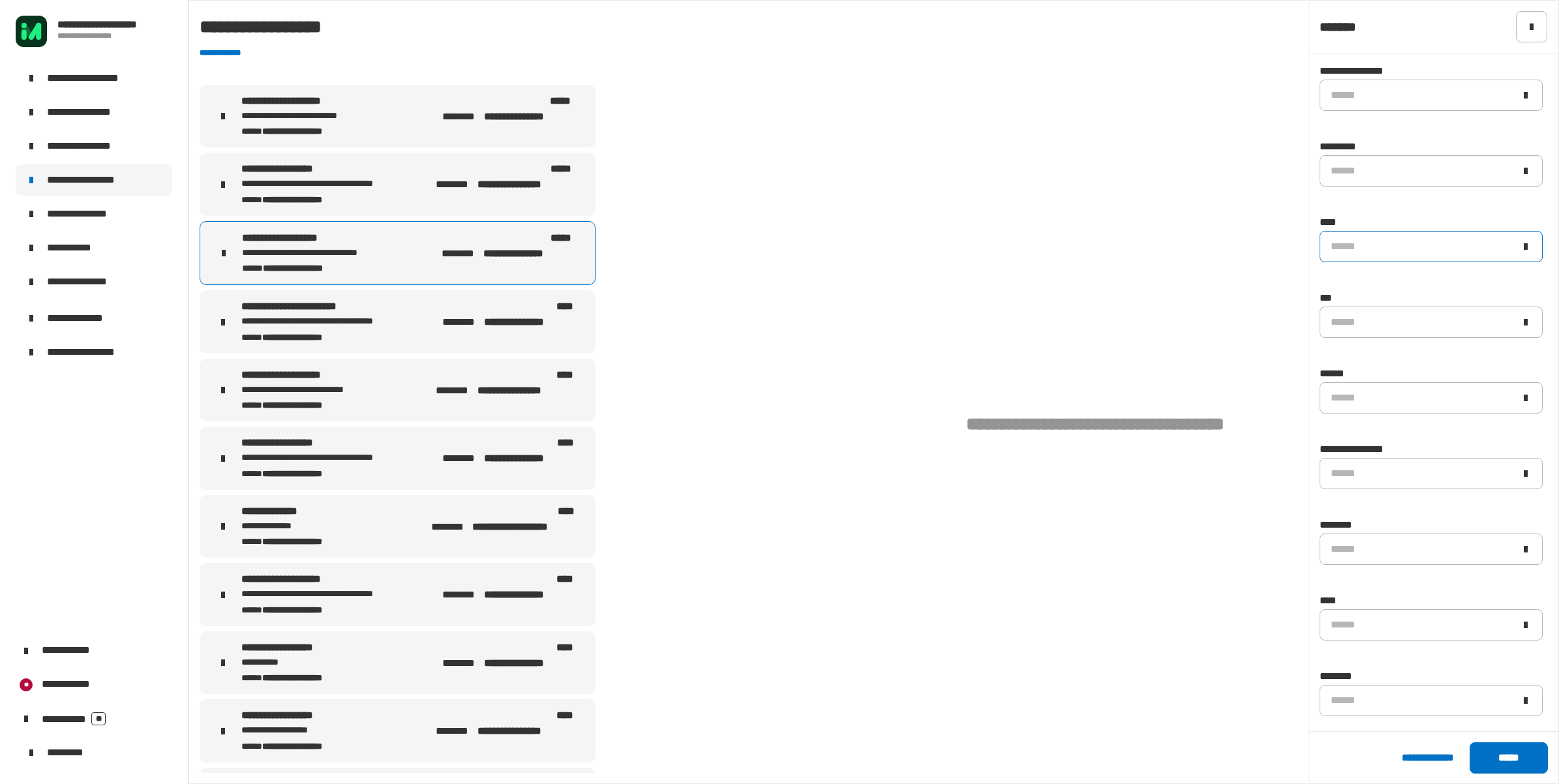 click on "******" 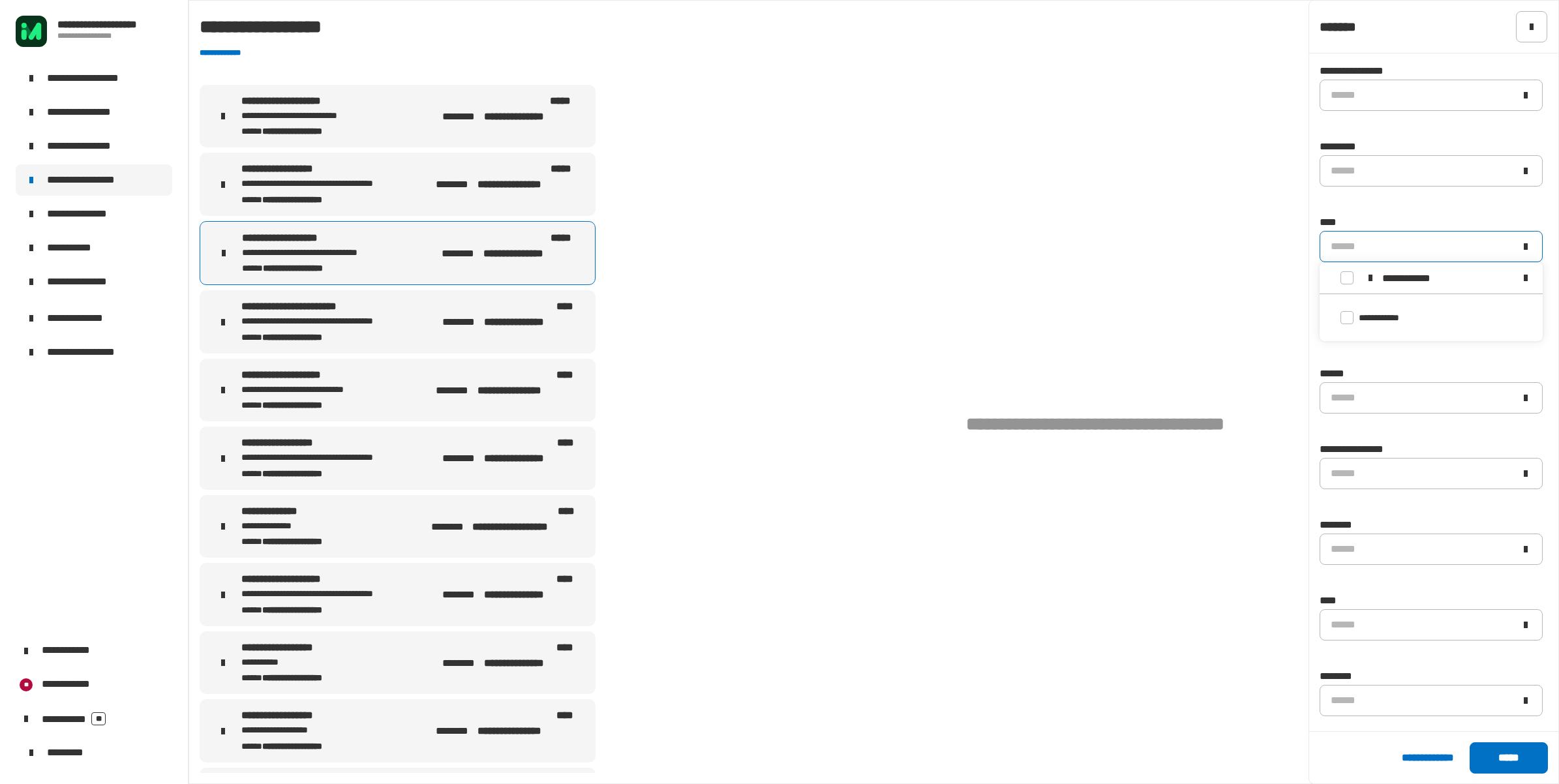 click at bounding box center (1526, 278) 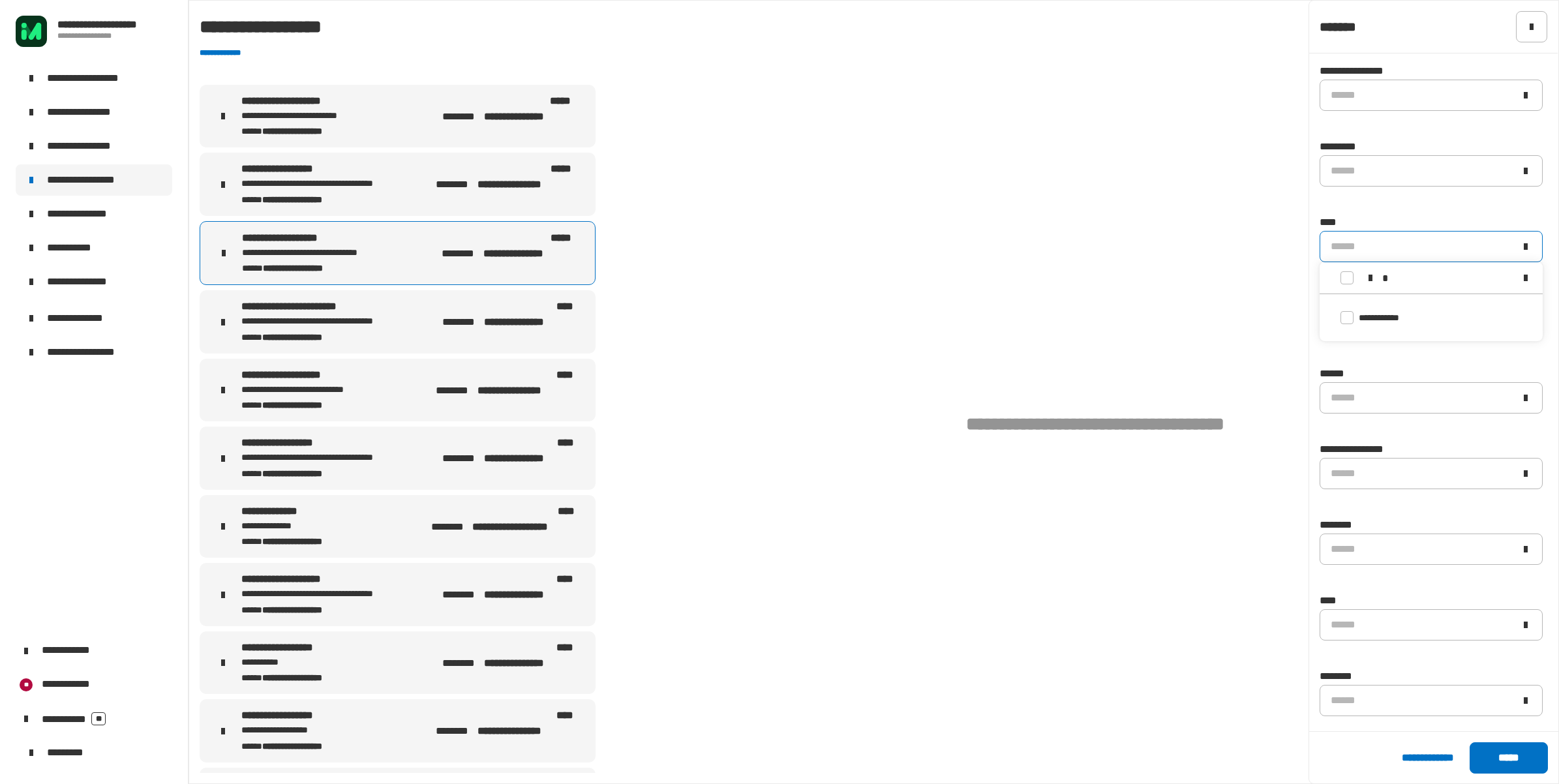 type 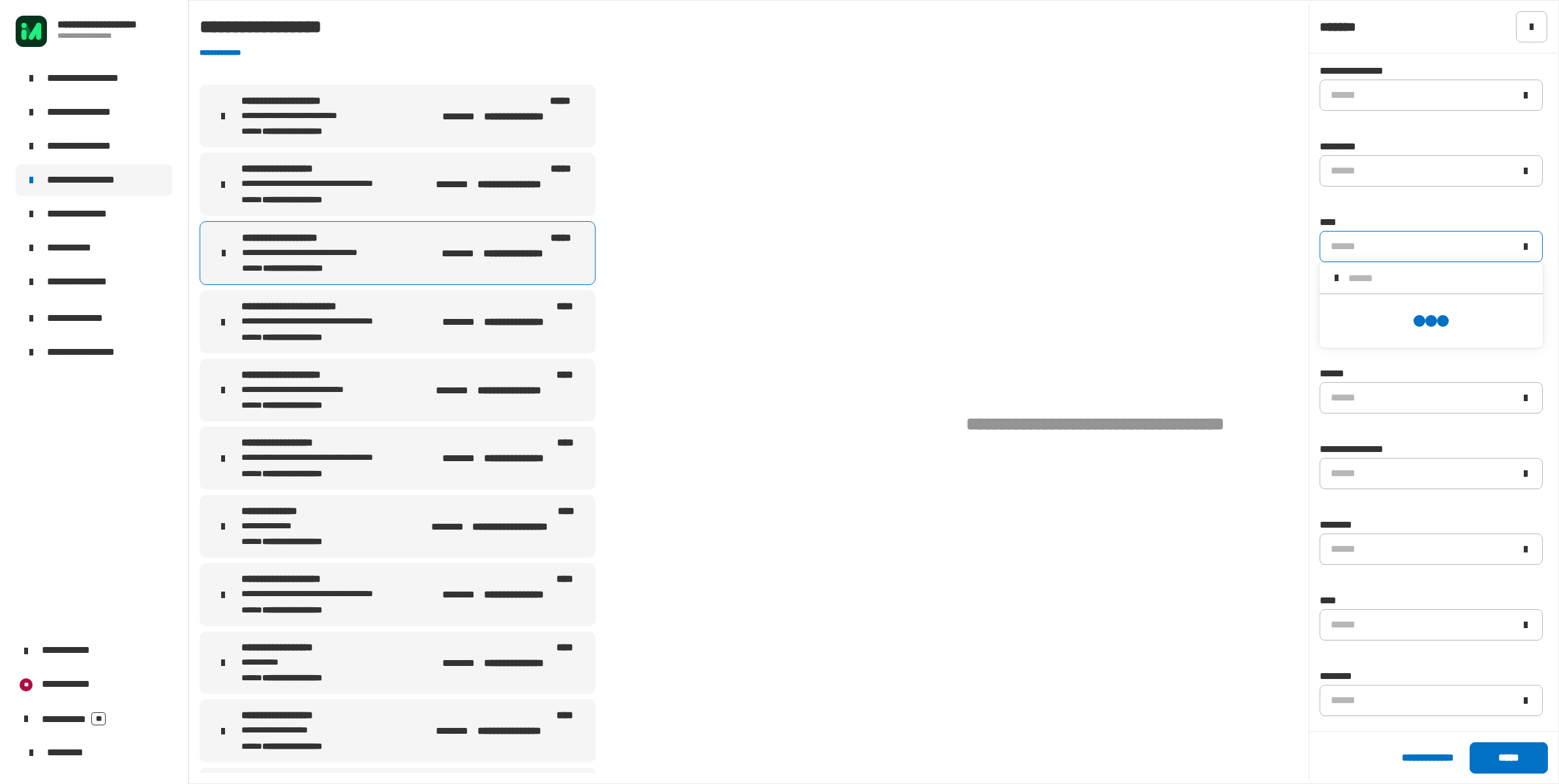 scroll, scrollTop: 7, scrollLeft: 0, axis: vertical 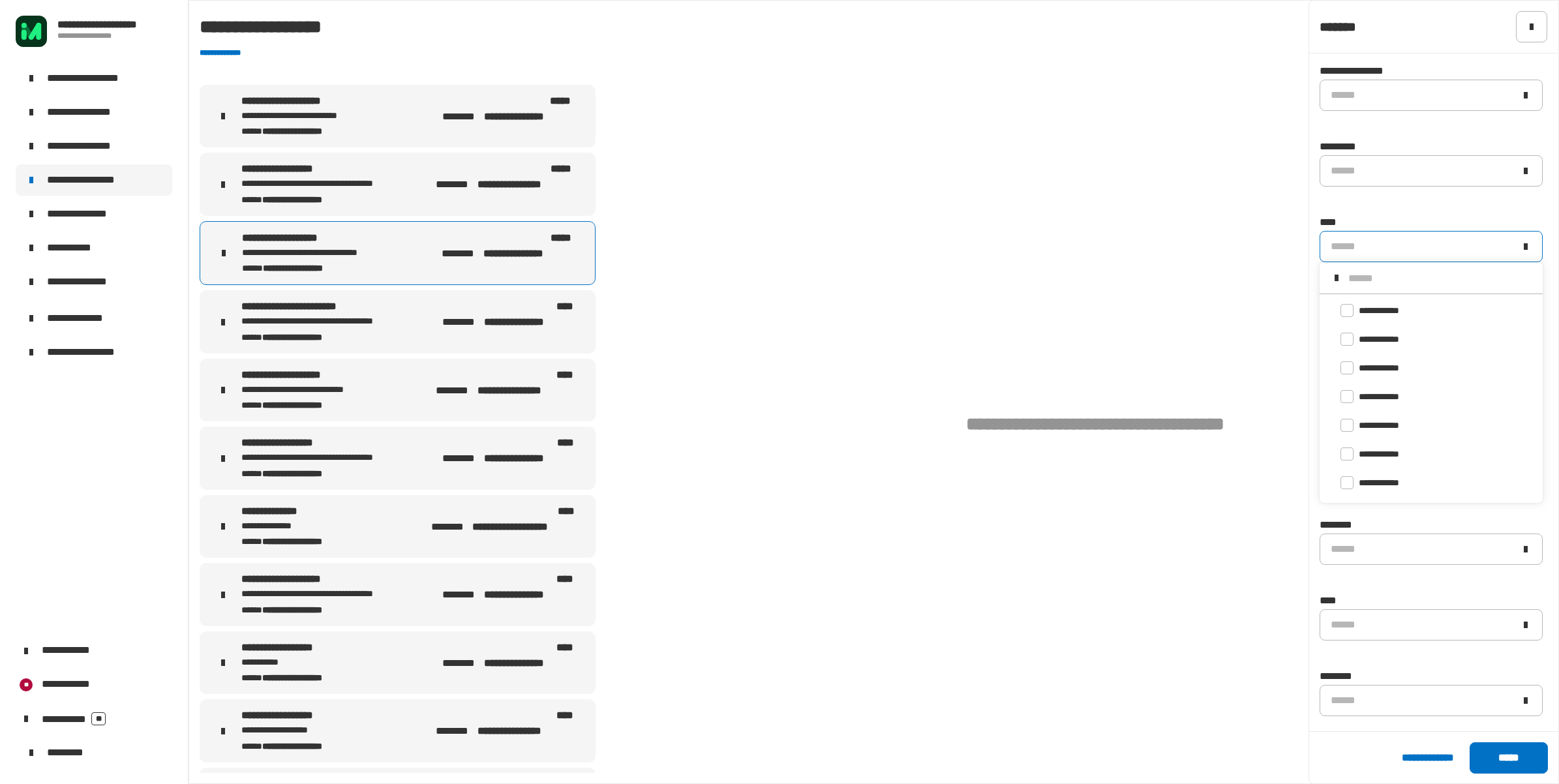 click on "******" 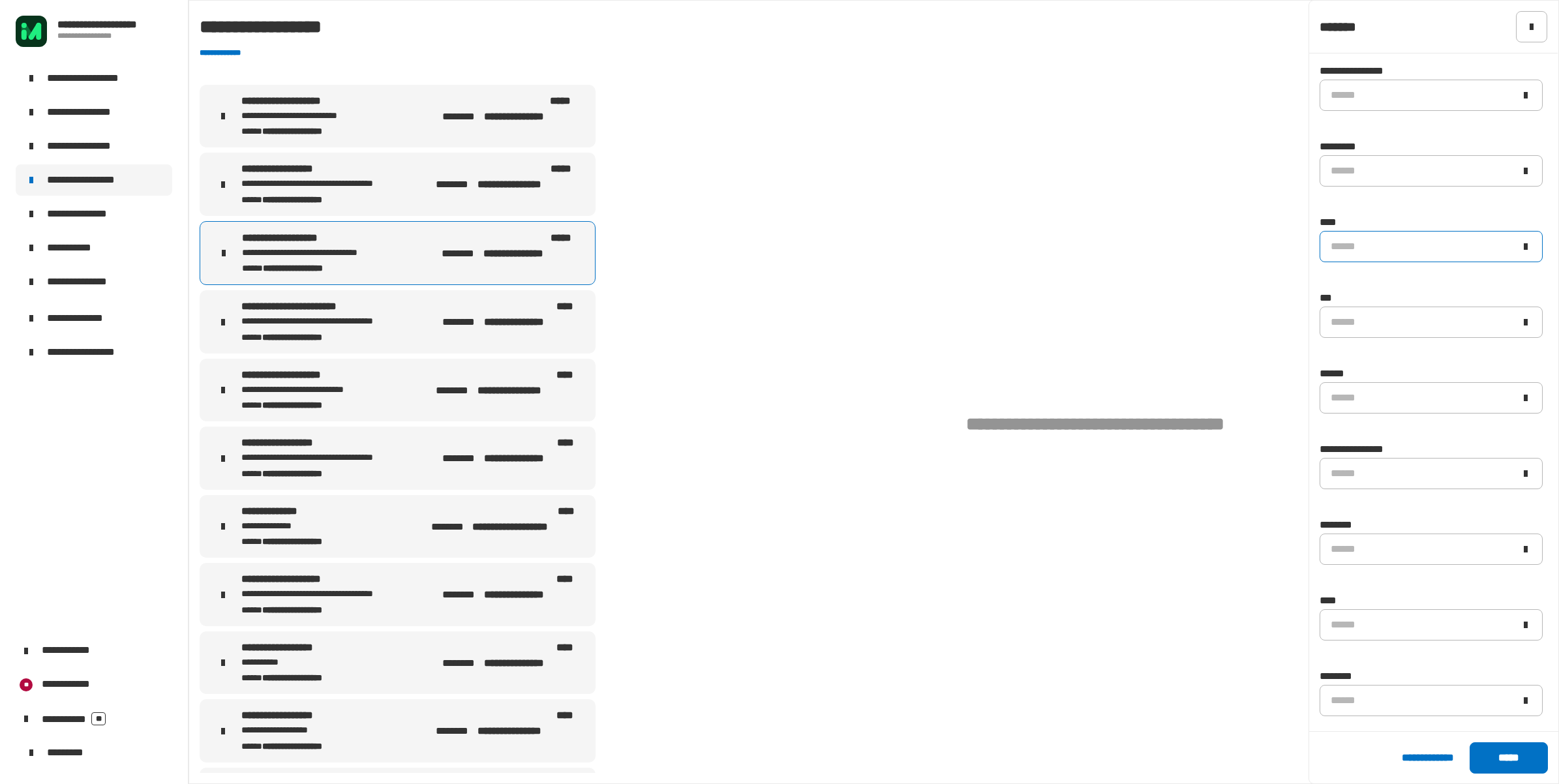 click on "******" 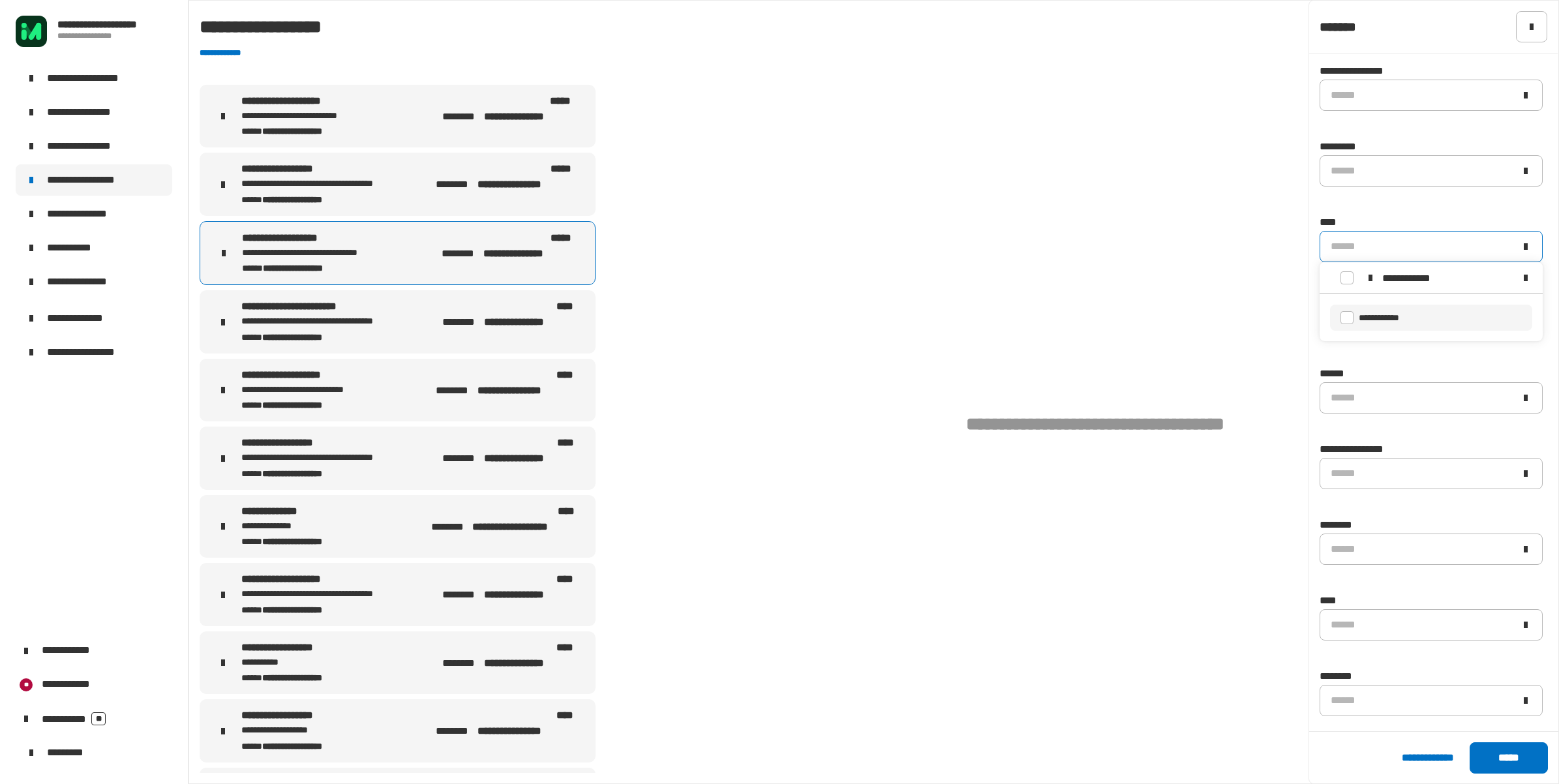 type on "**********" 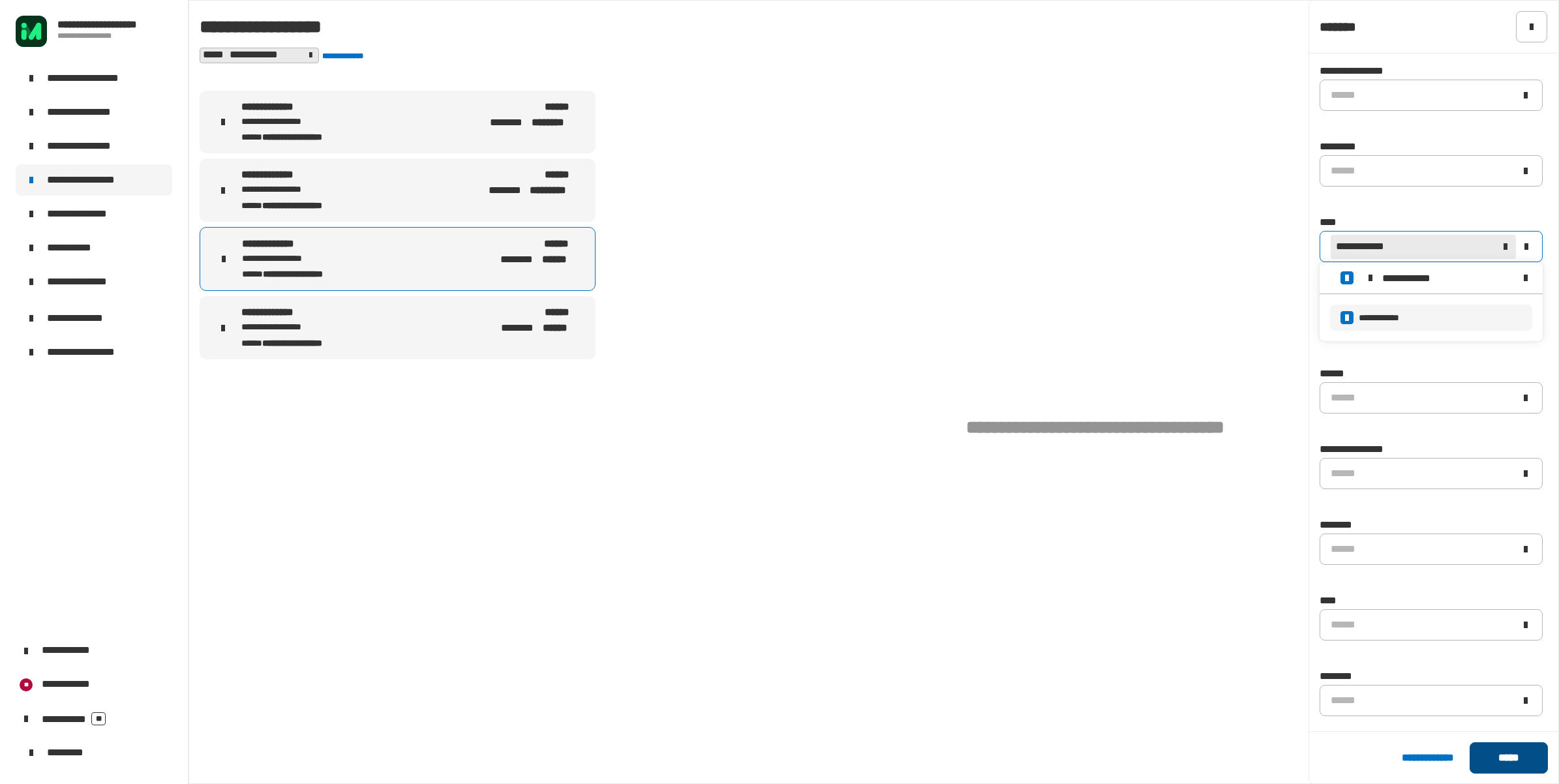 click on "*****" 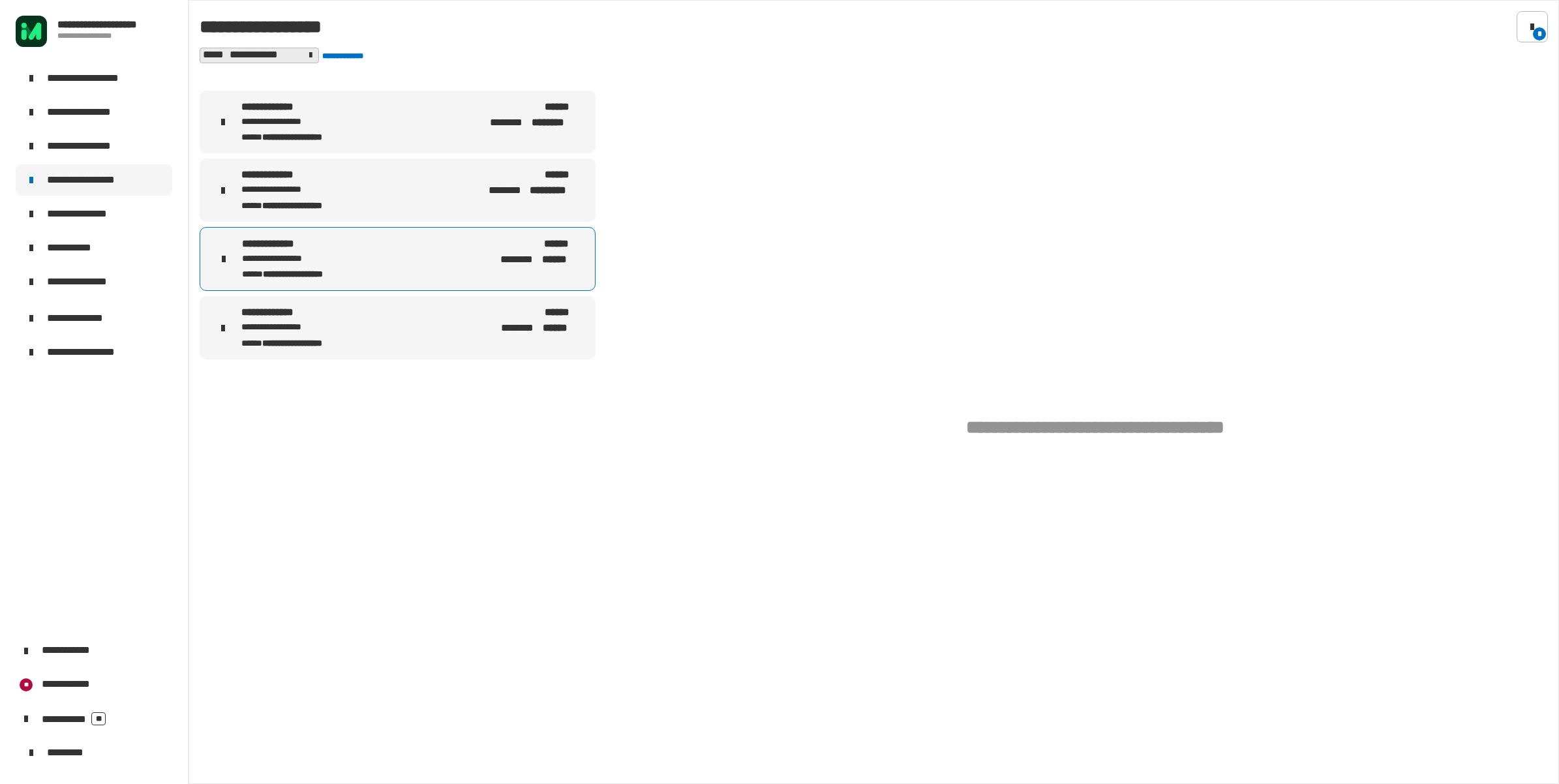 click on "**********" at bounding box center [298, 136] 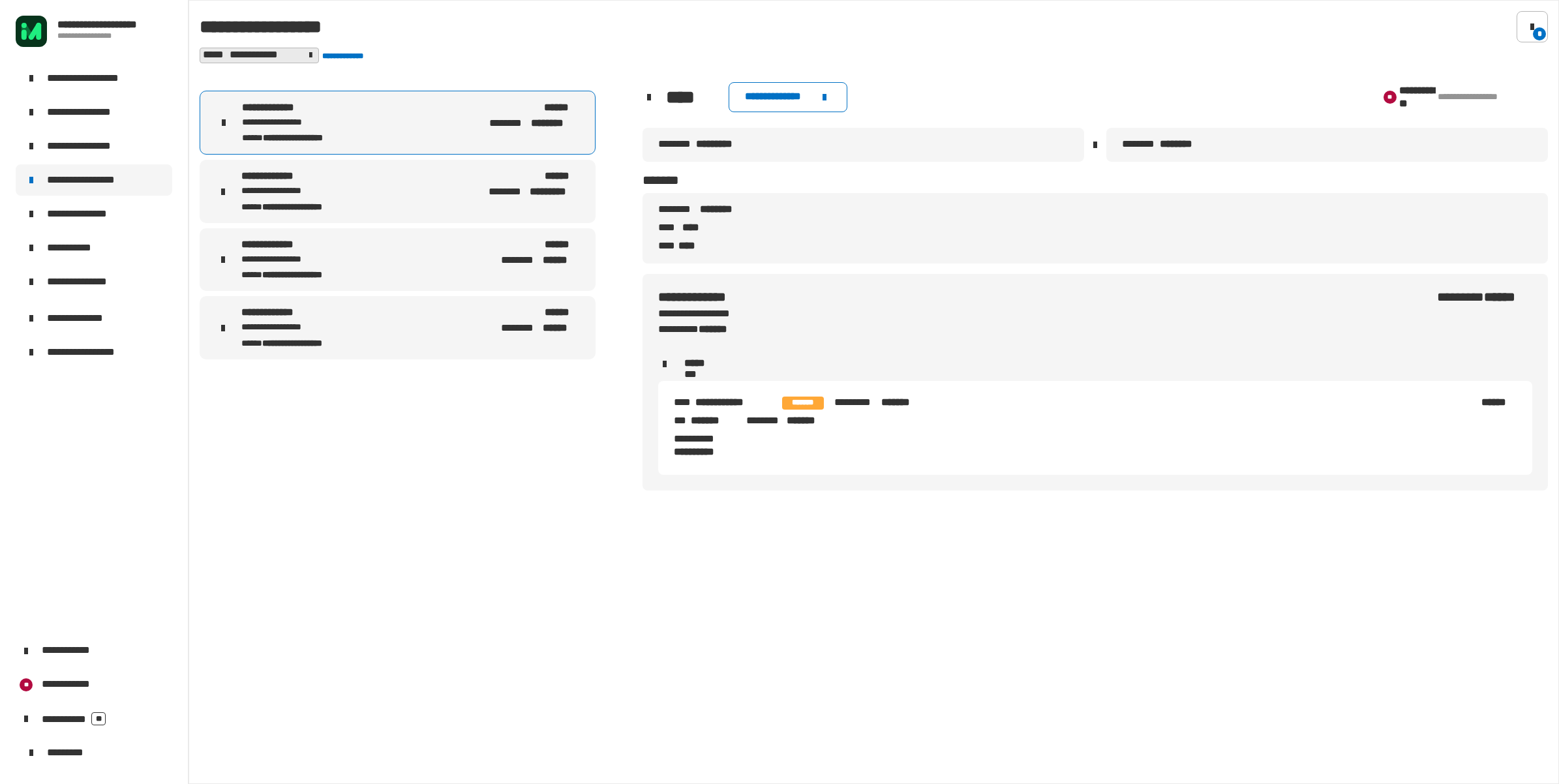 click on "**********" at bounding box center [297, 327] 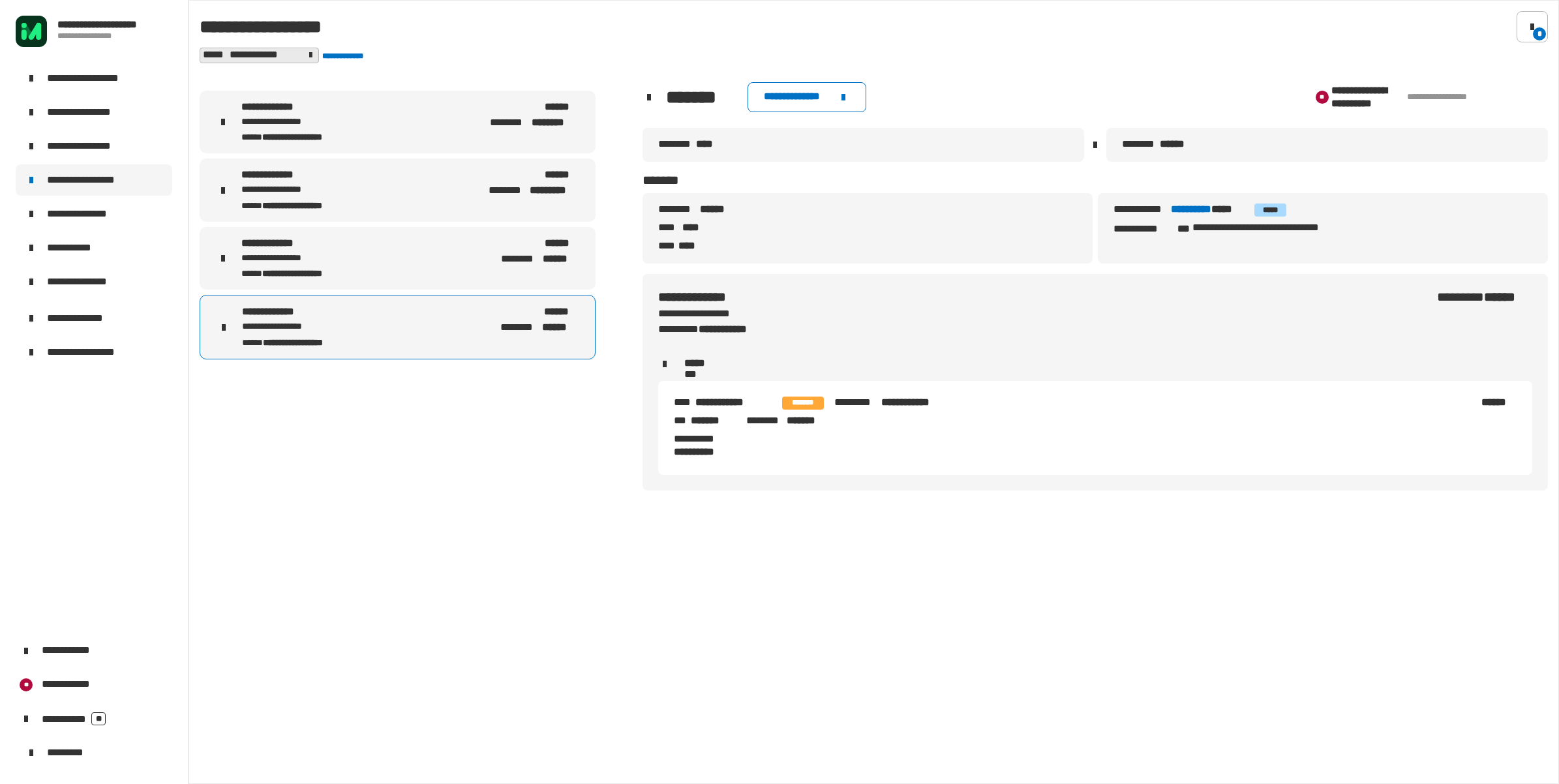 drag, startPoint x: 1169, startPoint y: 212, endPoint x: 1231, endPoint y: 220, distance: 62.513998 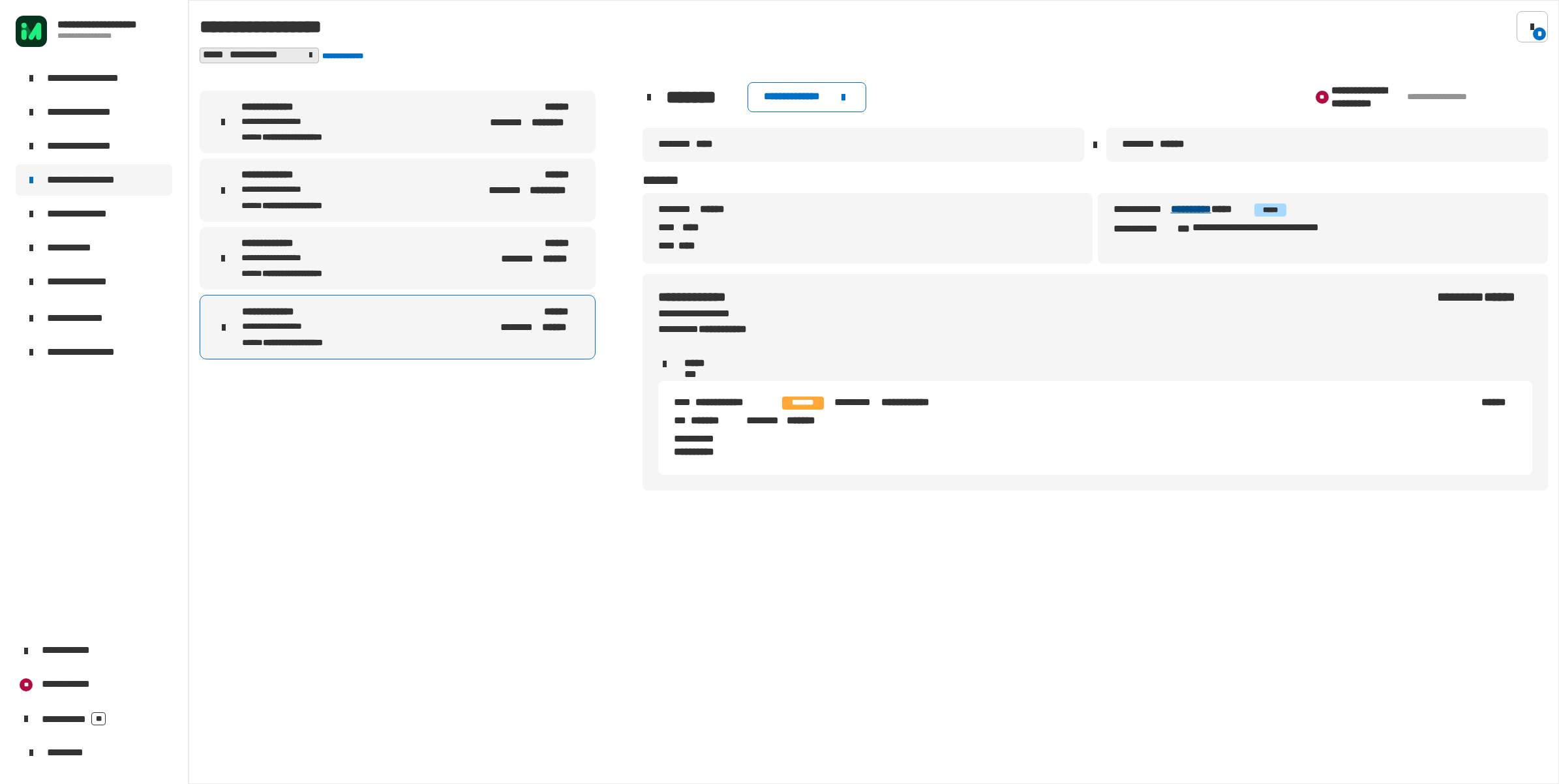 drag, startPoint x: 1169, startPoint y: 212, endPoint x: 1230, endPoint y: 213, distance: 61.0082 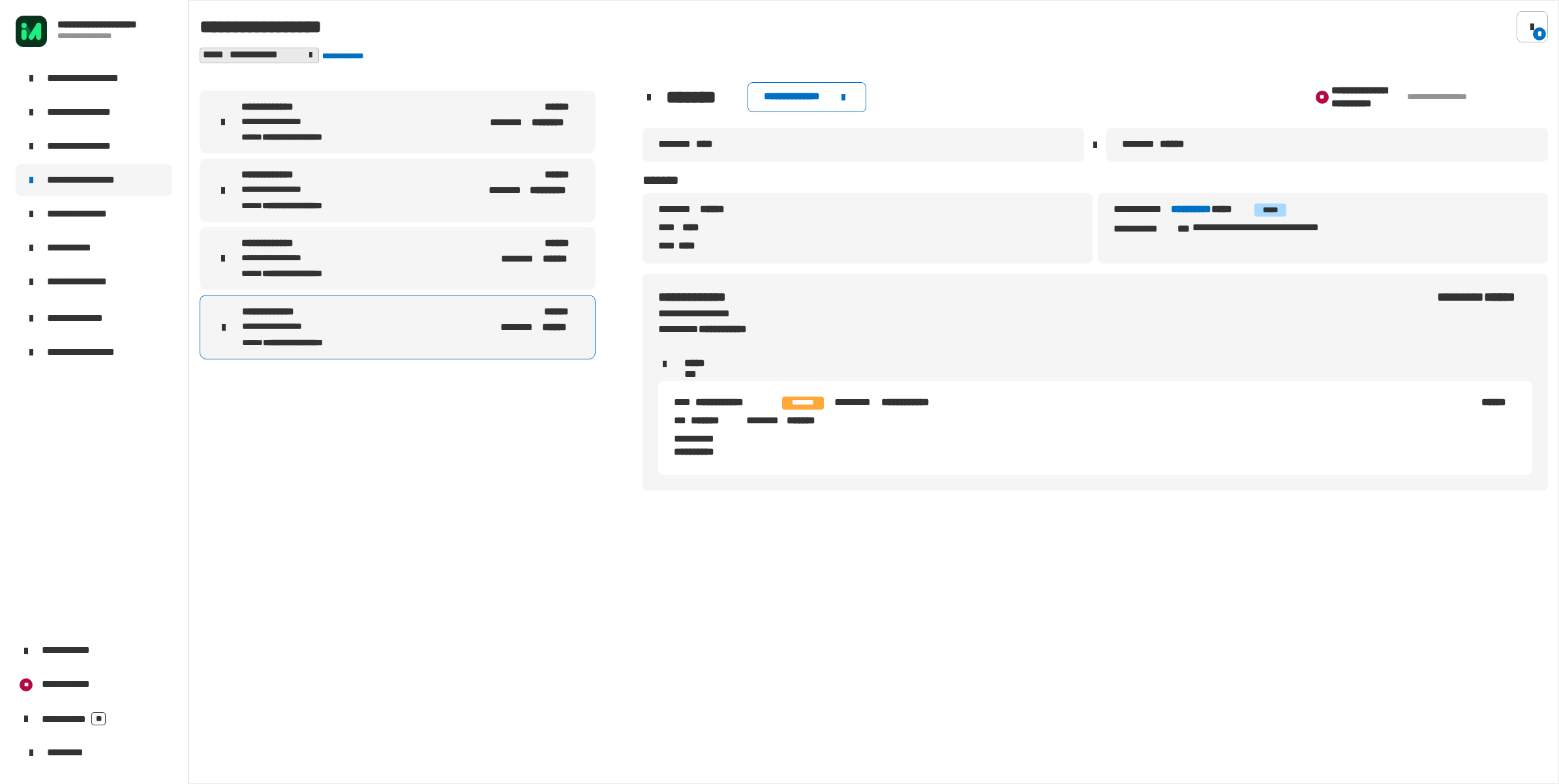 copy on "**********" 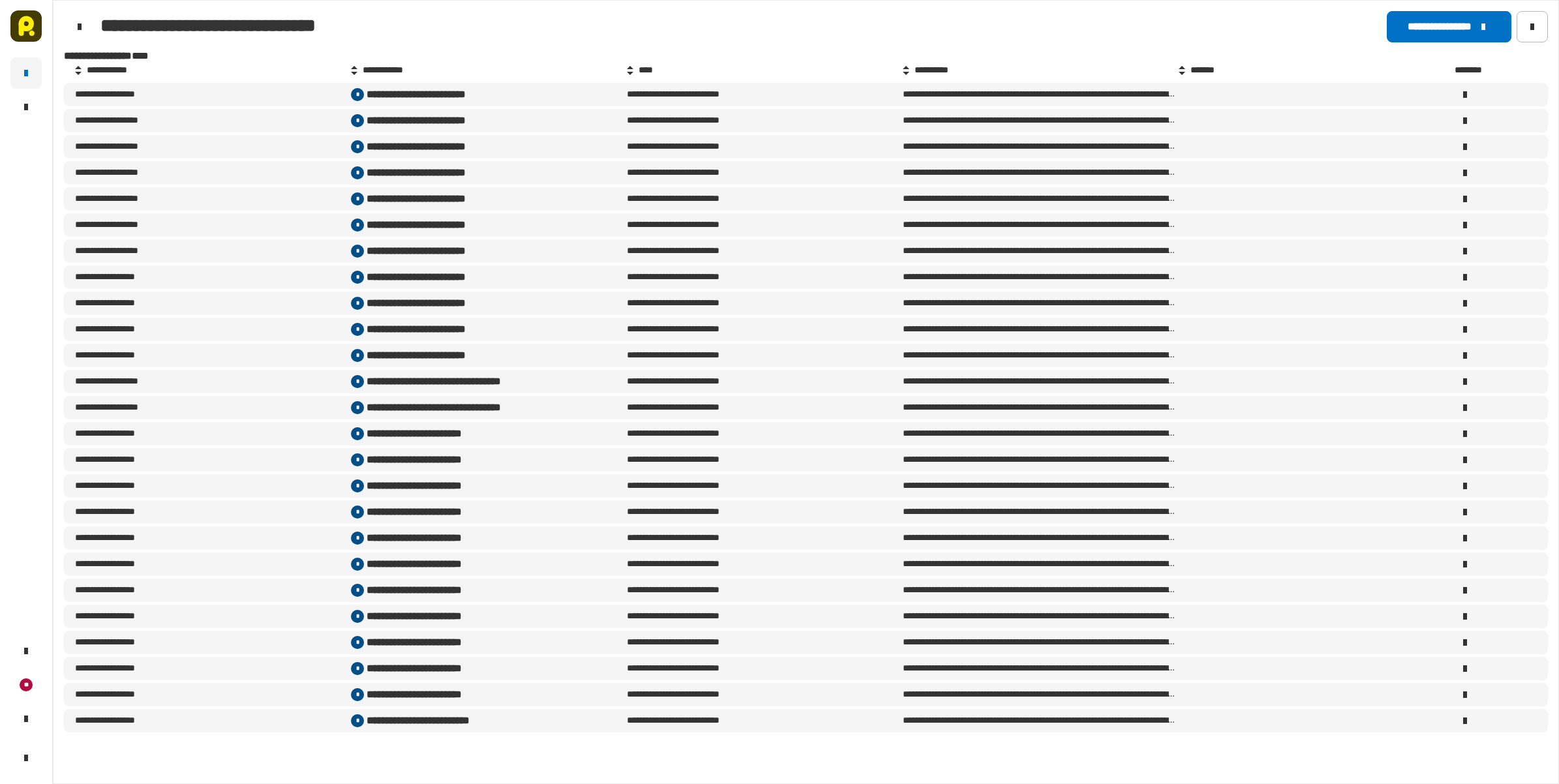 scroll, scrollTop: 0, scrollLeft: 0, axis: both 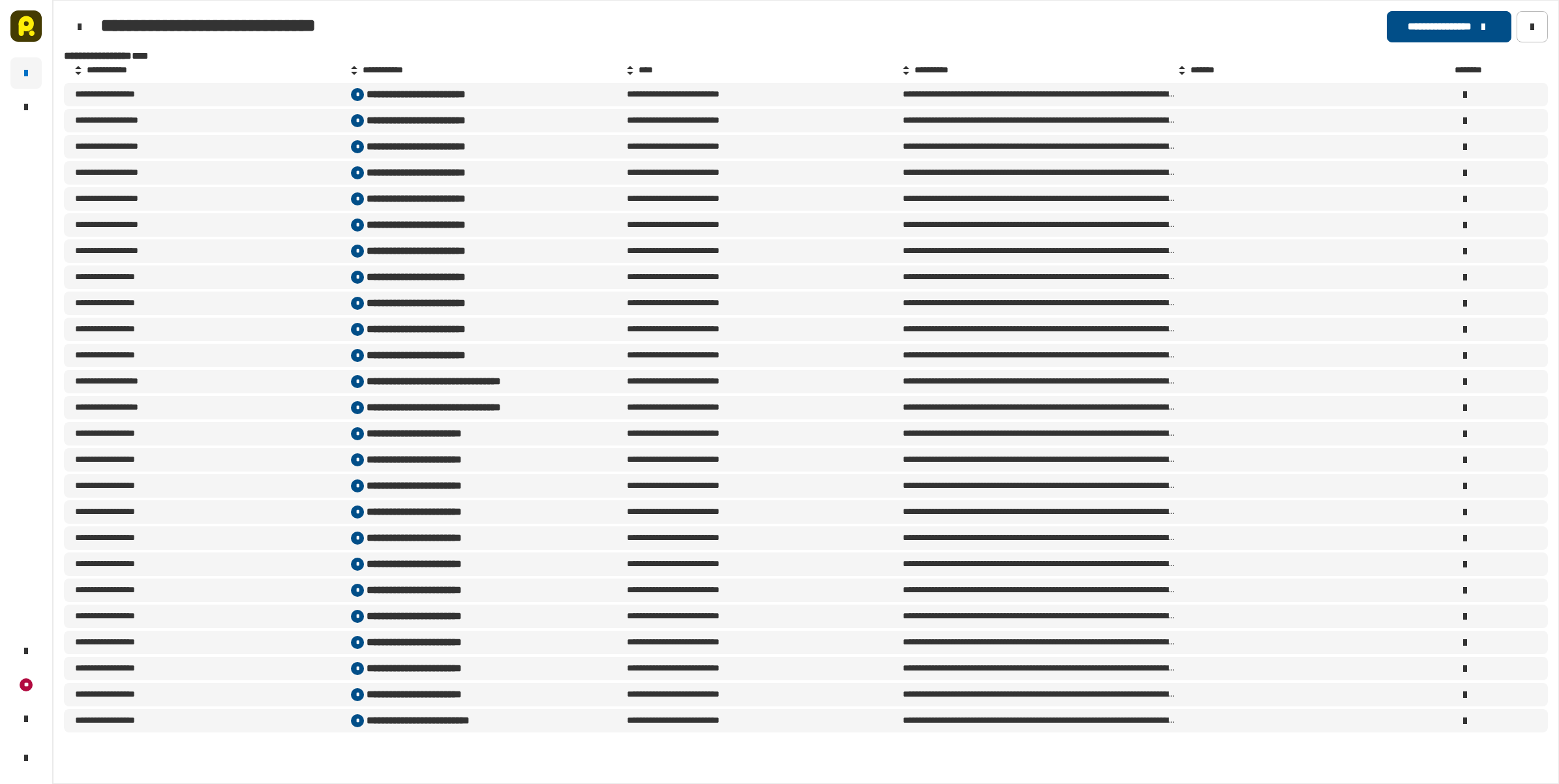 click on "**********" 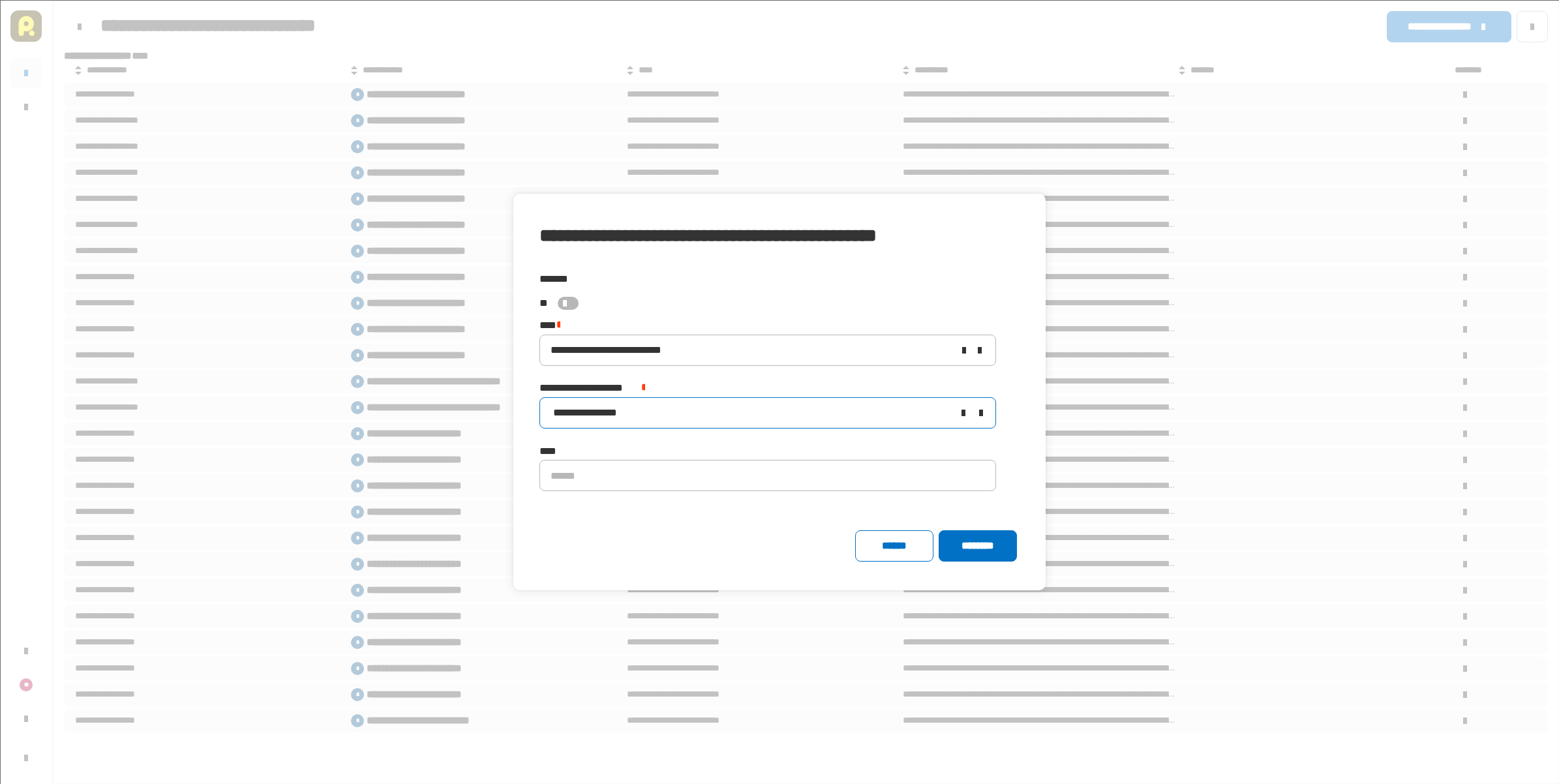 click 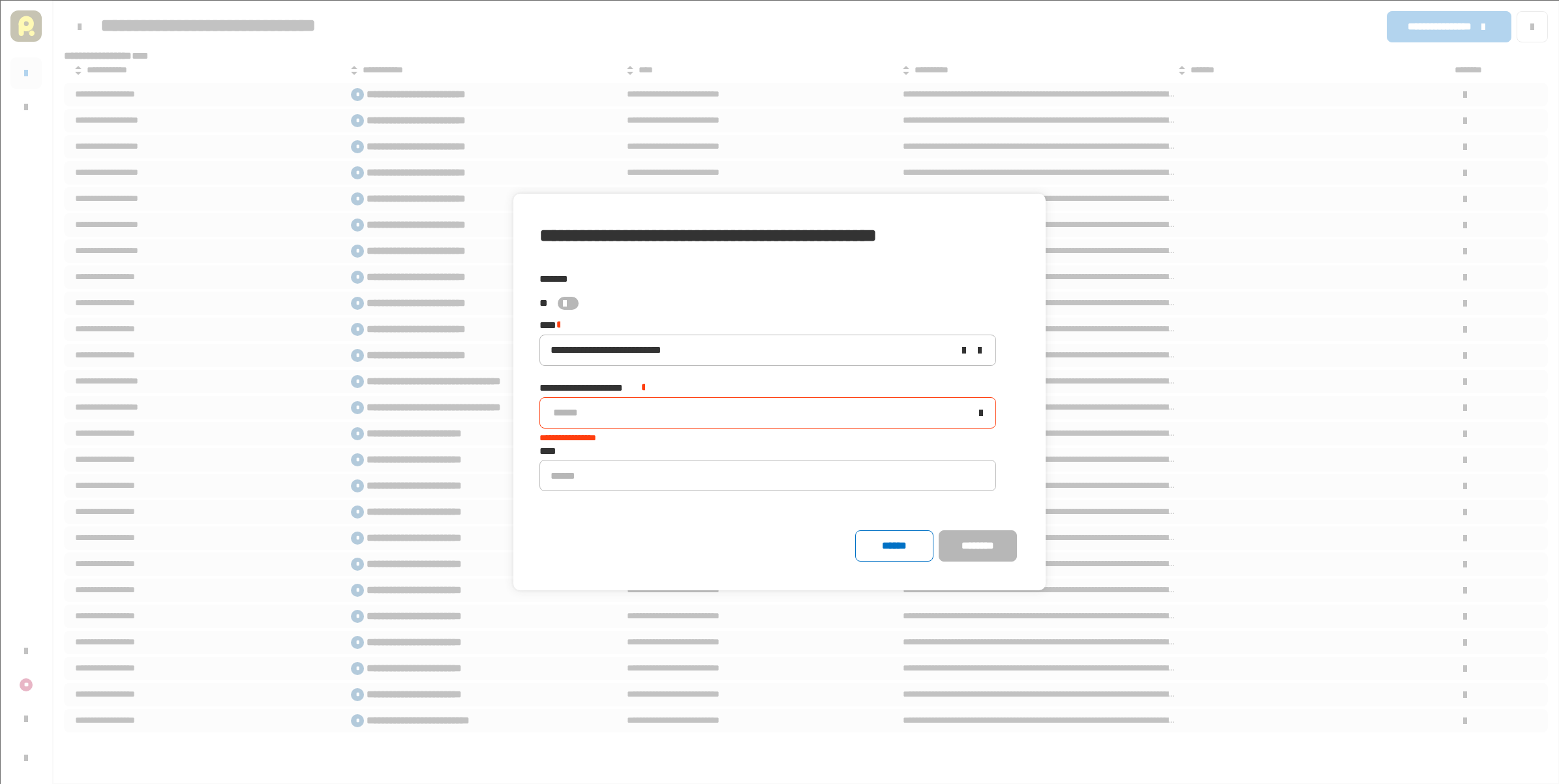 click on "******" 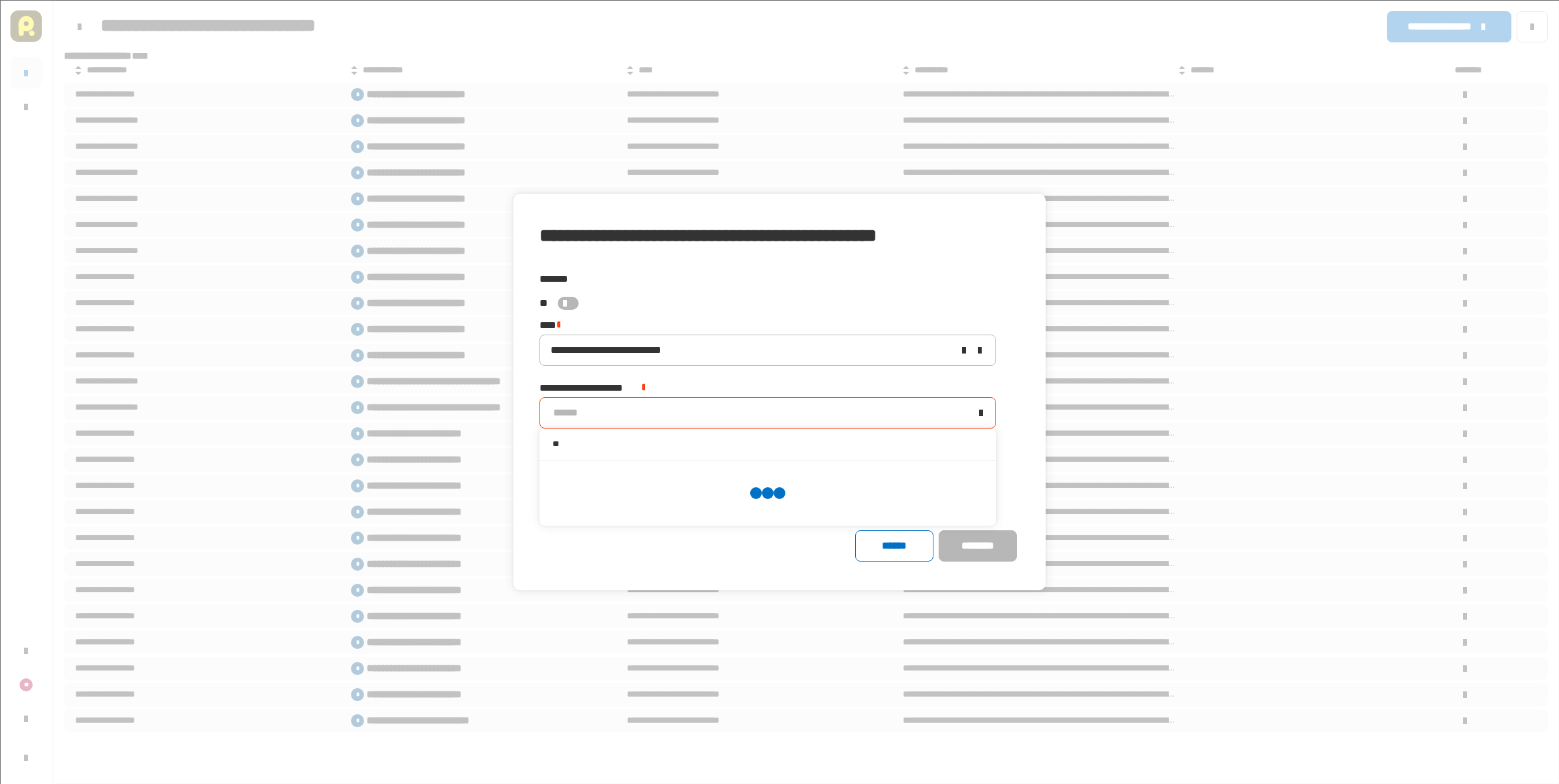 type on "*" 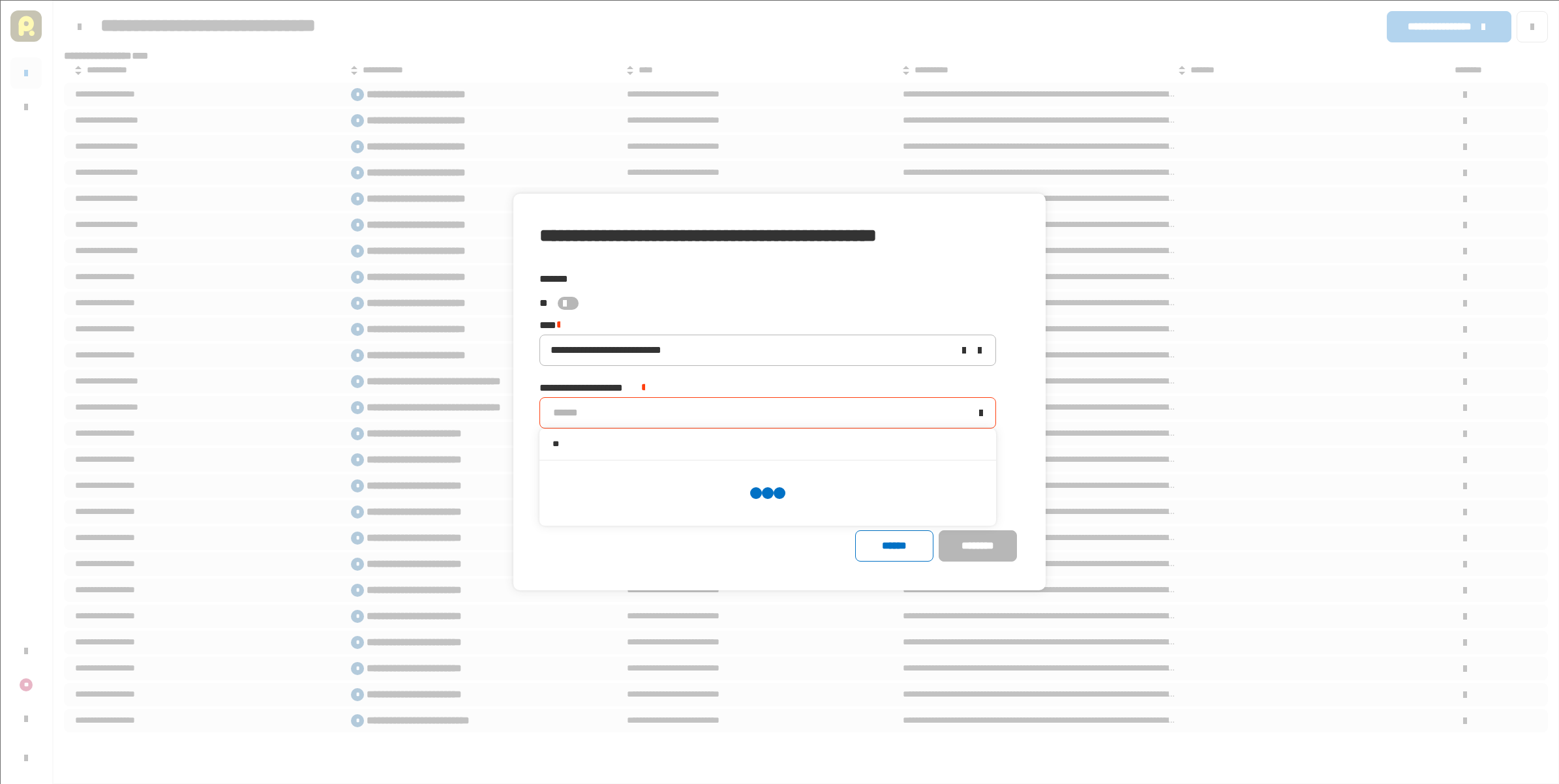 type on "*" 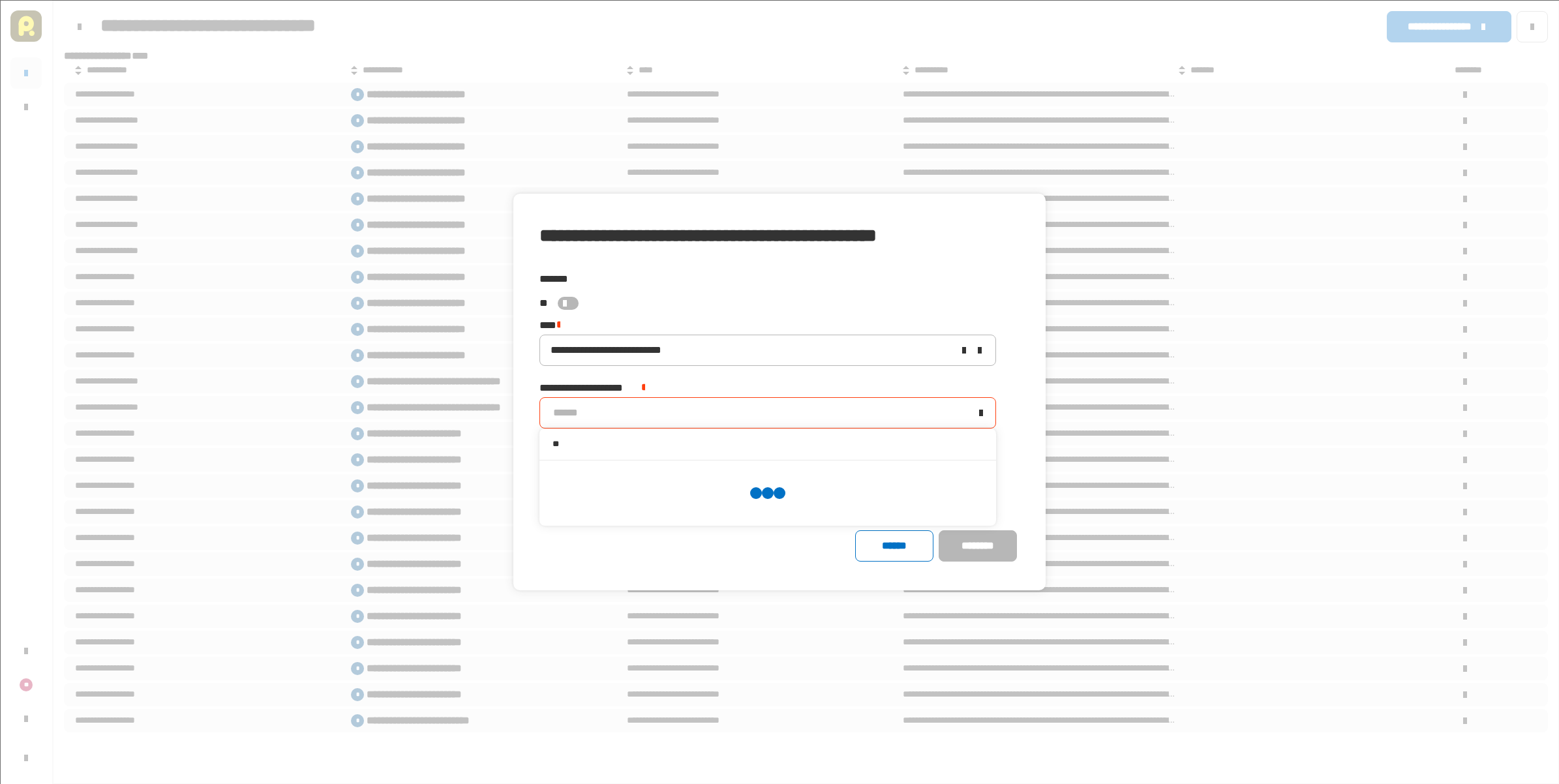 type on "*" 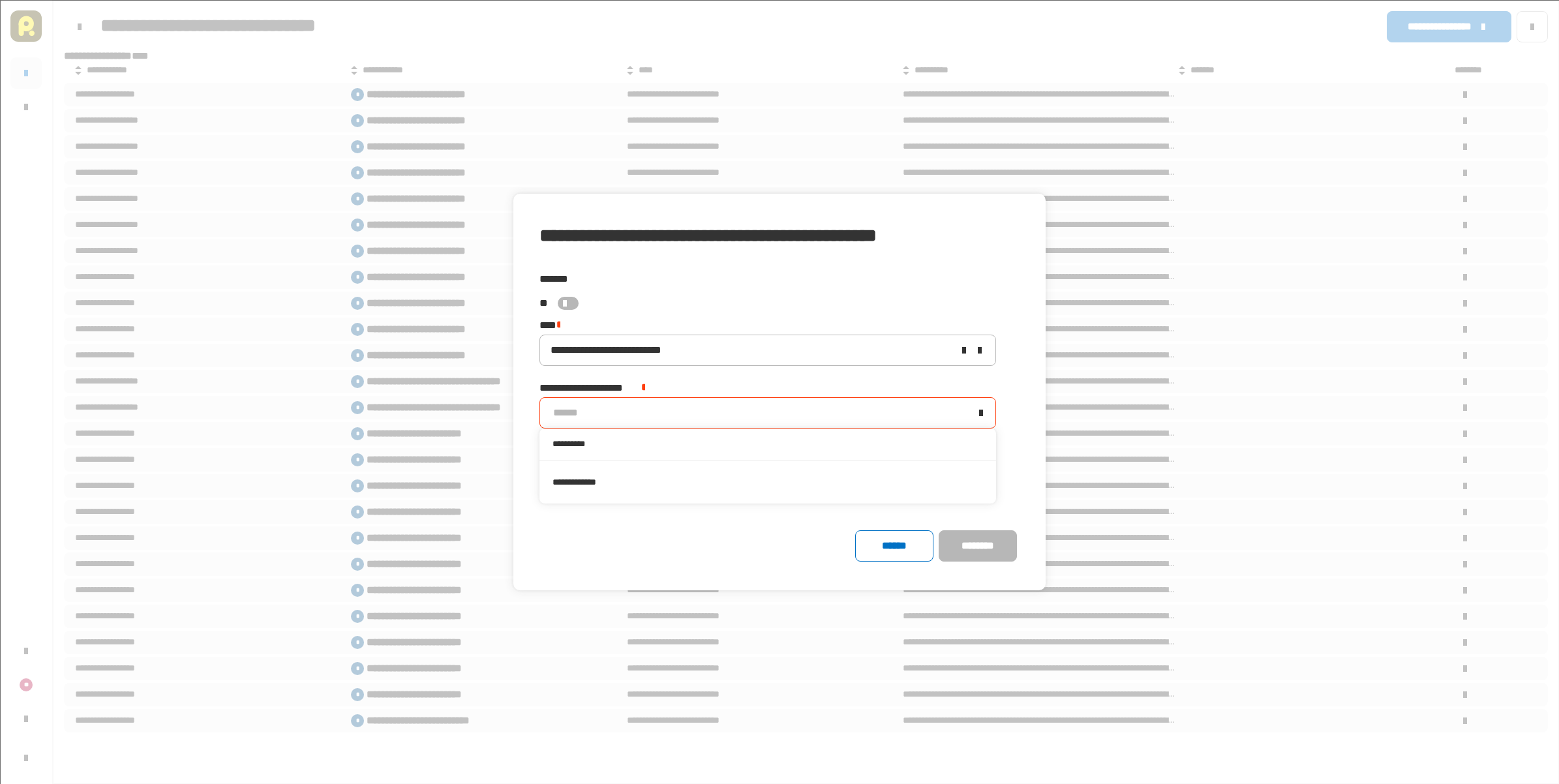 type on "**********" 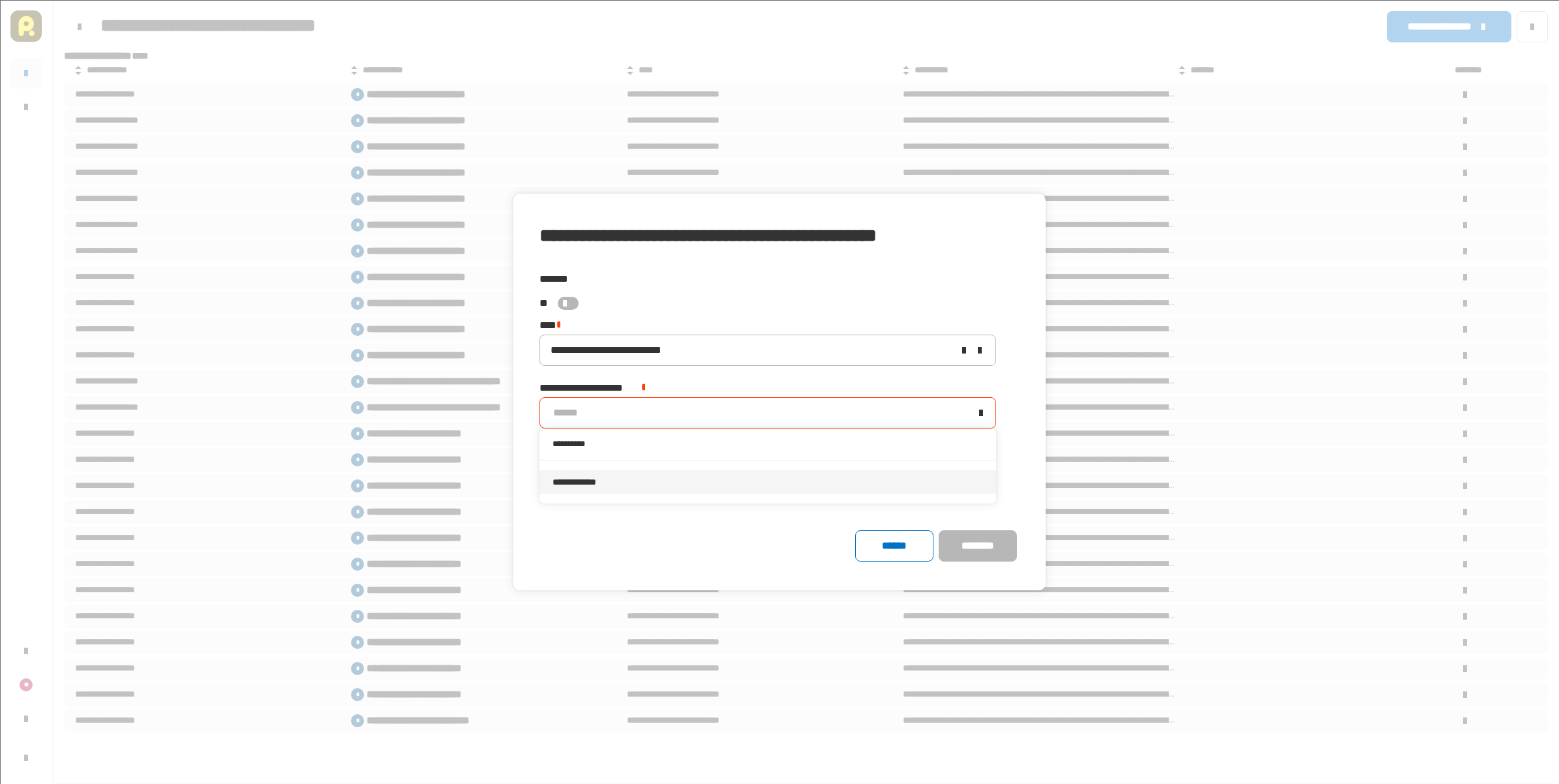 click on "**********" at bounding box center [768, 482] 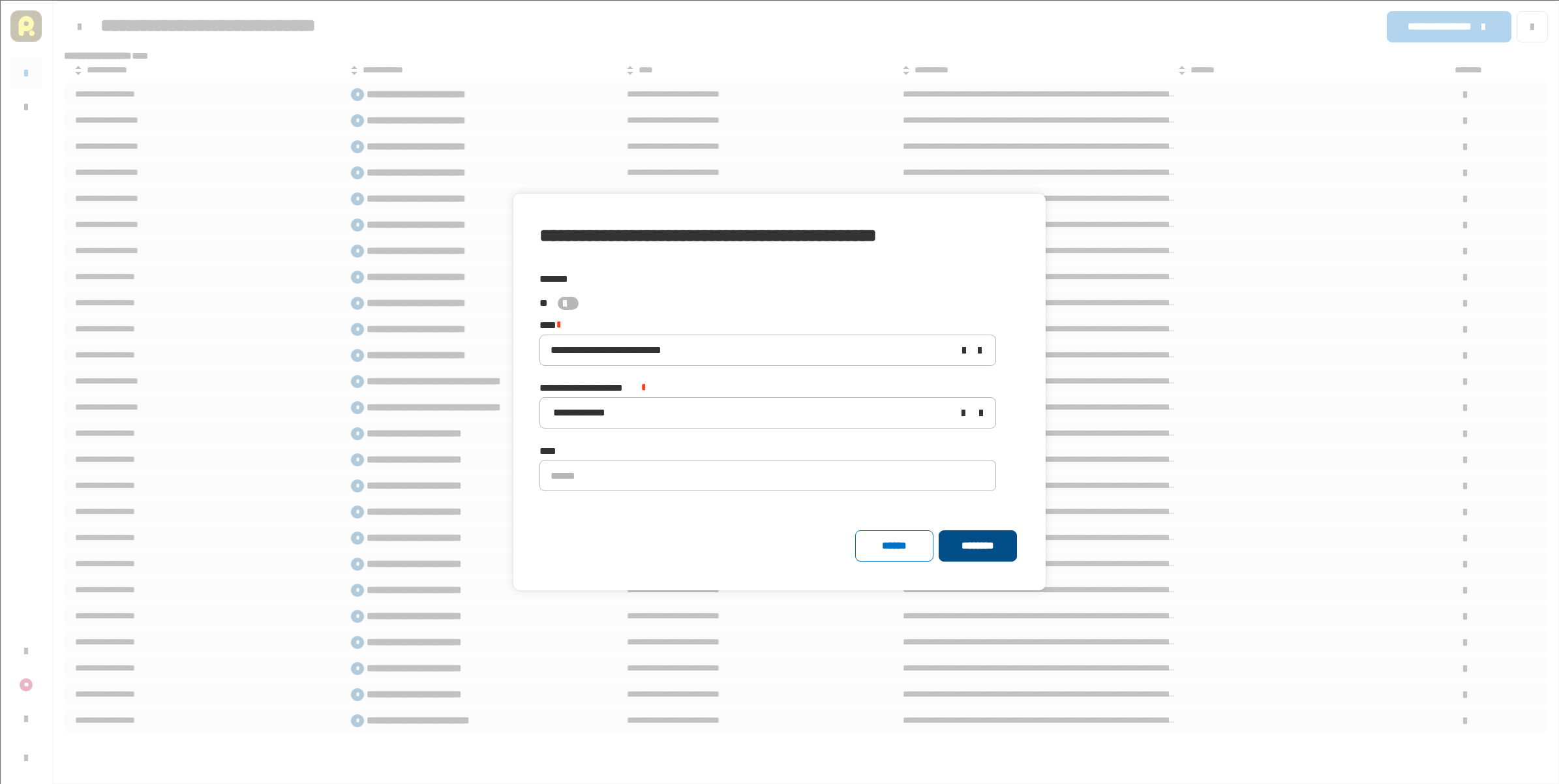click on "********" 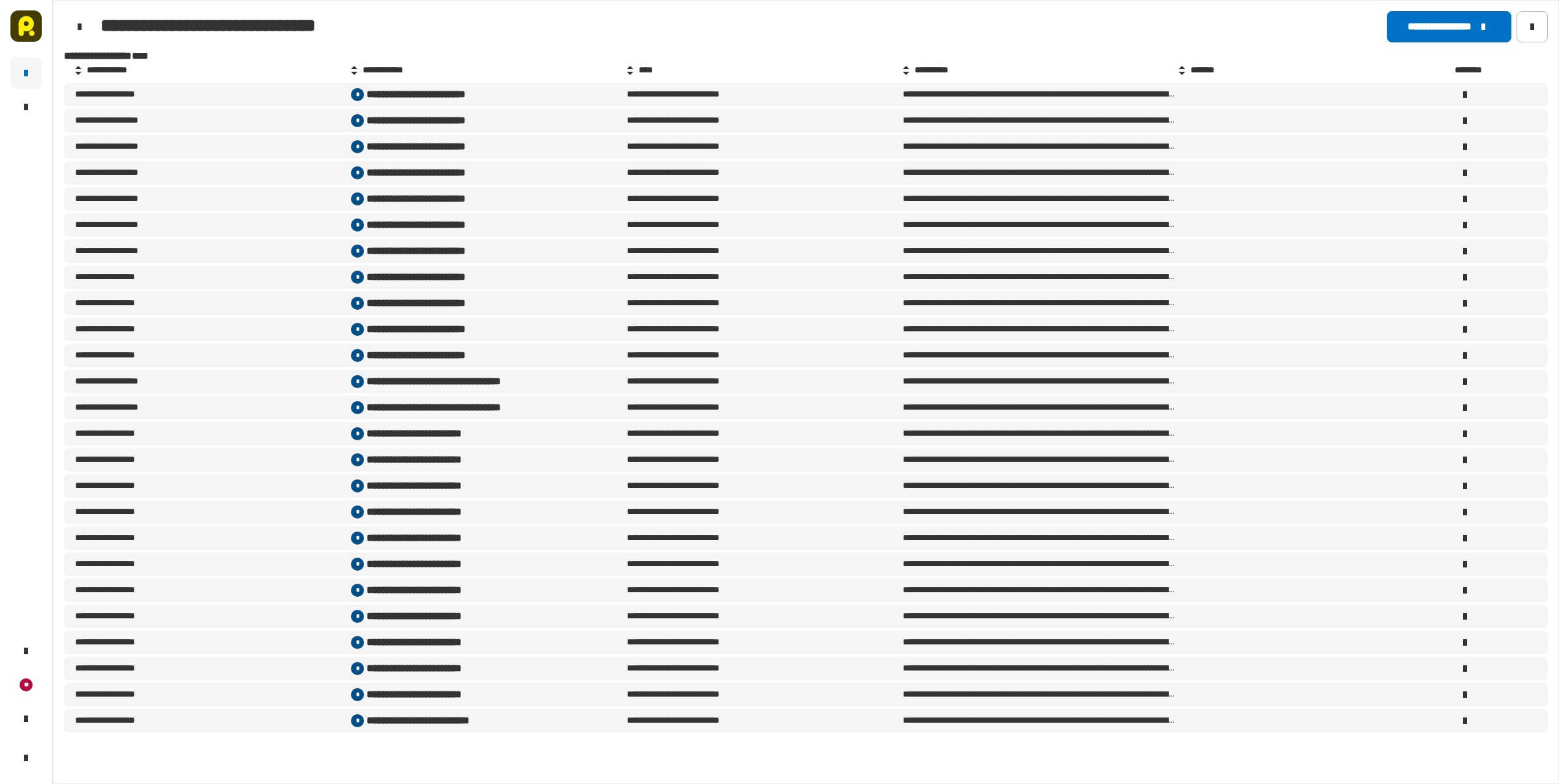click on "**********" 